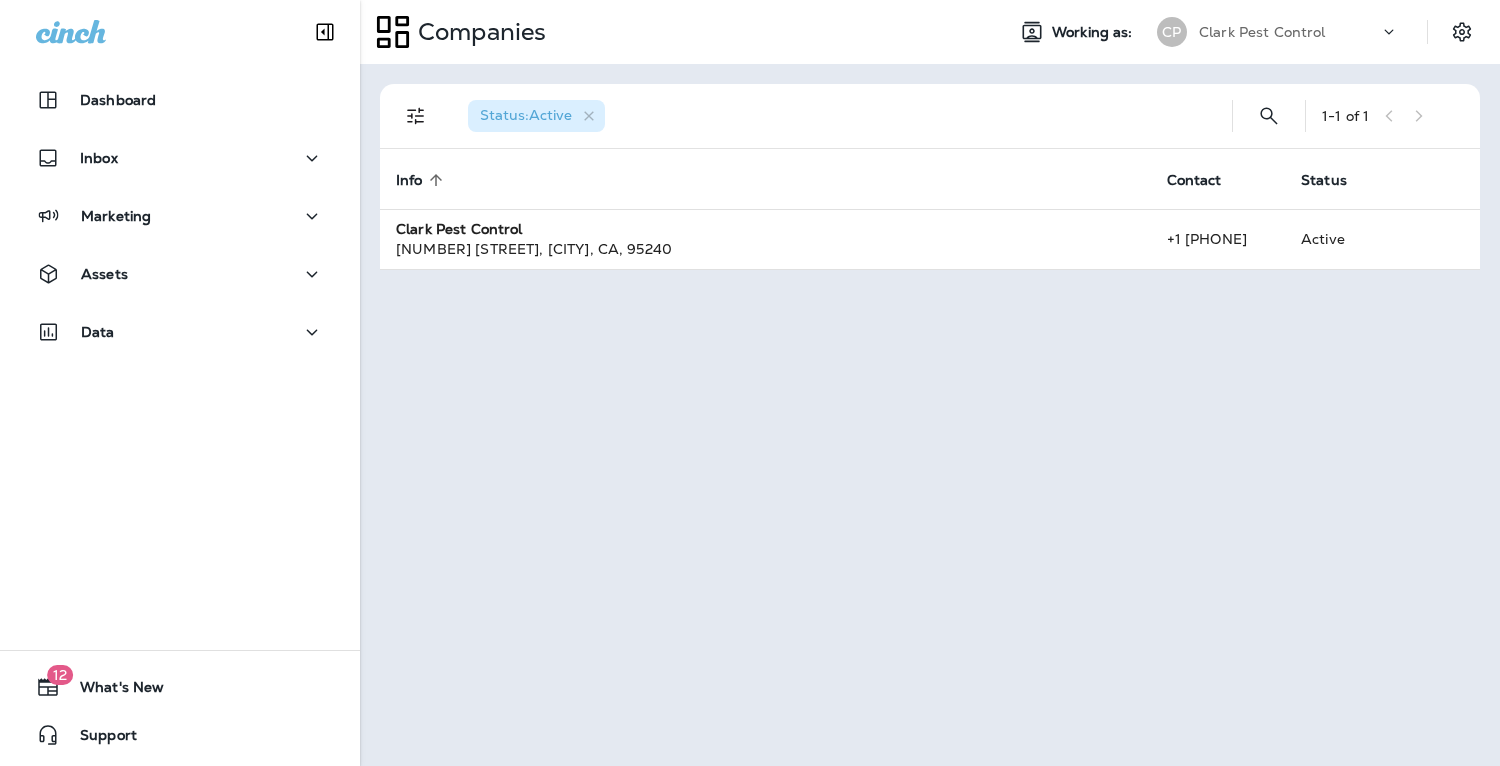 scroll, scrollTop: 0, scrollLeft: 0, axis: both 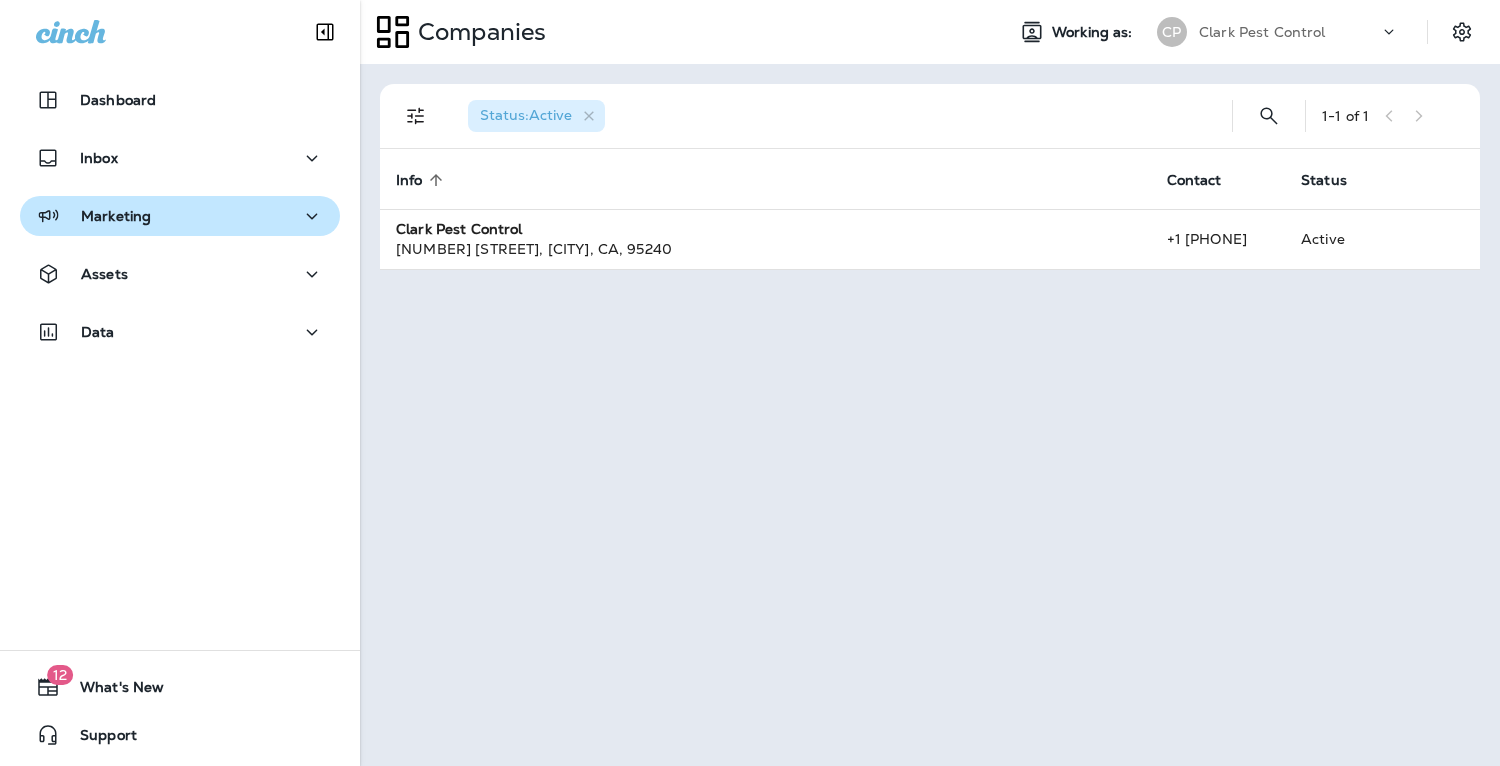 click 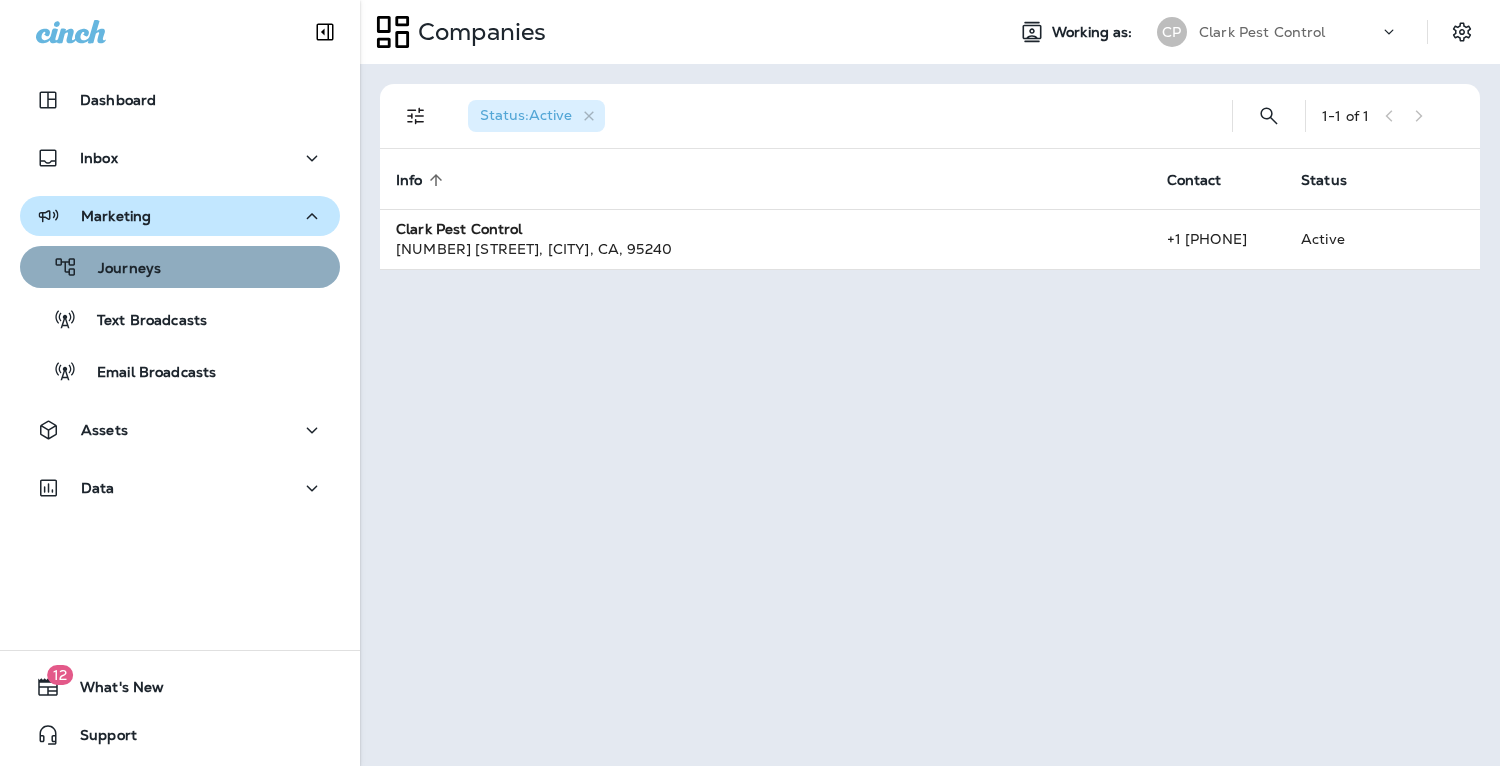 click on "Journeys" at bounding box center (180, 267) 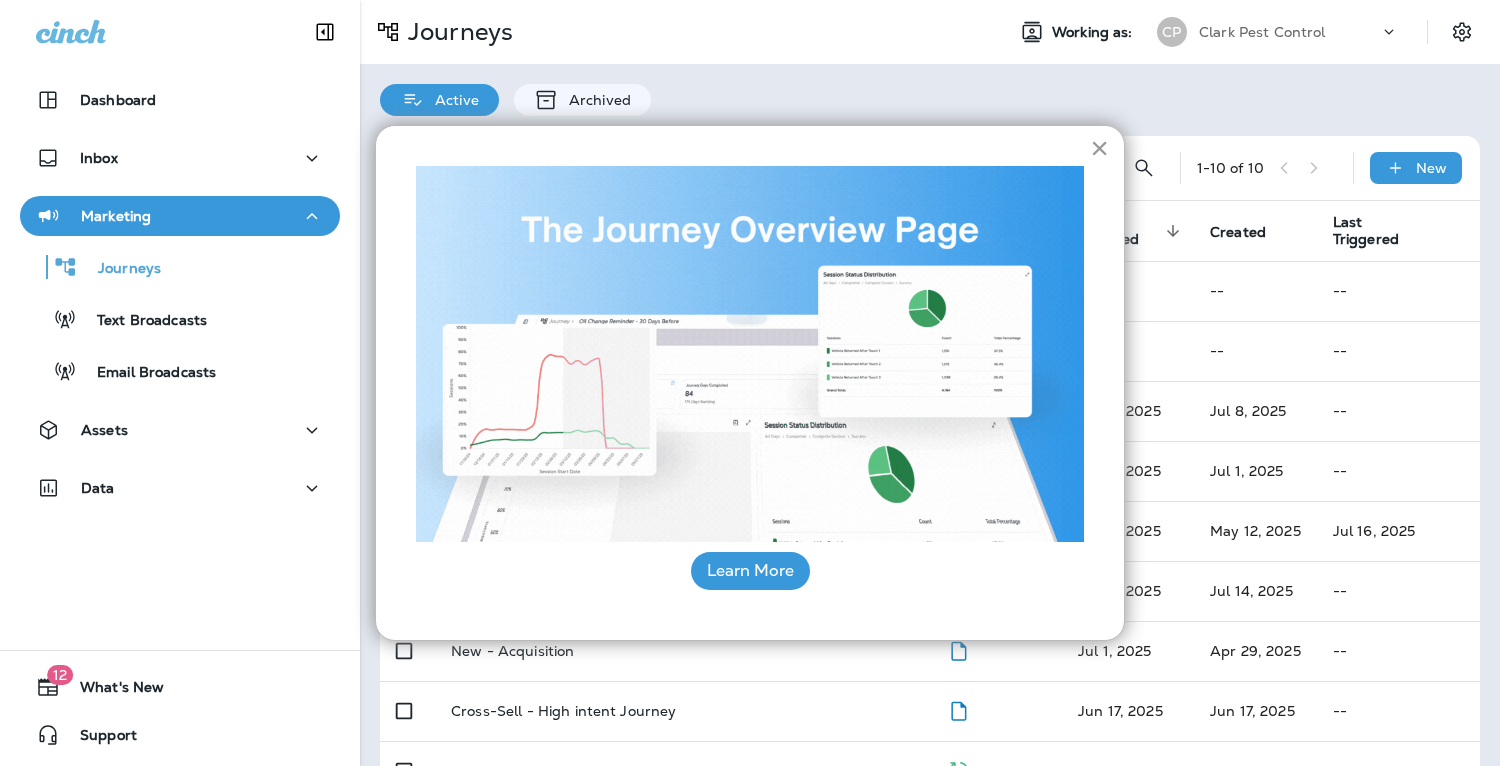 click on "×" at bounding box center [1099, 148] 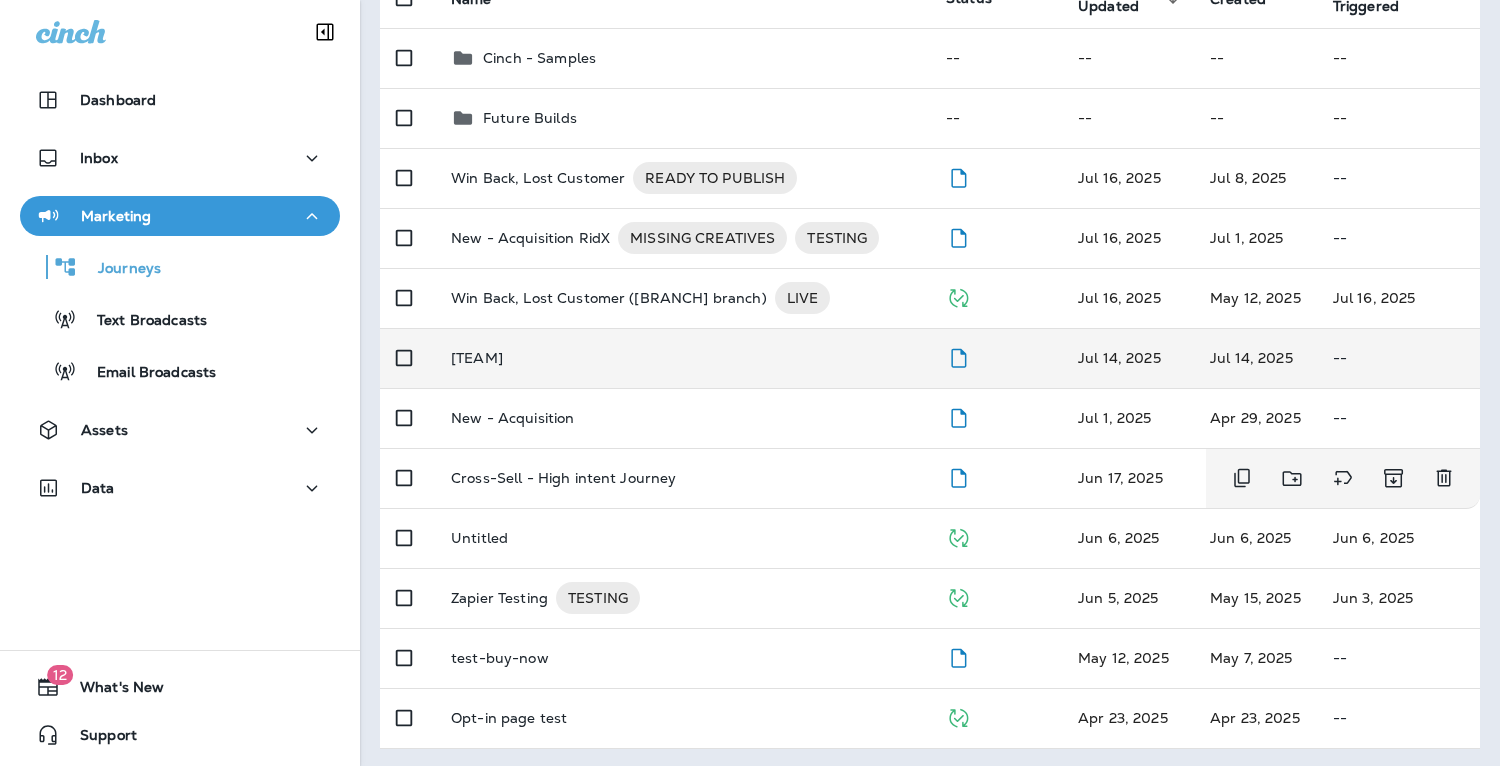 scroll, scrollTop: 236, scrollLeft: 0, axis: vertical 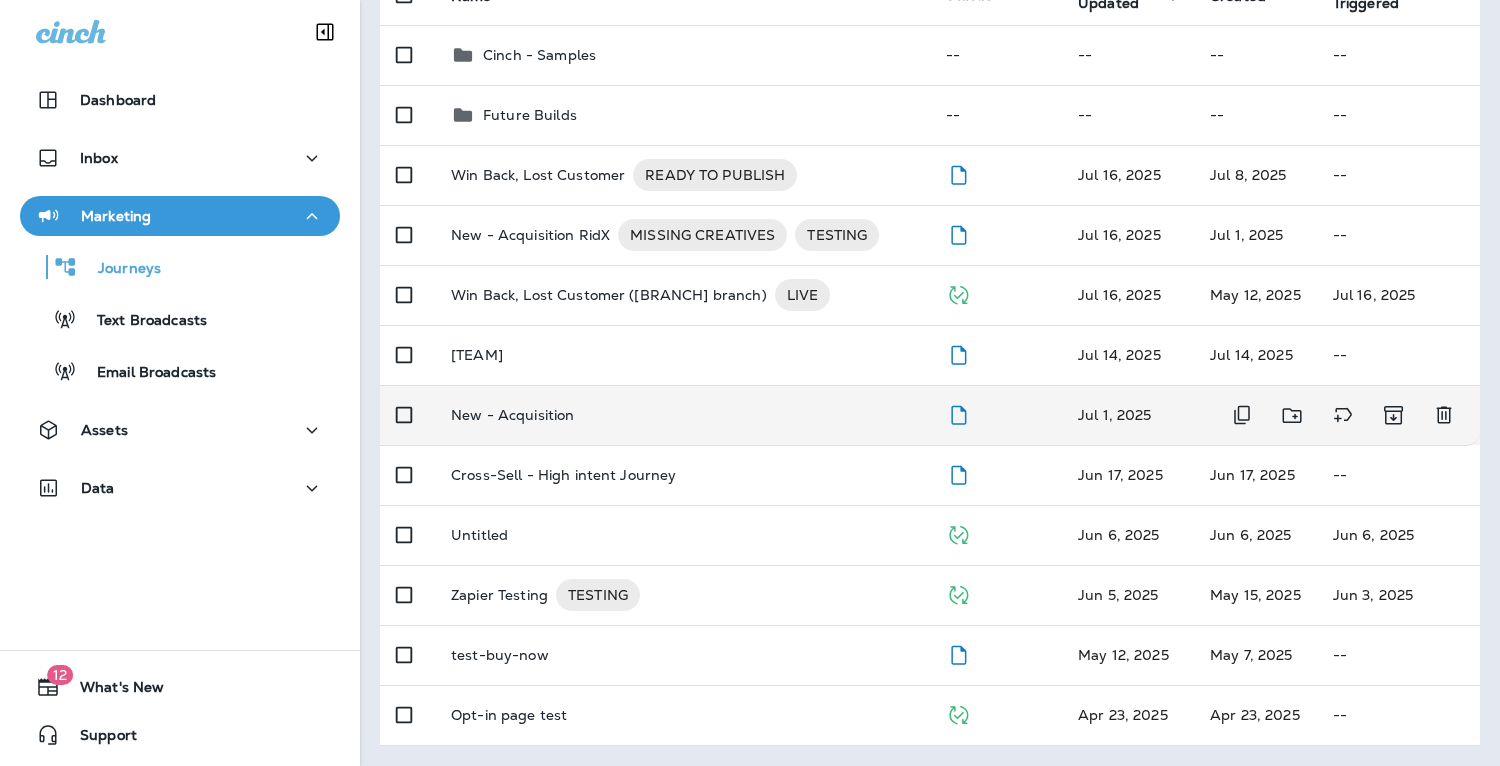 click on "New - Acquisition" at bounding box center (682, 415) 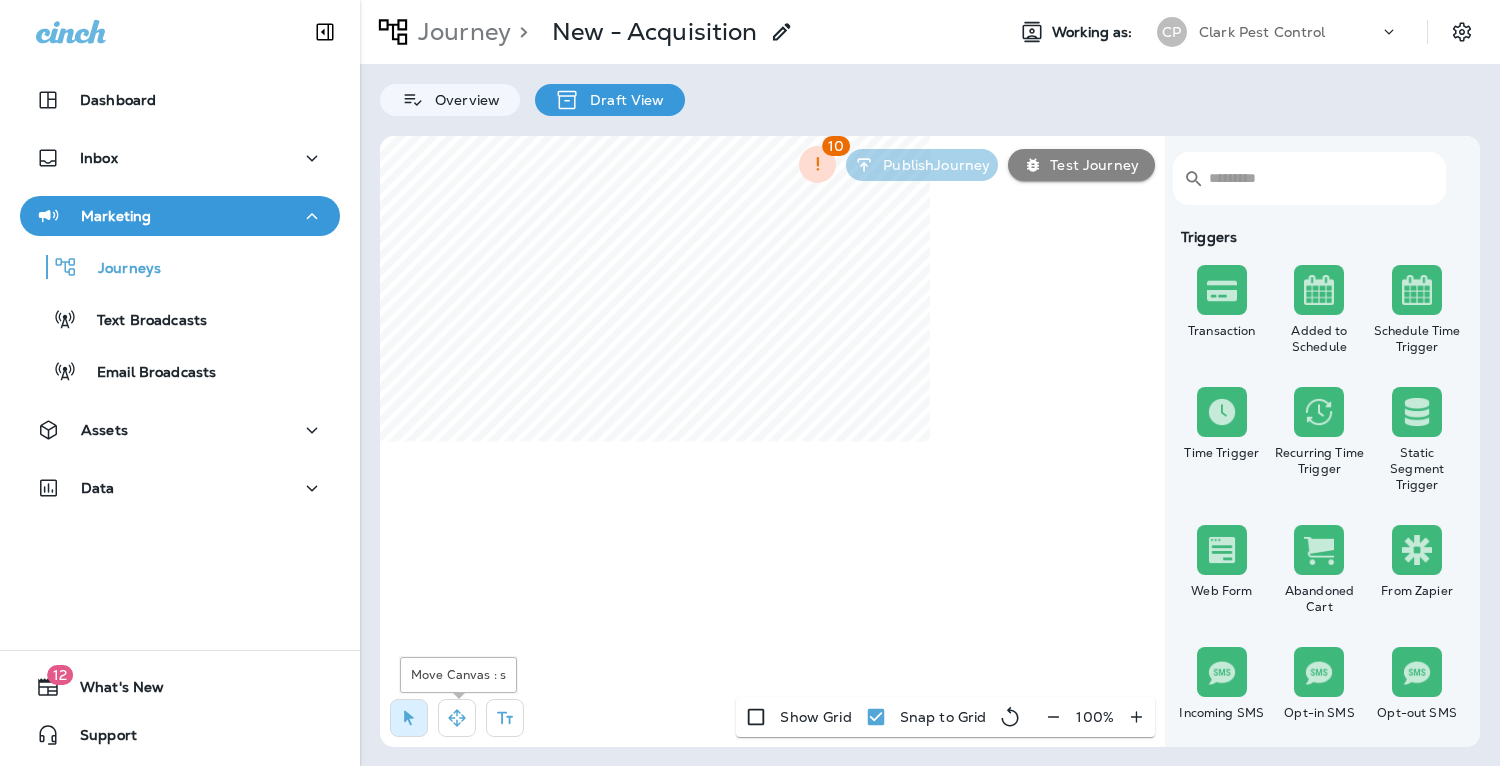 click 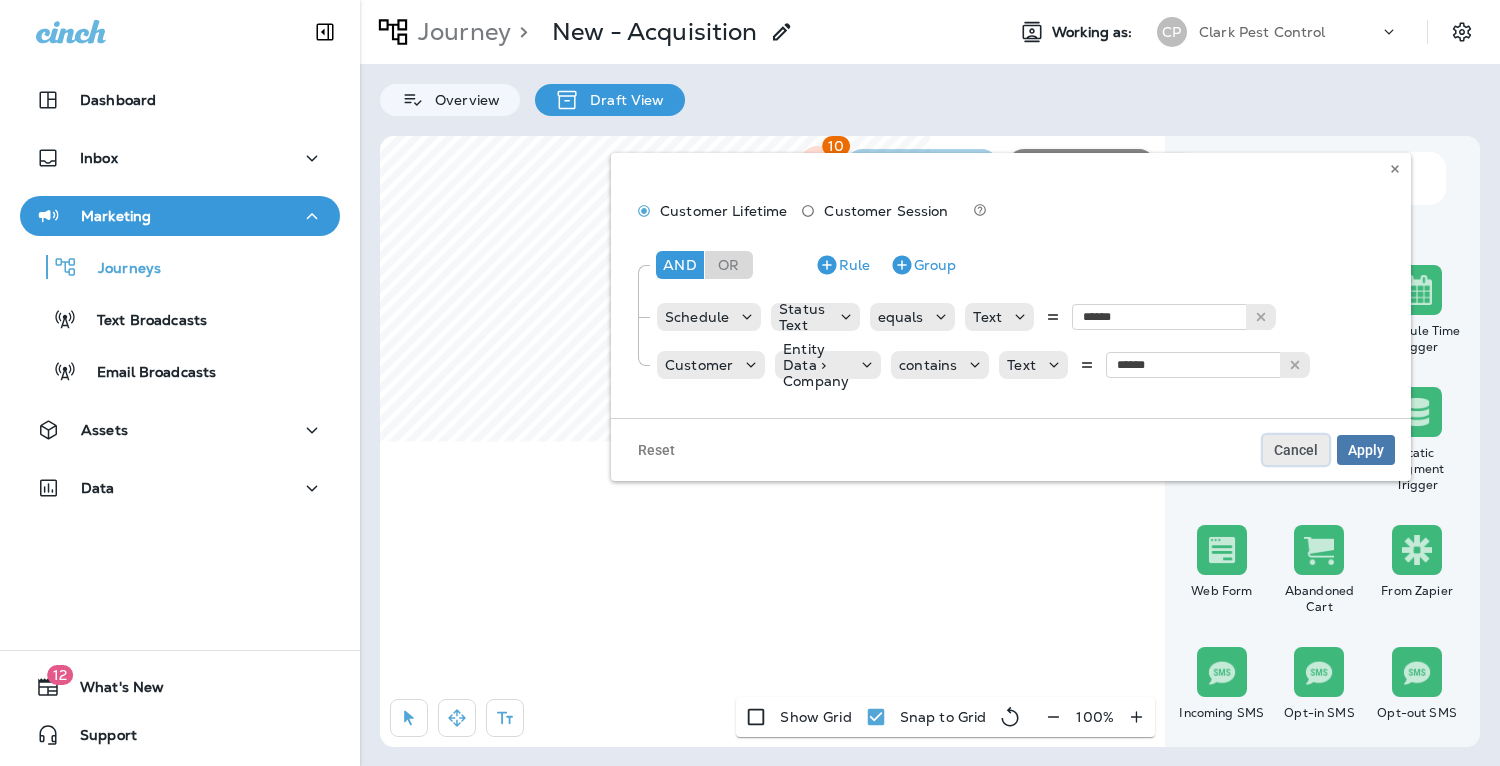 click on "Cancel" at bounding box center [1296, 450] 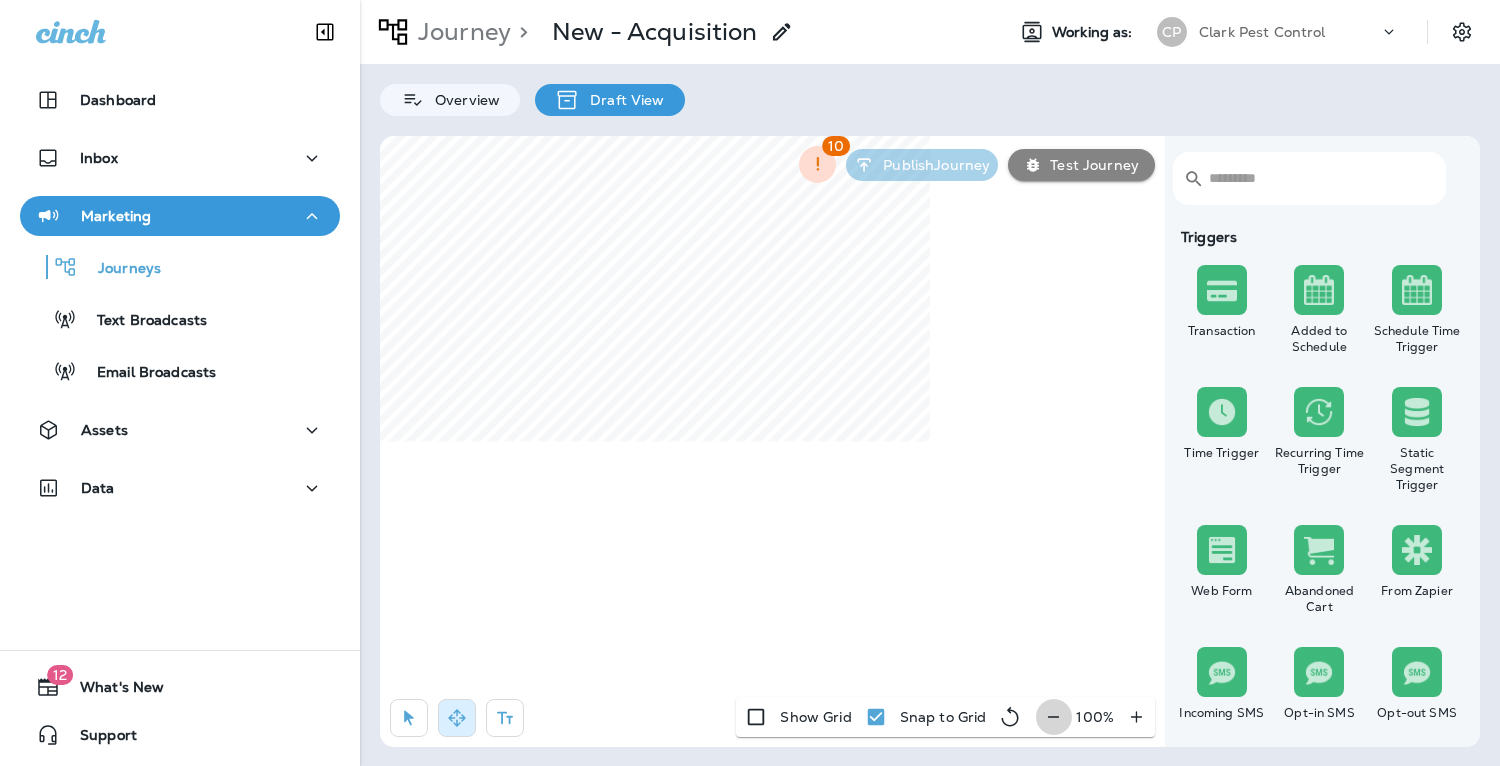 click 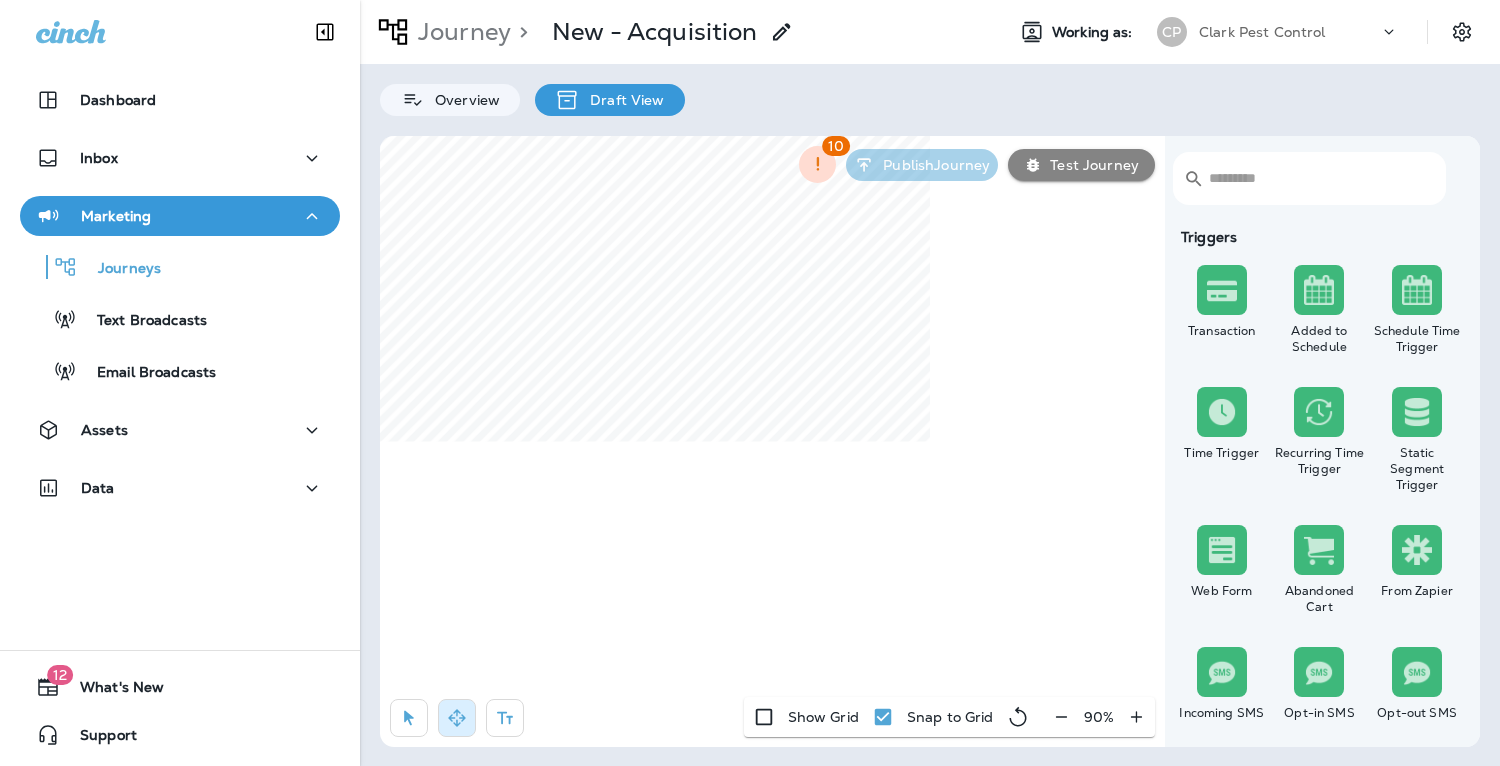 click 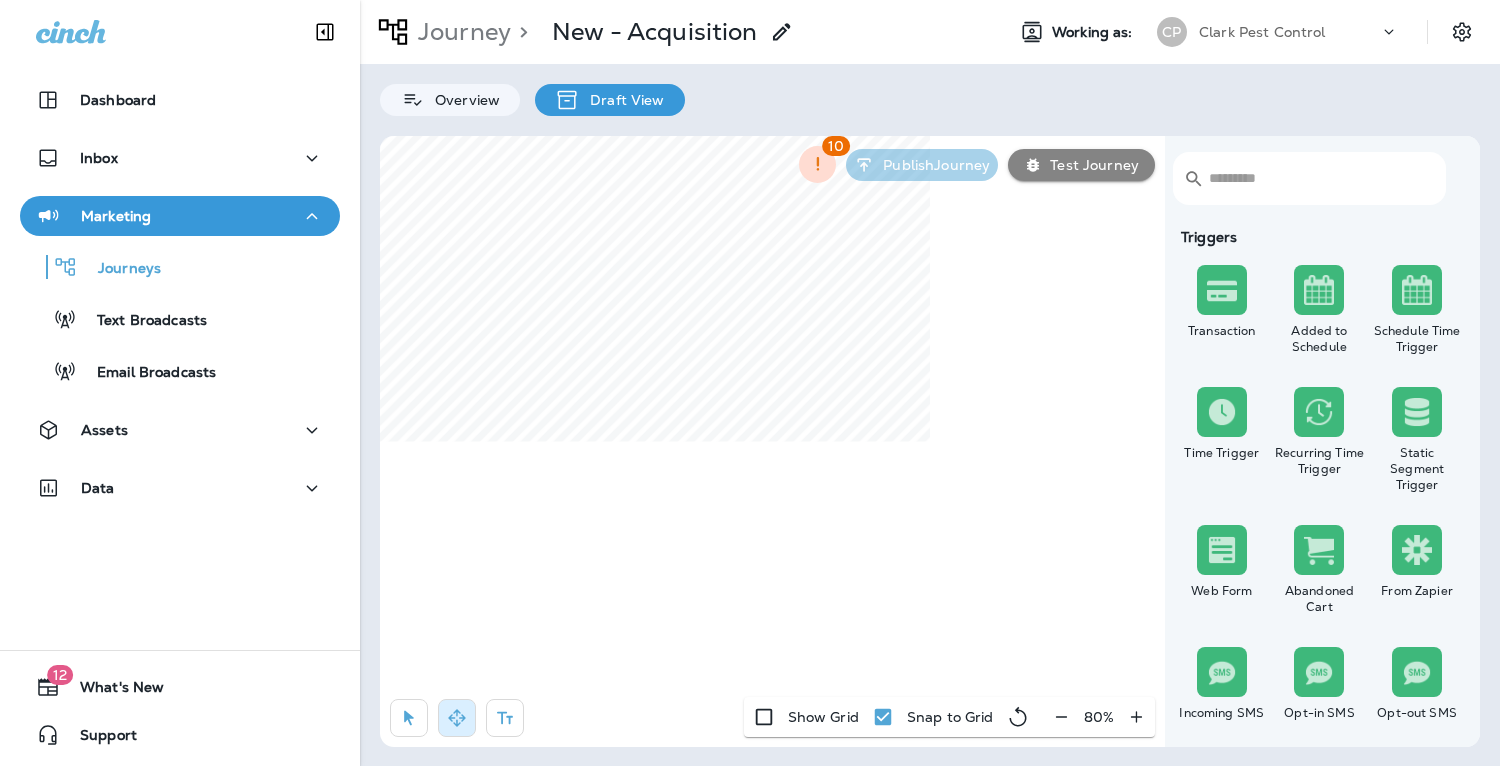 select on "***" 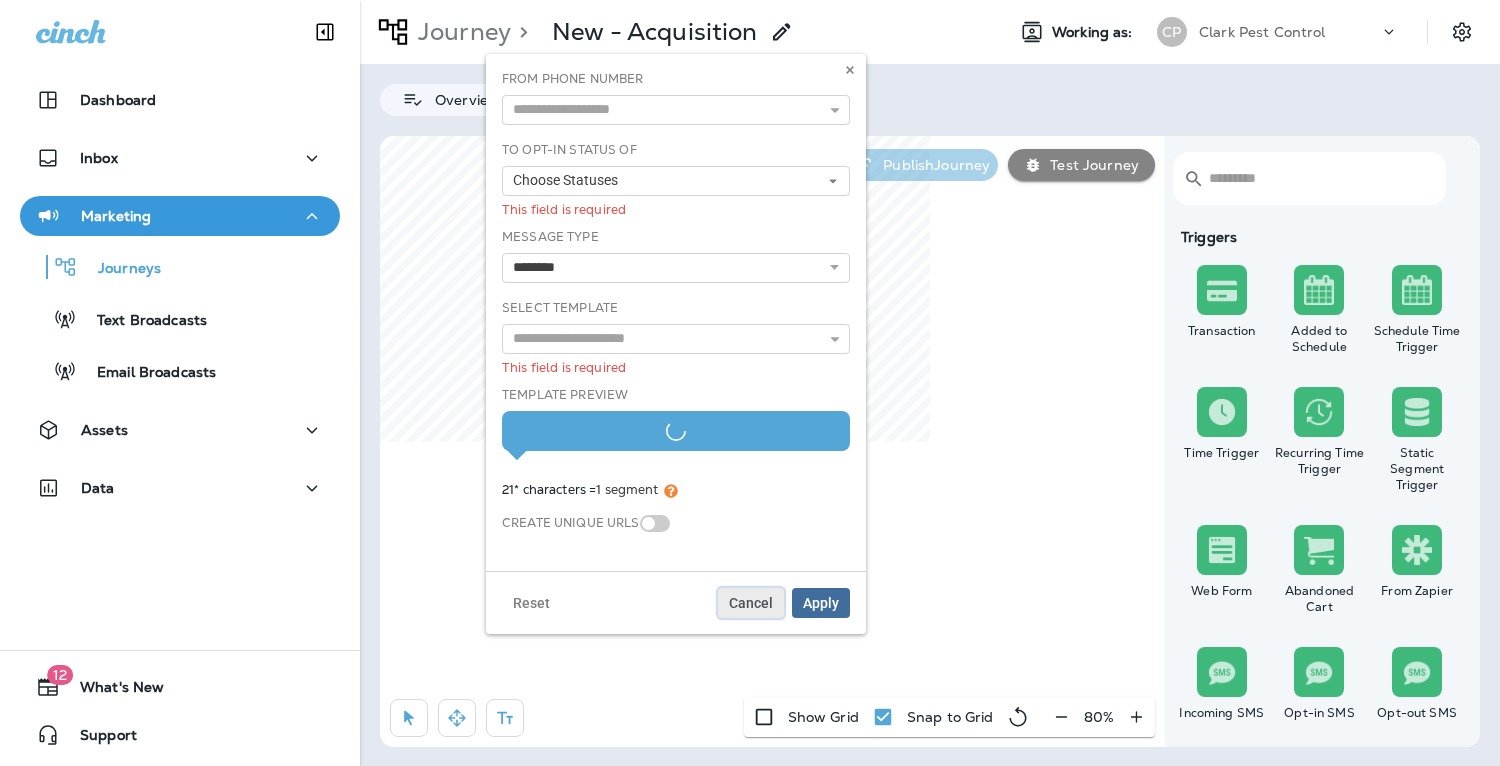 click on "Cancel" at bounding box center (751, 603) 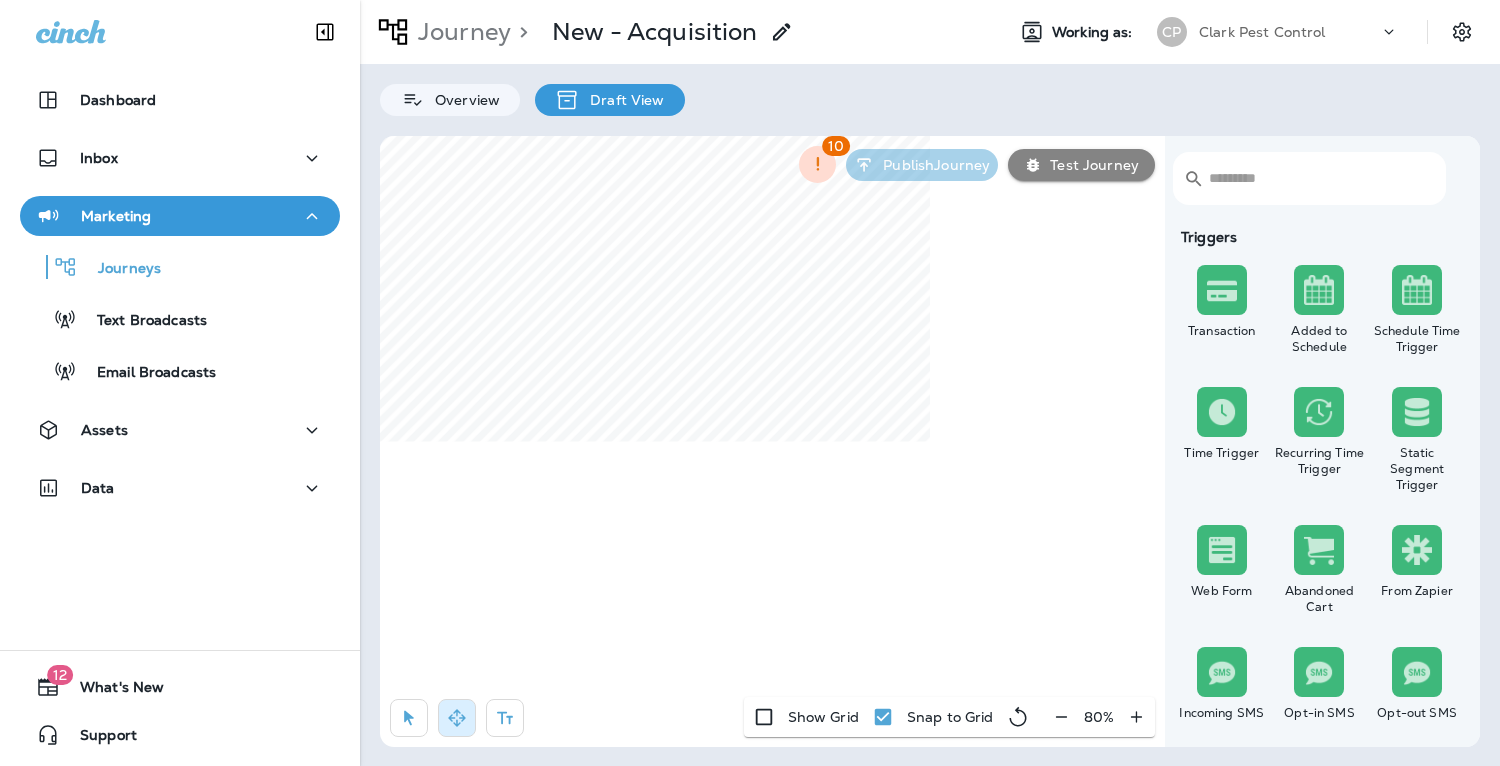 select on "****" 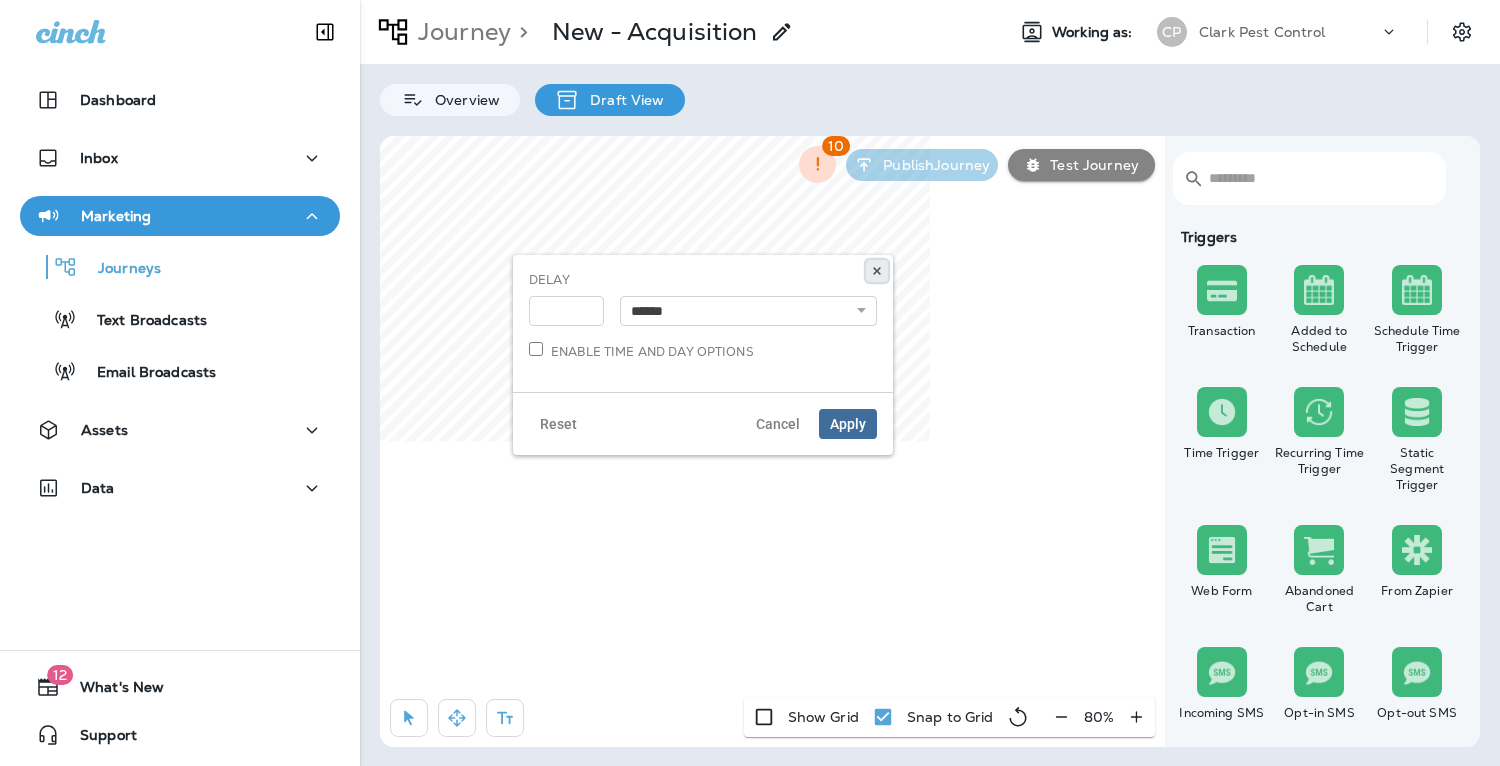 click 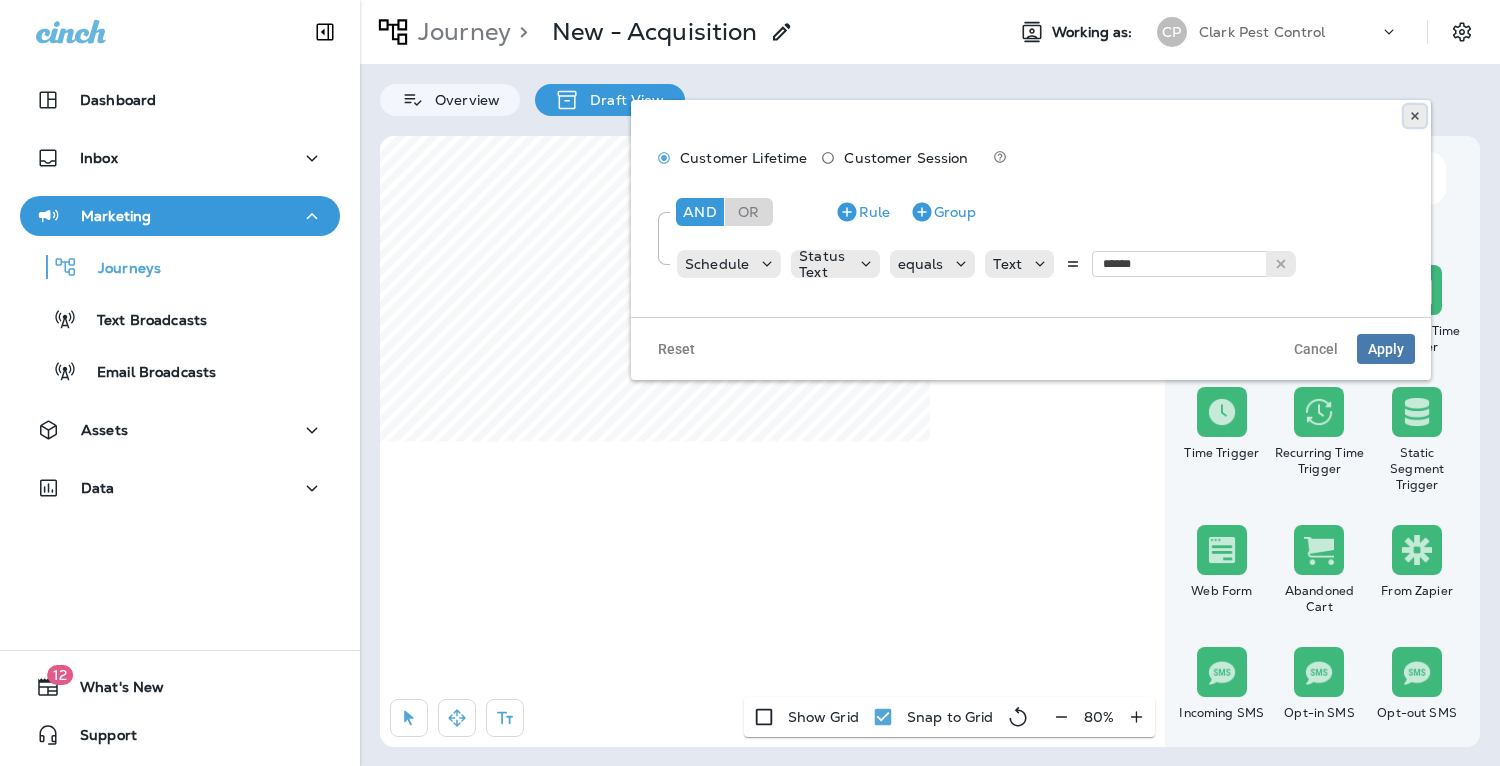 click 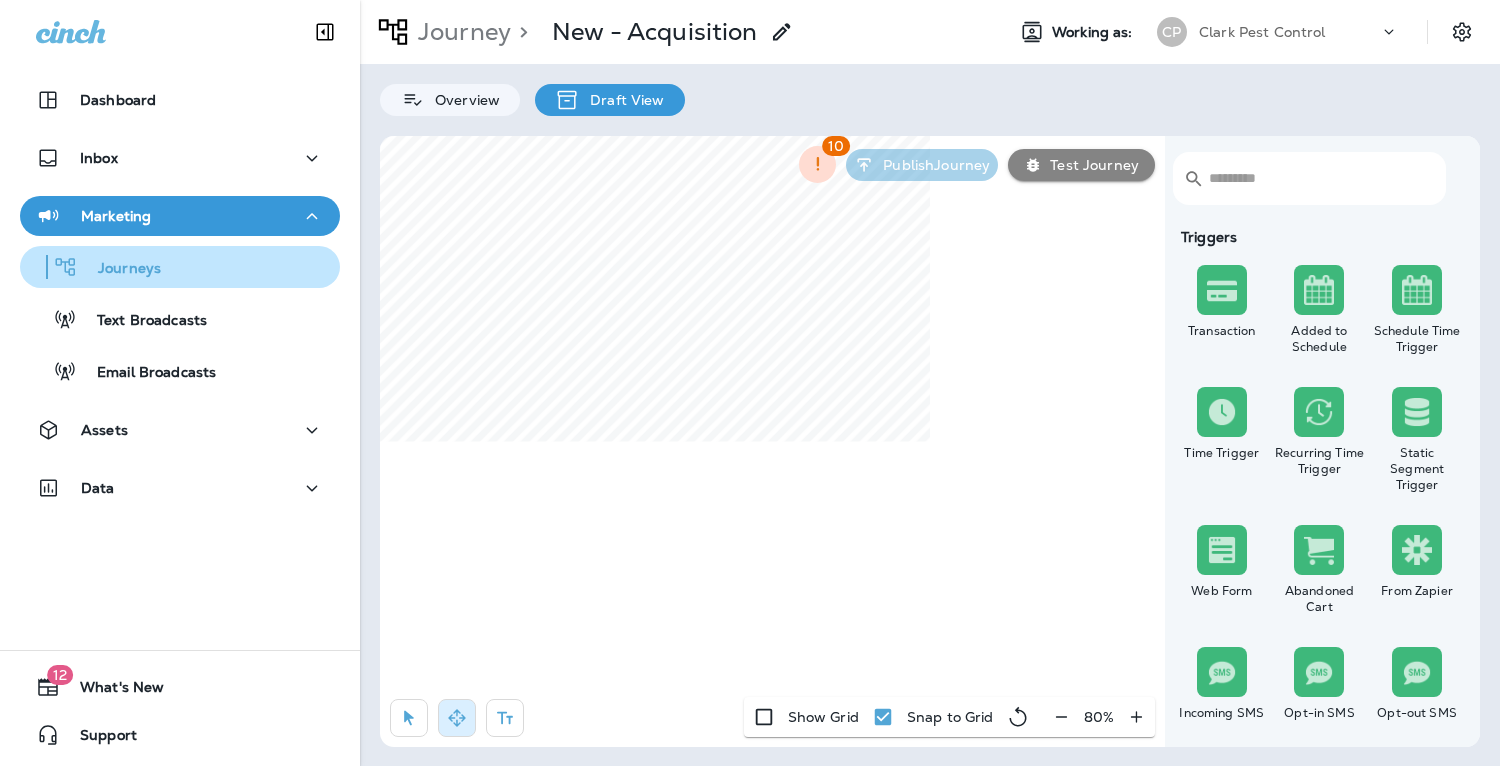 click on "Journeys" at bounding box center (180, 267) 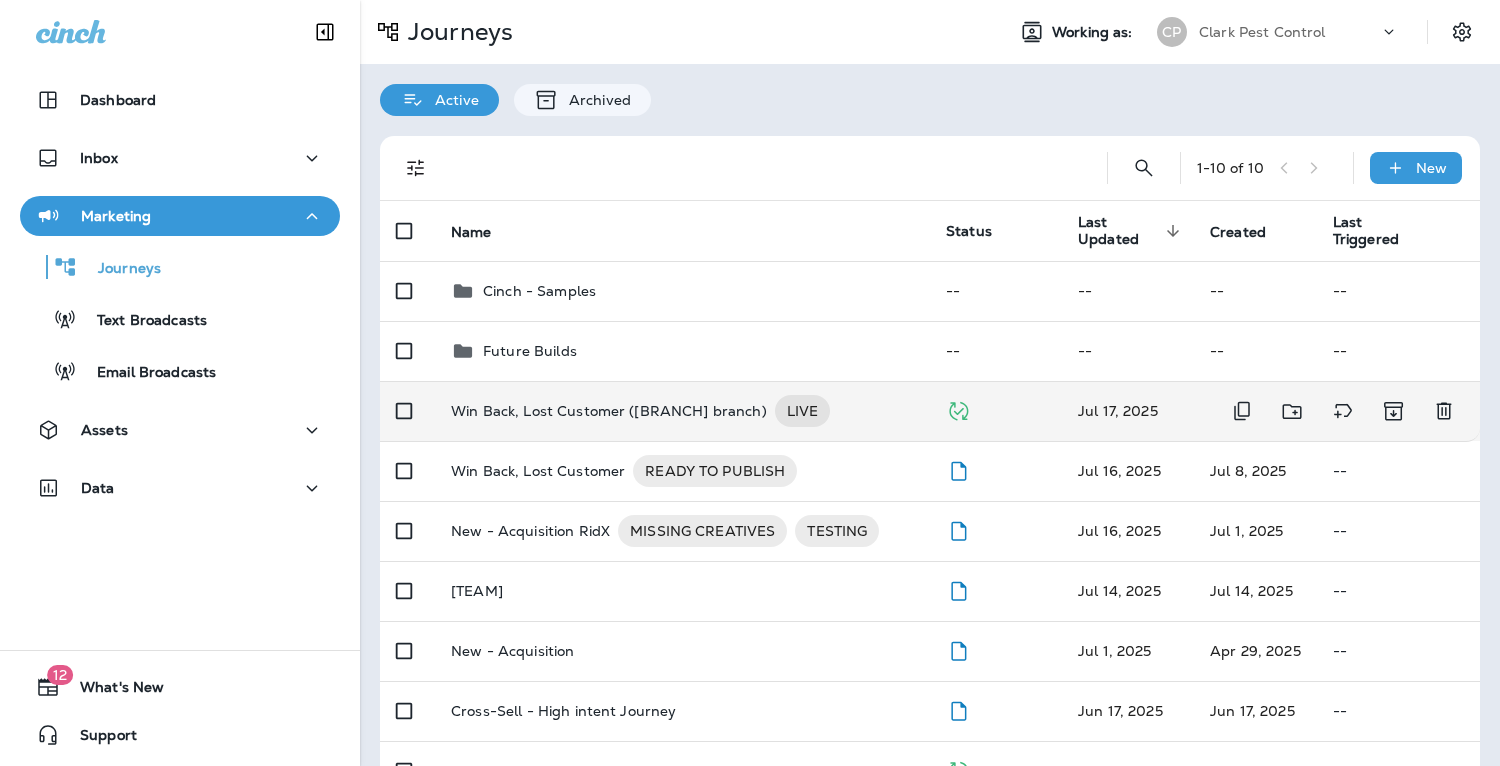 scroll, scrollTop: 13, scrollLeft: 0, axis: vertical 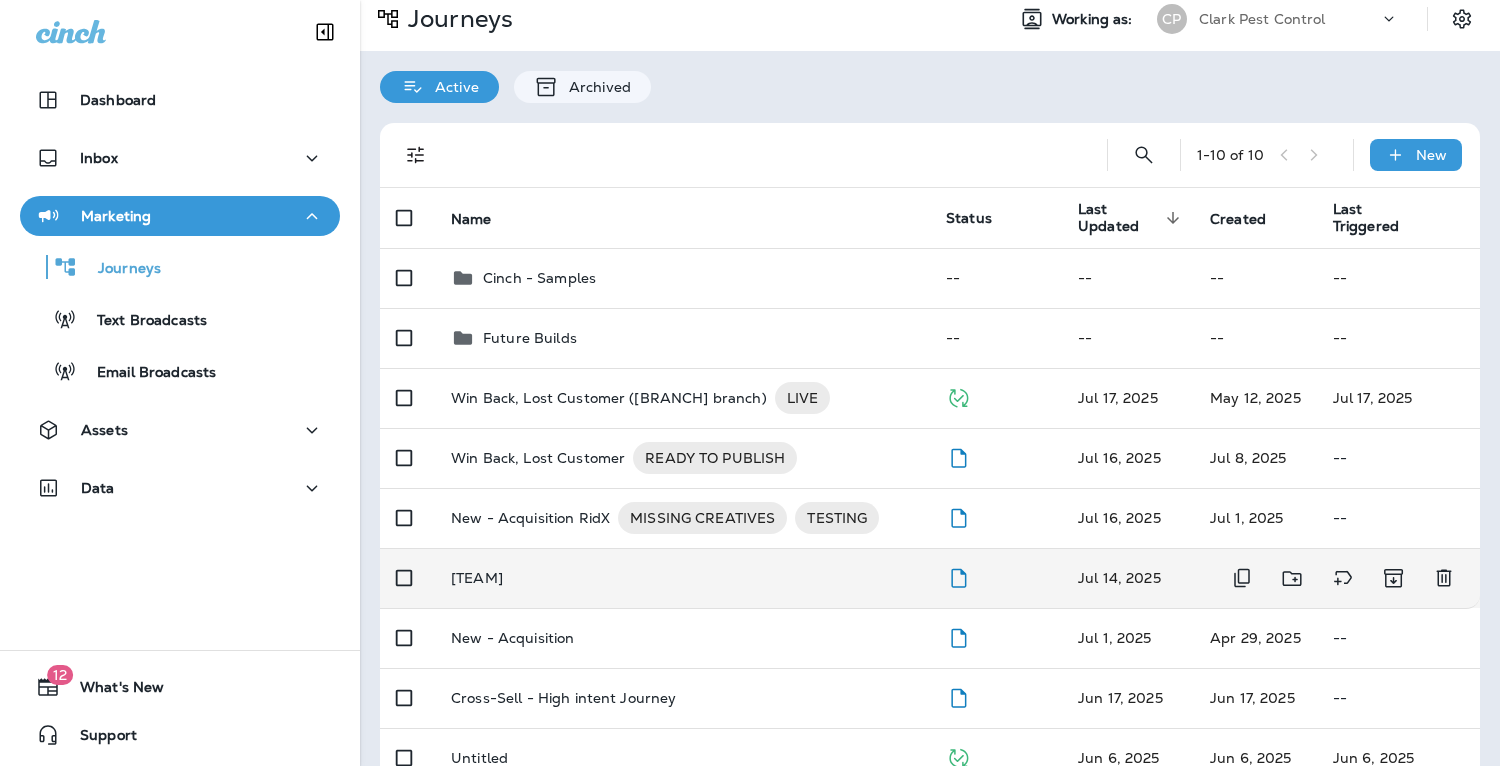 click on "[CITY]-grizzlies" at bounding box center (477, 578) 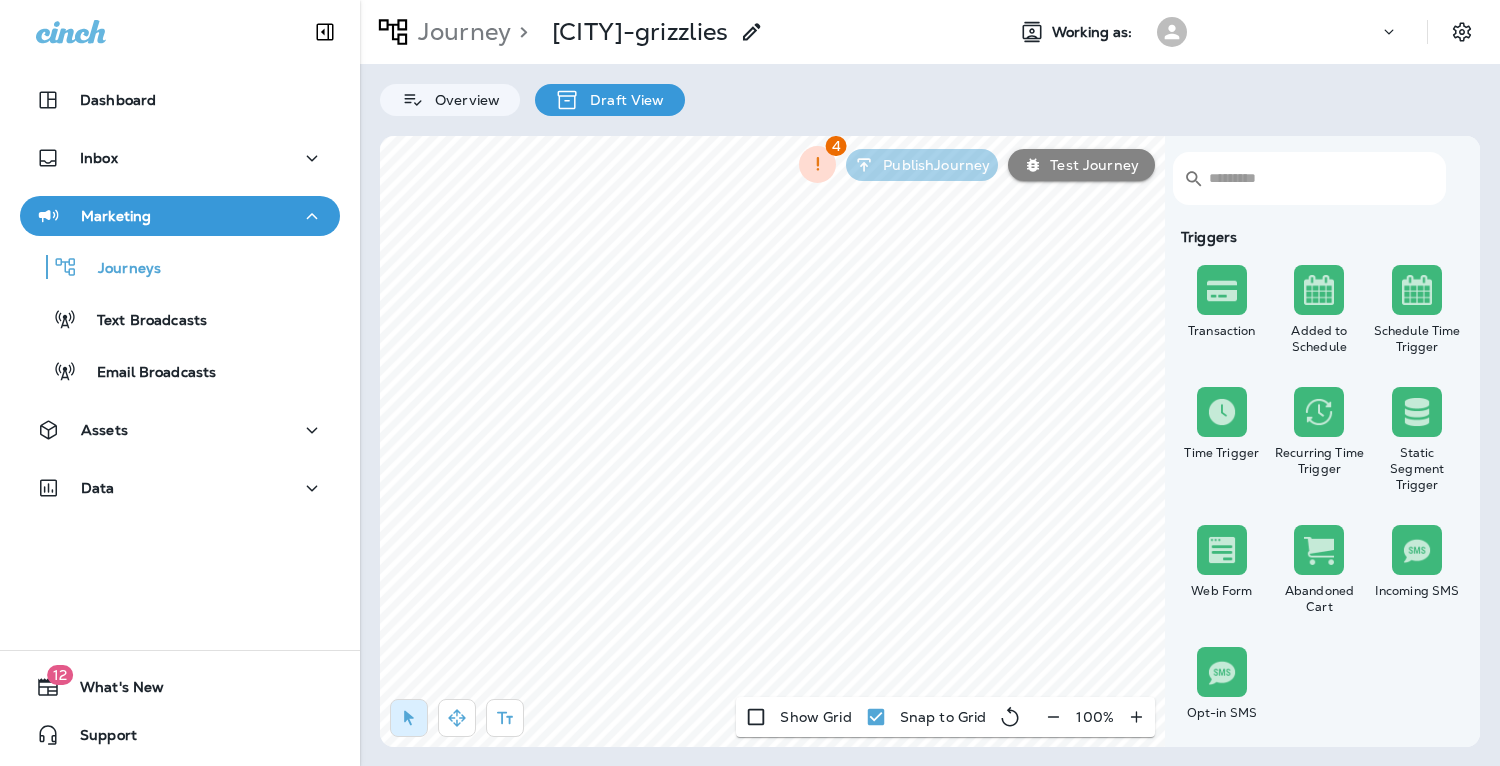 scroll, scrollTop: 0, scrollLeft: 0, axis: both 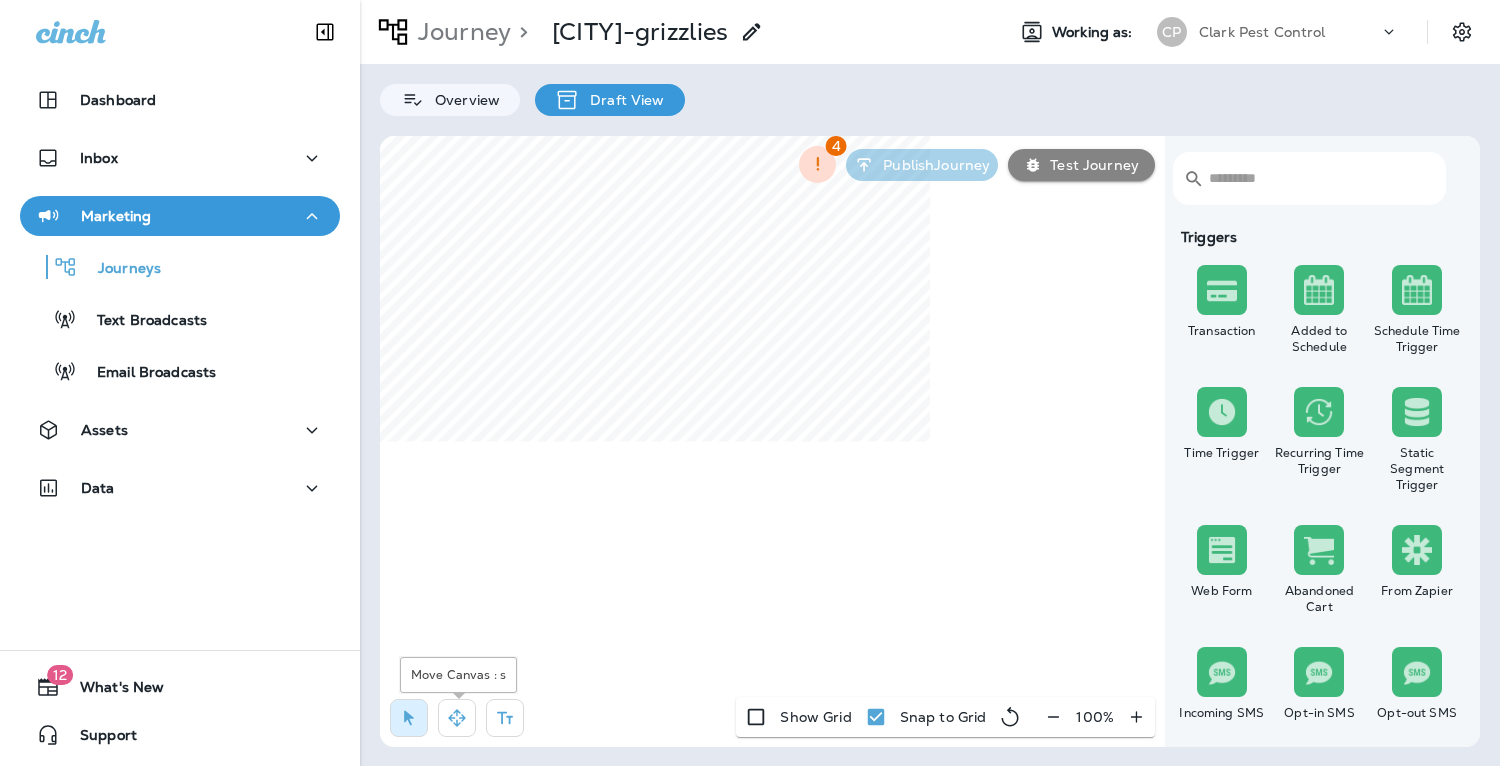 click 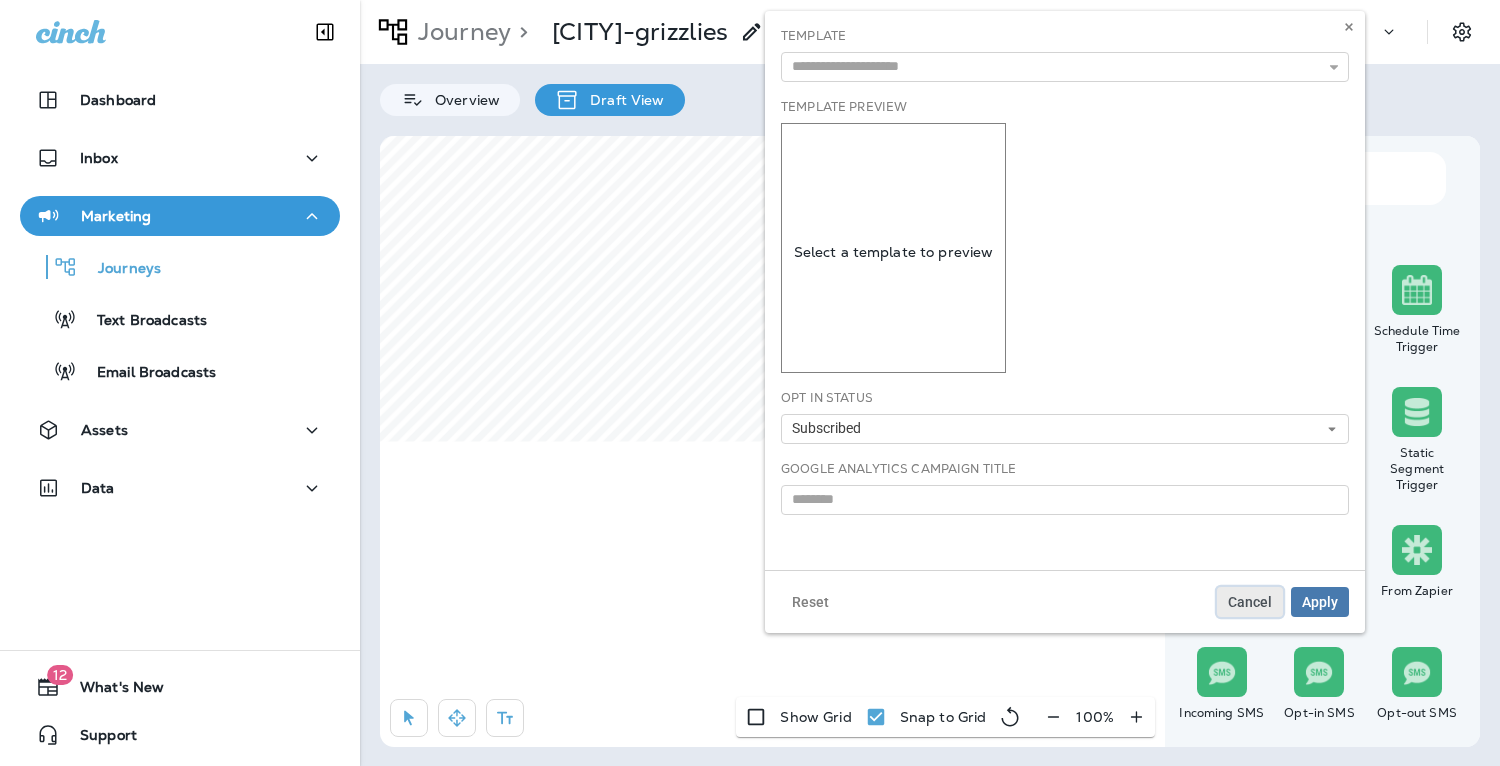 click on "Cancel" at bounding box center [1250, 602] 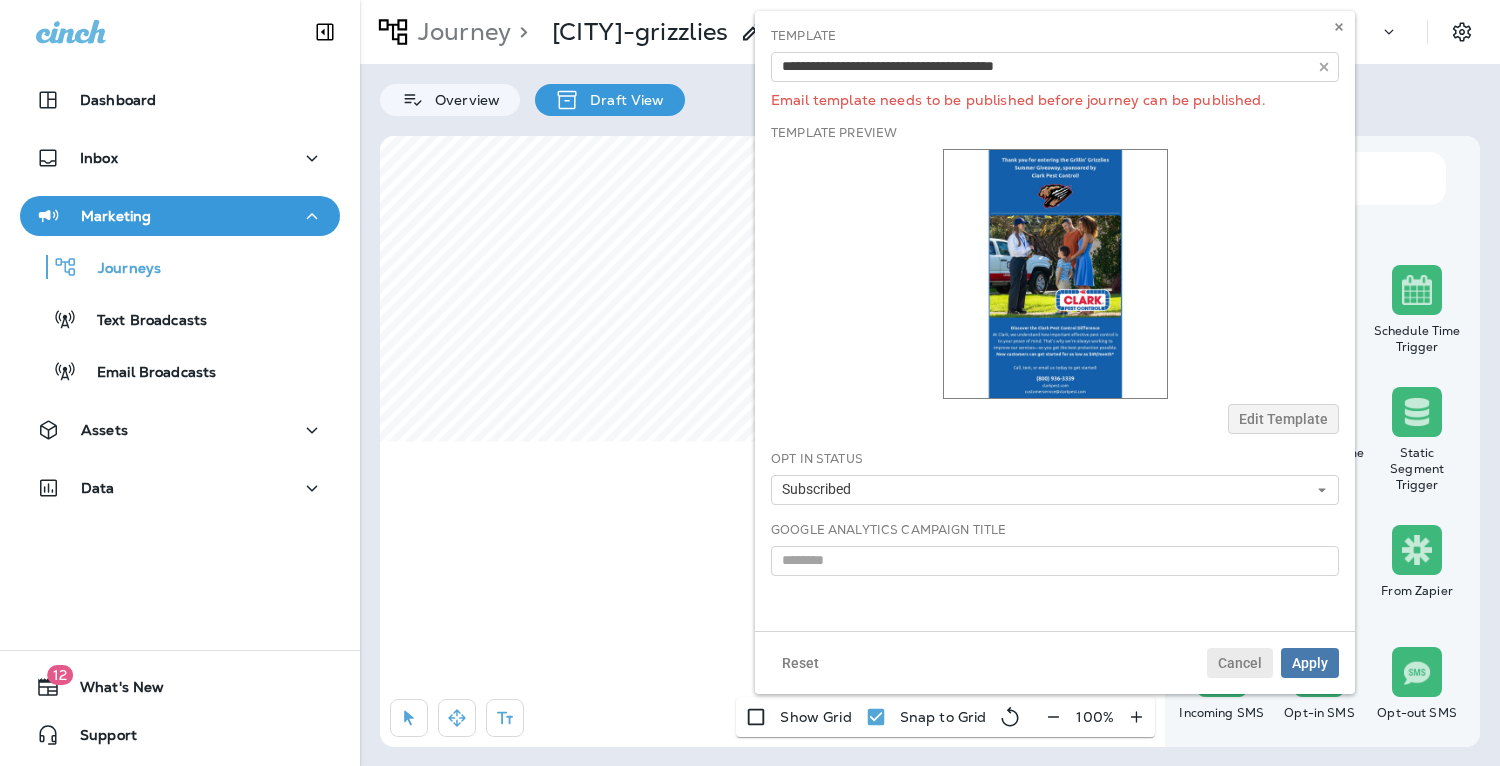 click on "Web Form" at bounding box center [1222, 570] 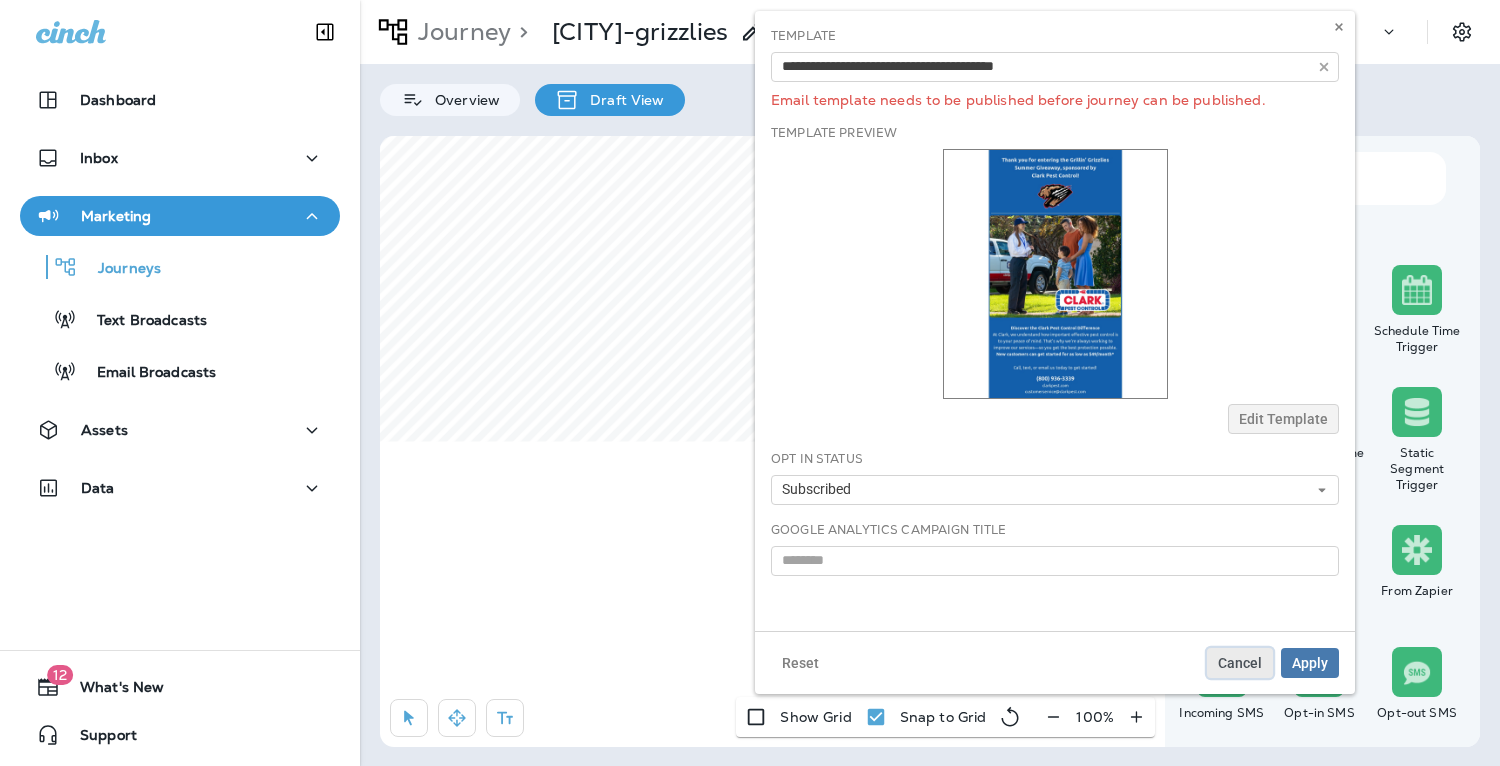 click on "Cancel" at bounding box center (1240, 663) 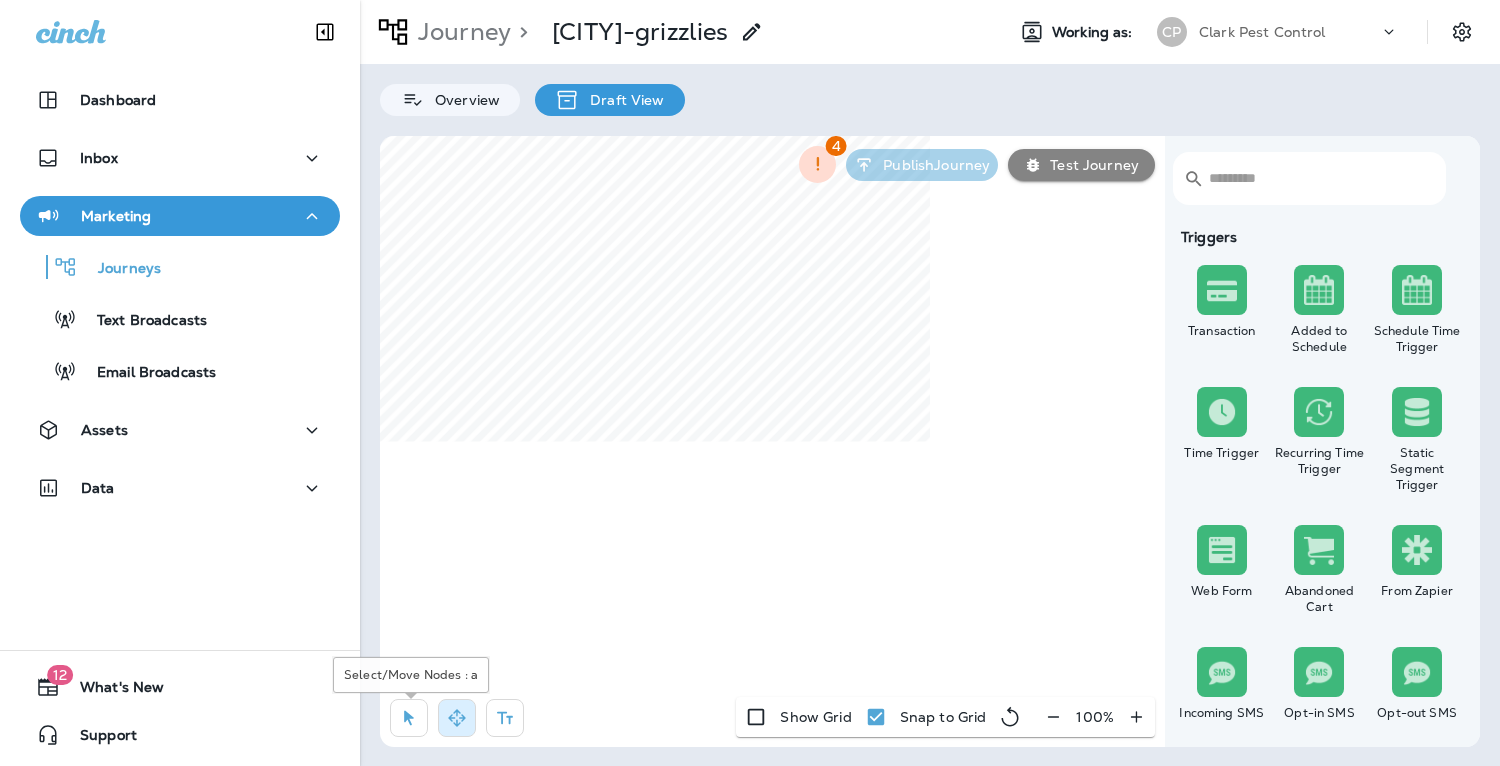 click 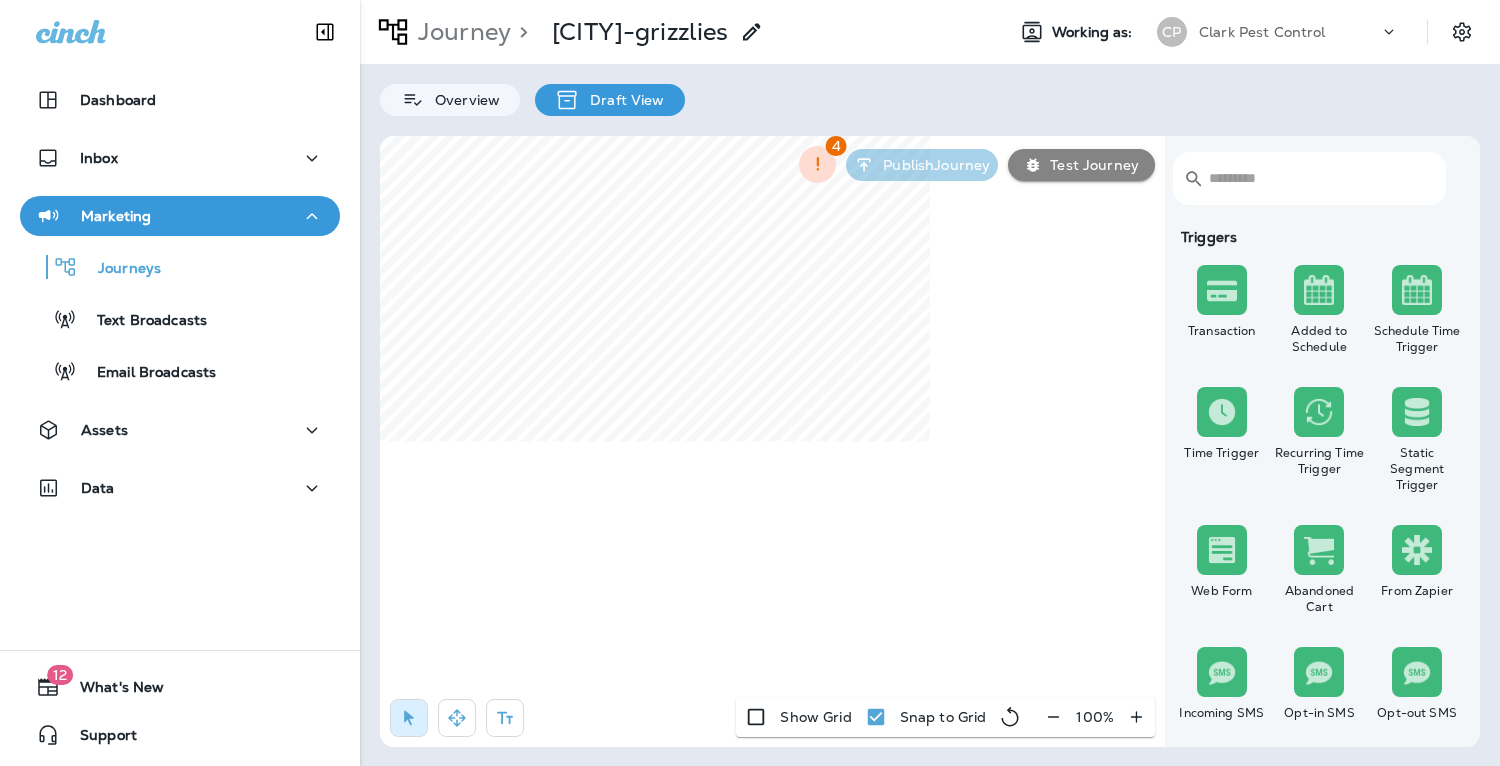 select on "****" 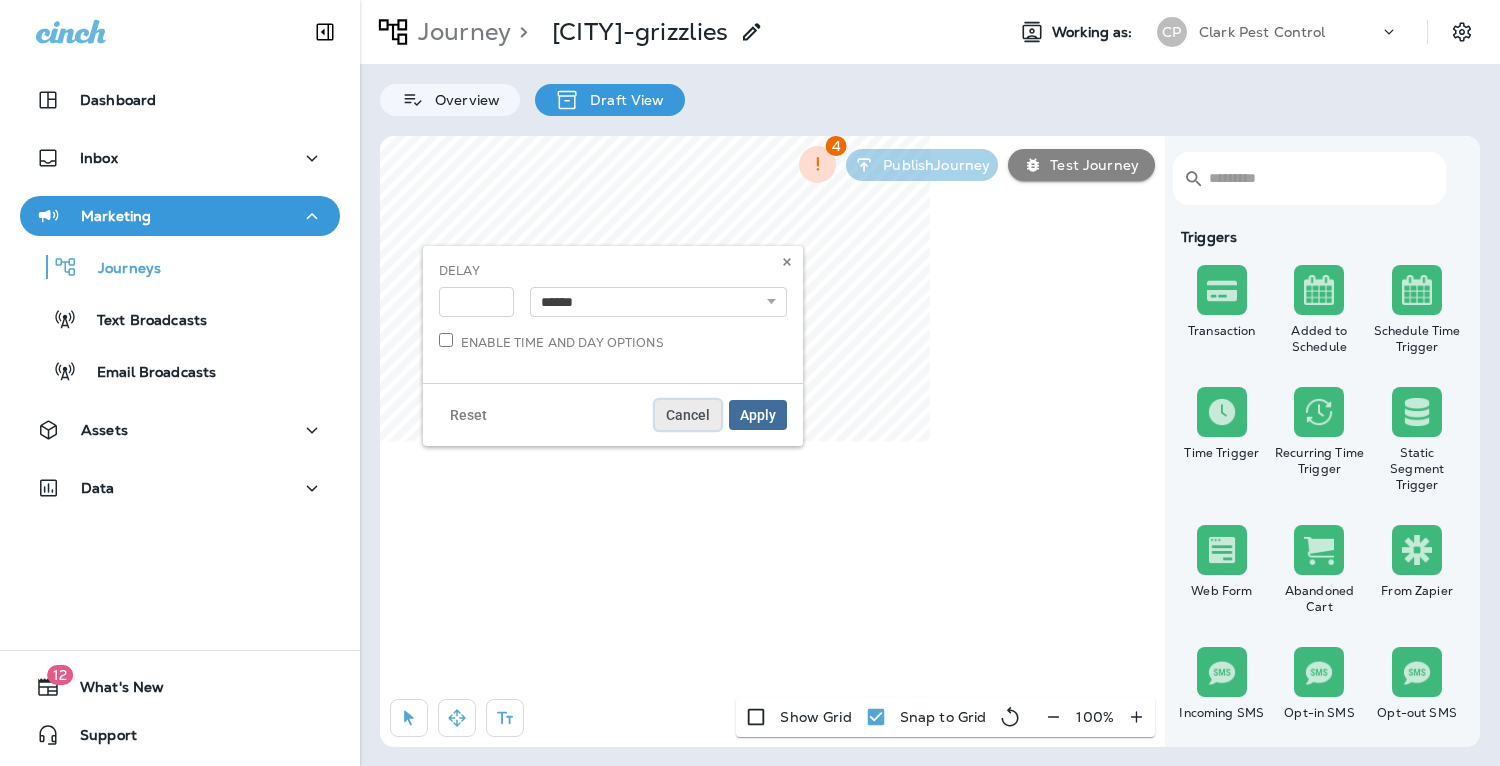 click on "Cancel" at bounding box center [688, 415] 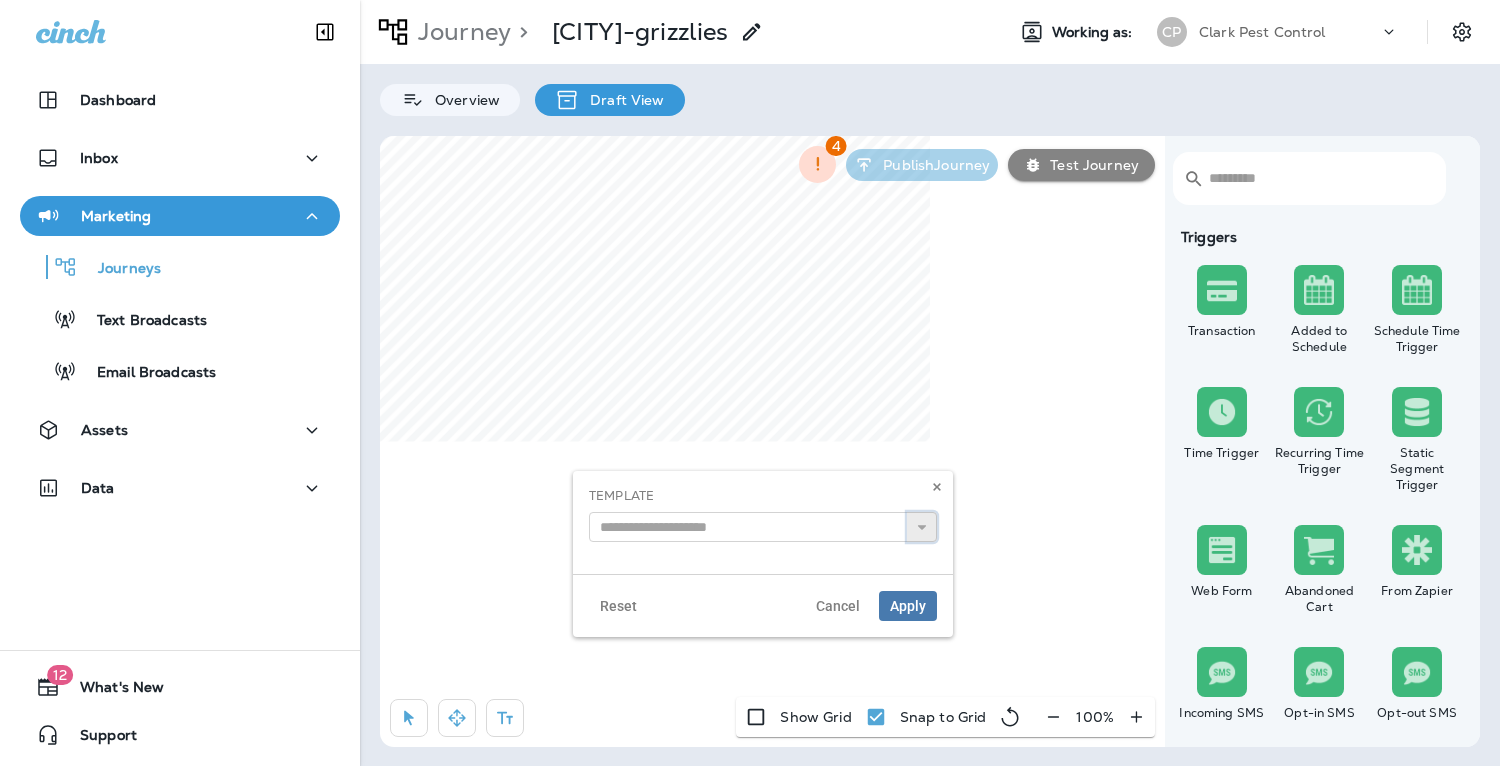 click 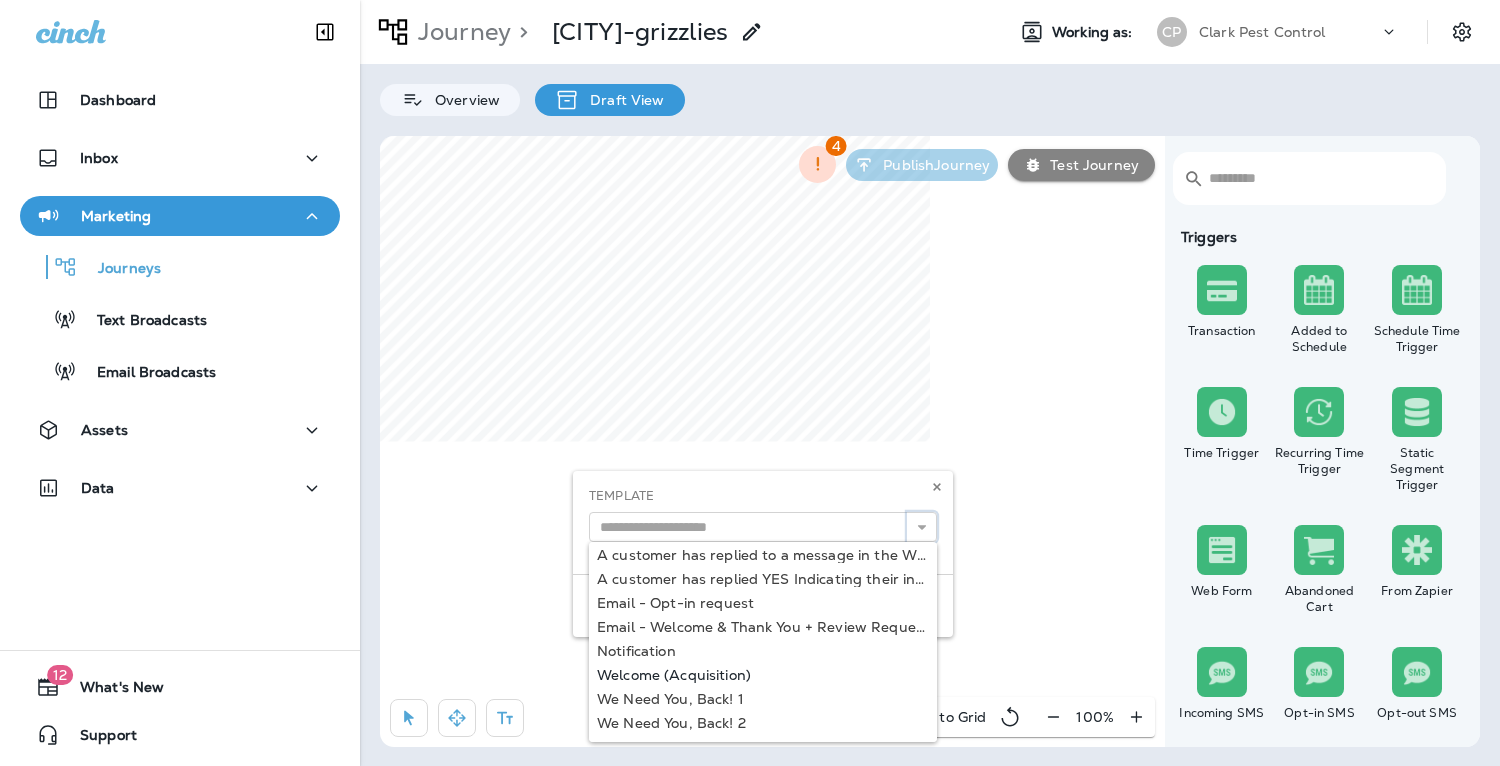 scroll, scrollTop: 0, scrollLeft: 0, axis: both 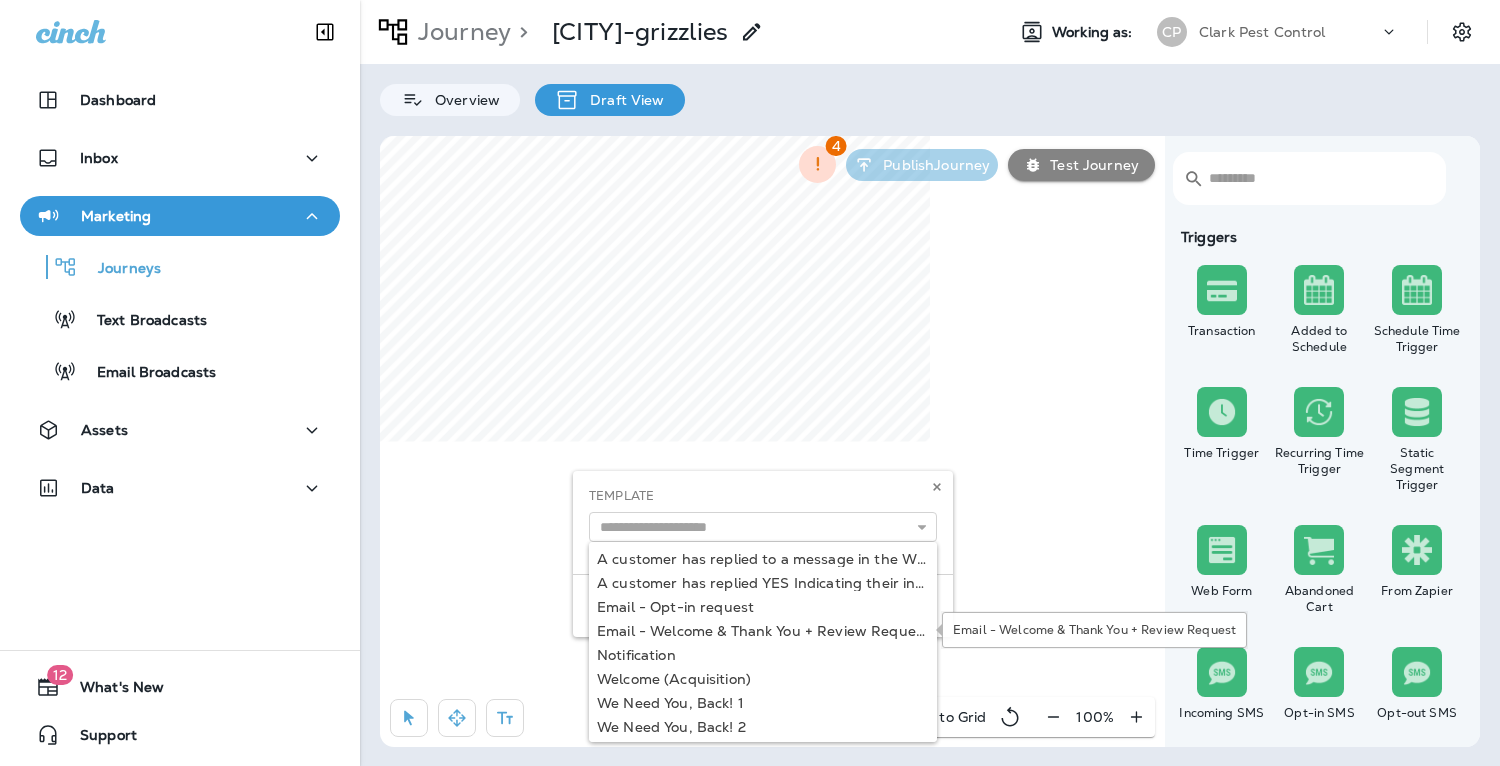 click on "Email - Welcome & Thank You + Review Request" at bounding box center [1094, 630] 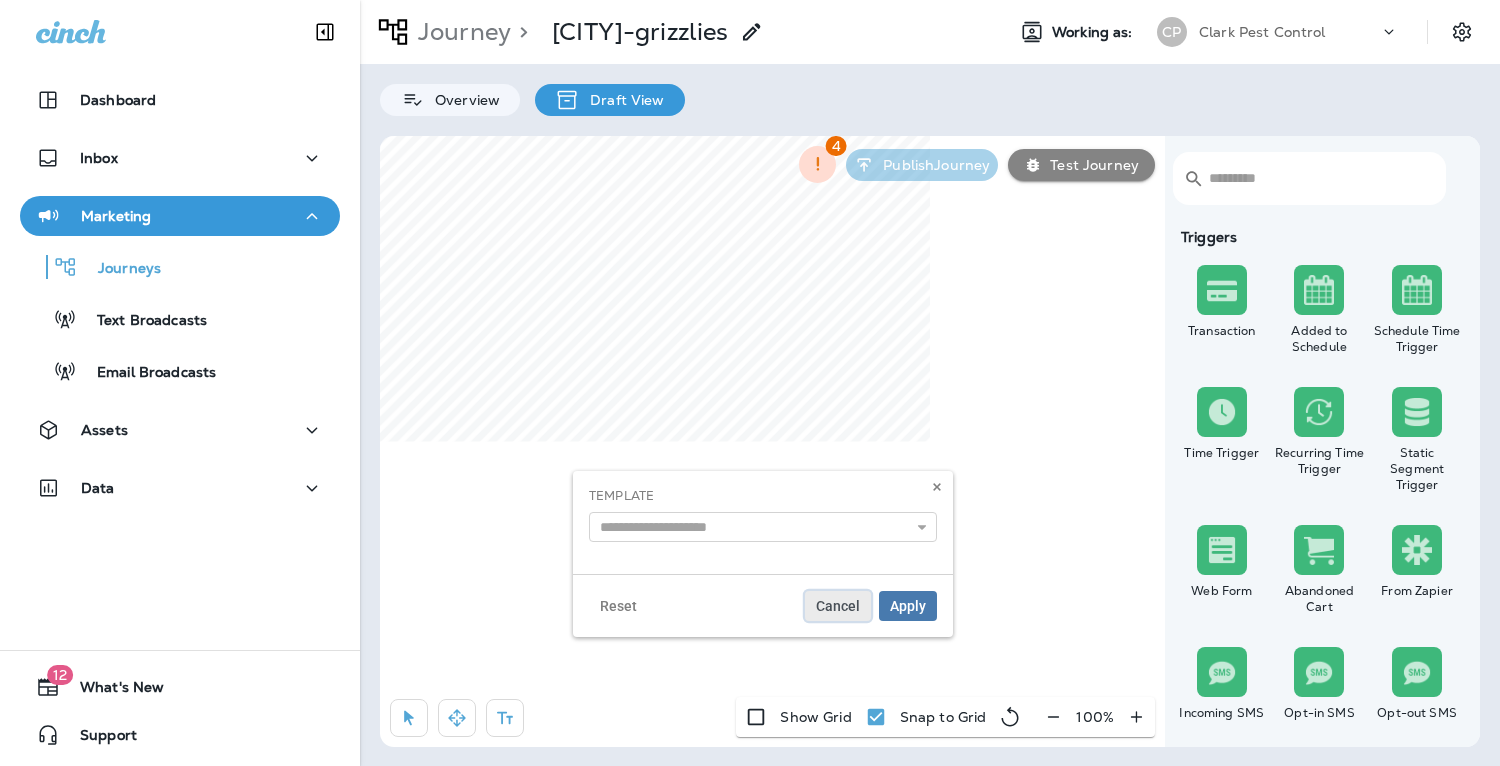 click on "Cancel" at bounding box center (838, 606) 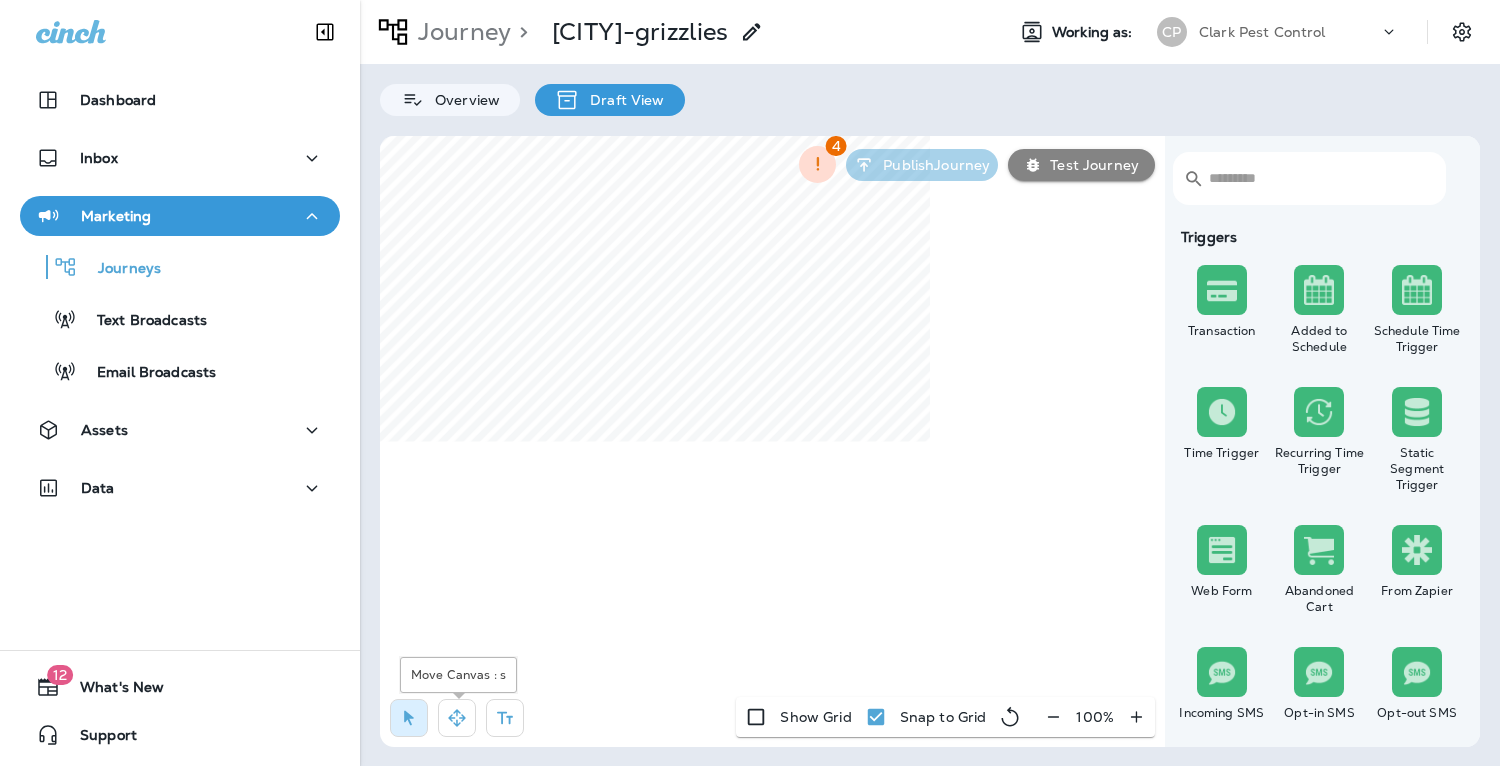 click 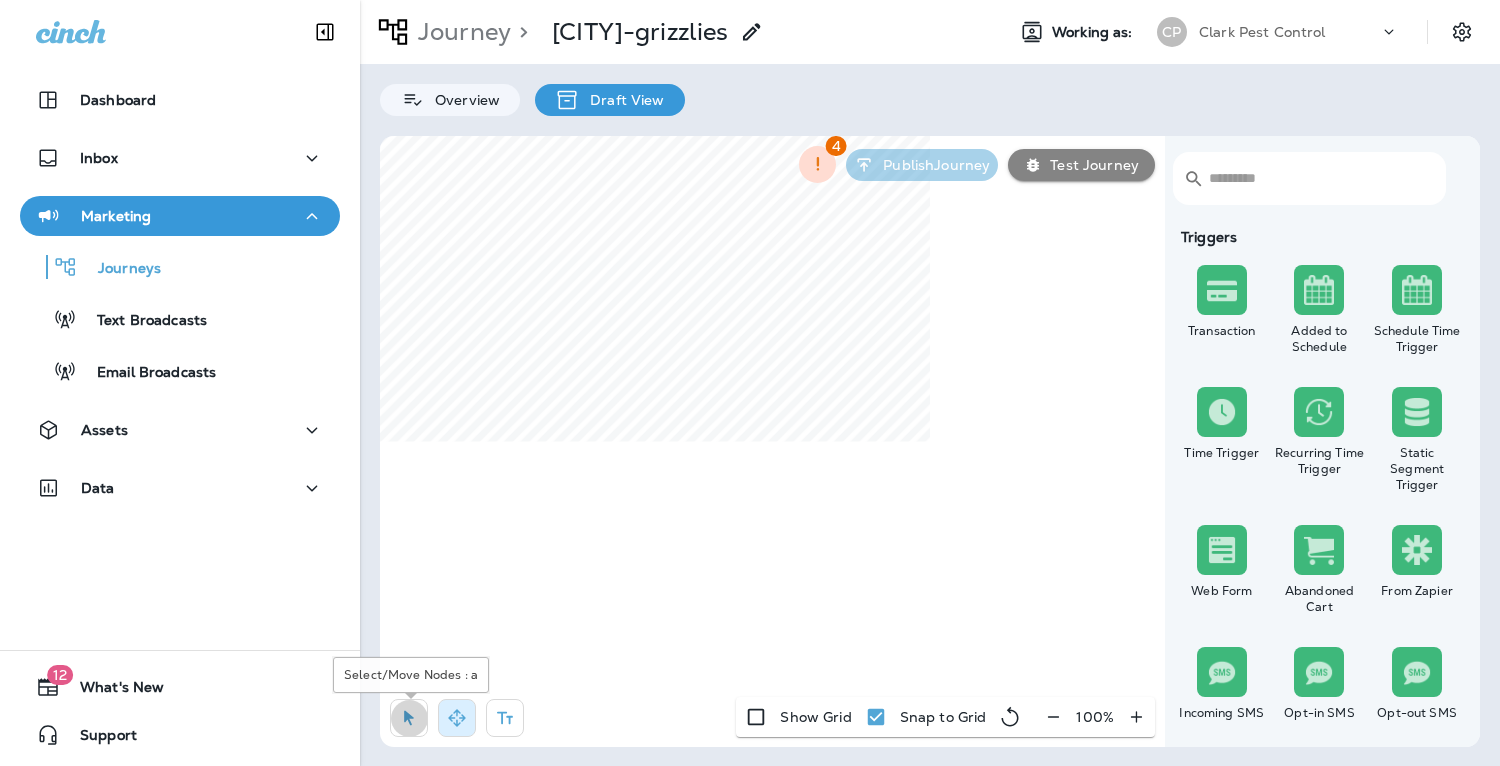 click 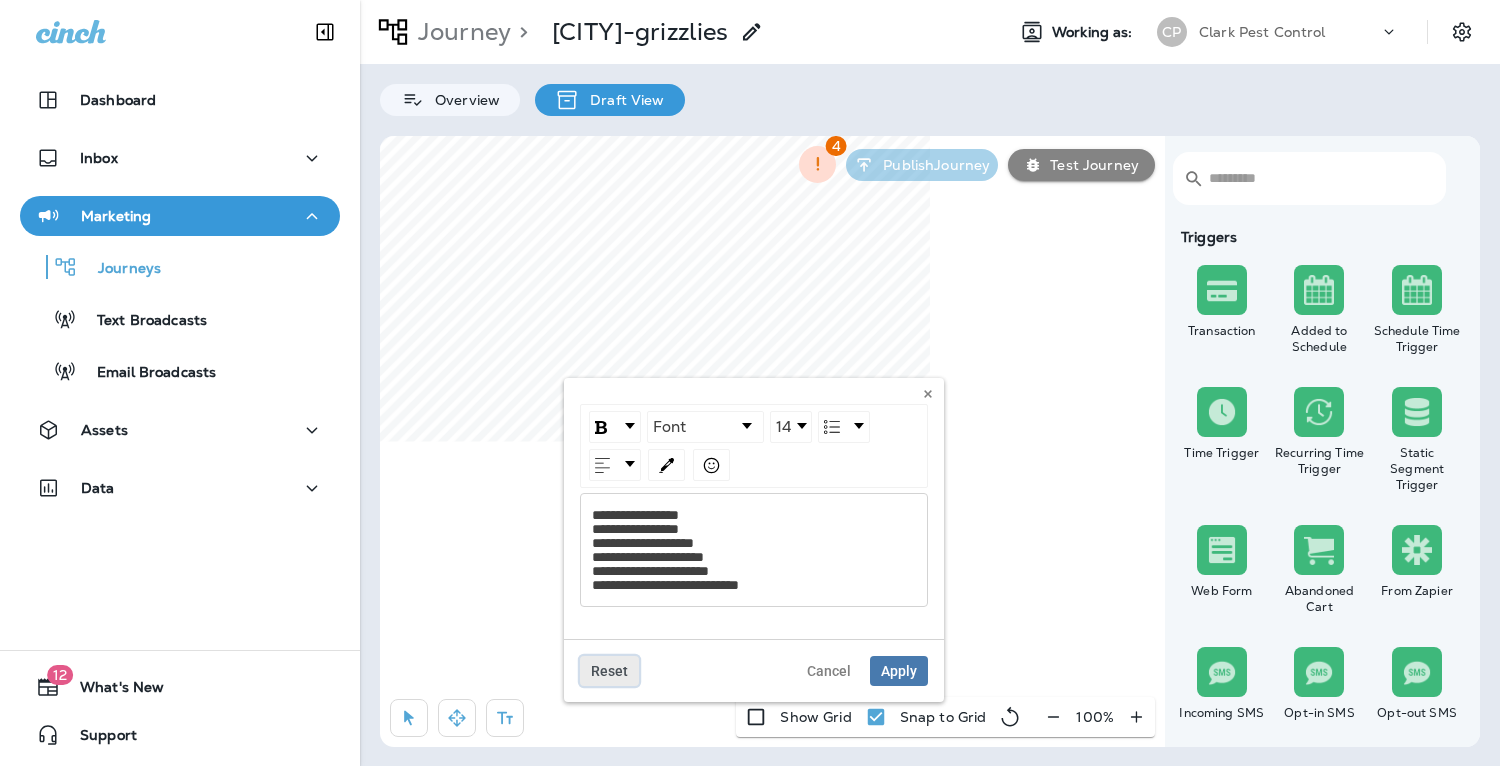click on "Reset" at bounding box center (609, 671) 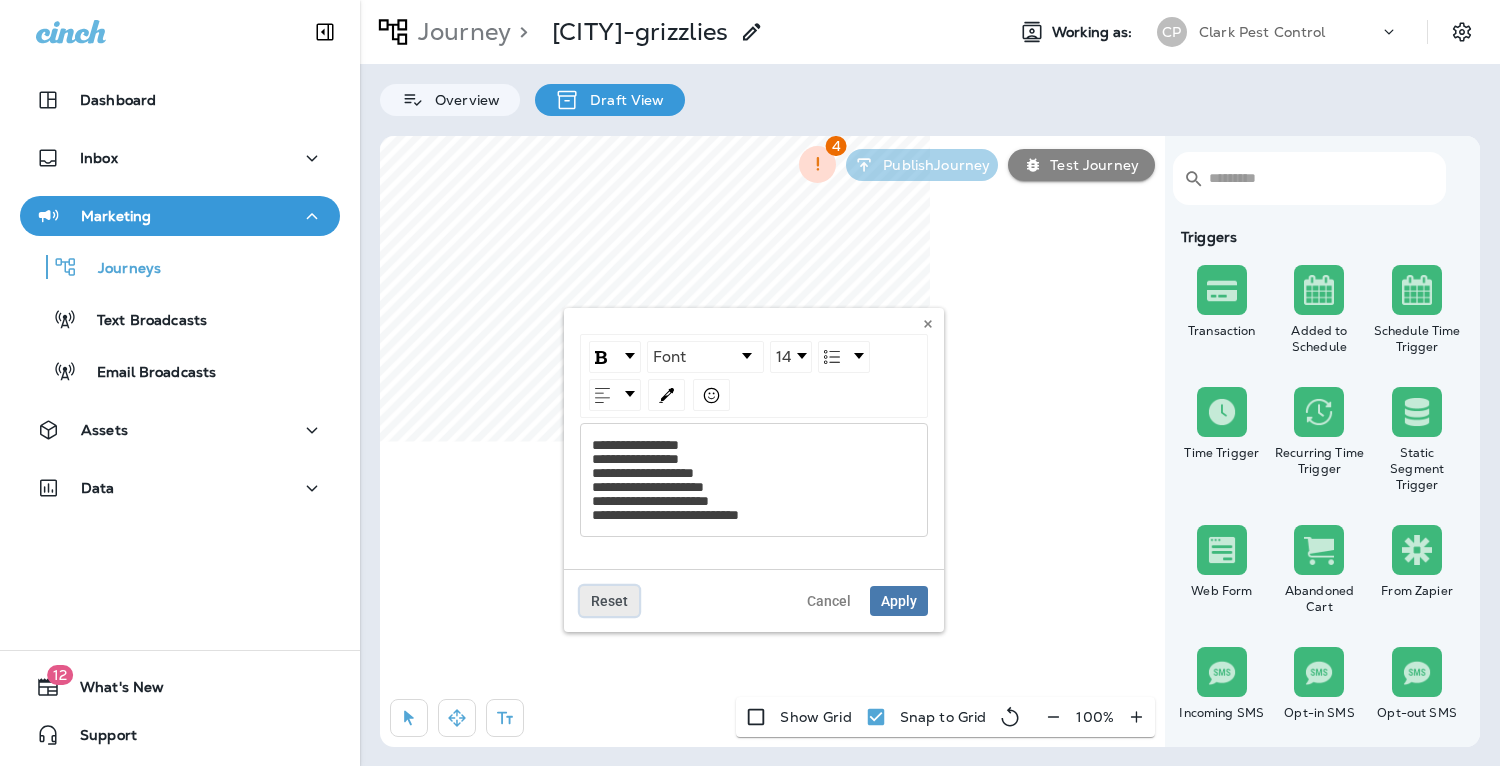 click on "Reset" at bounding box center (609, 601) 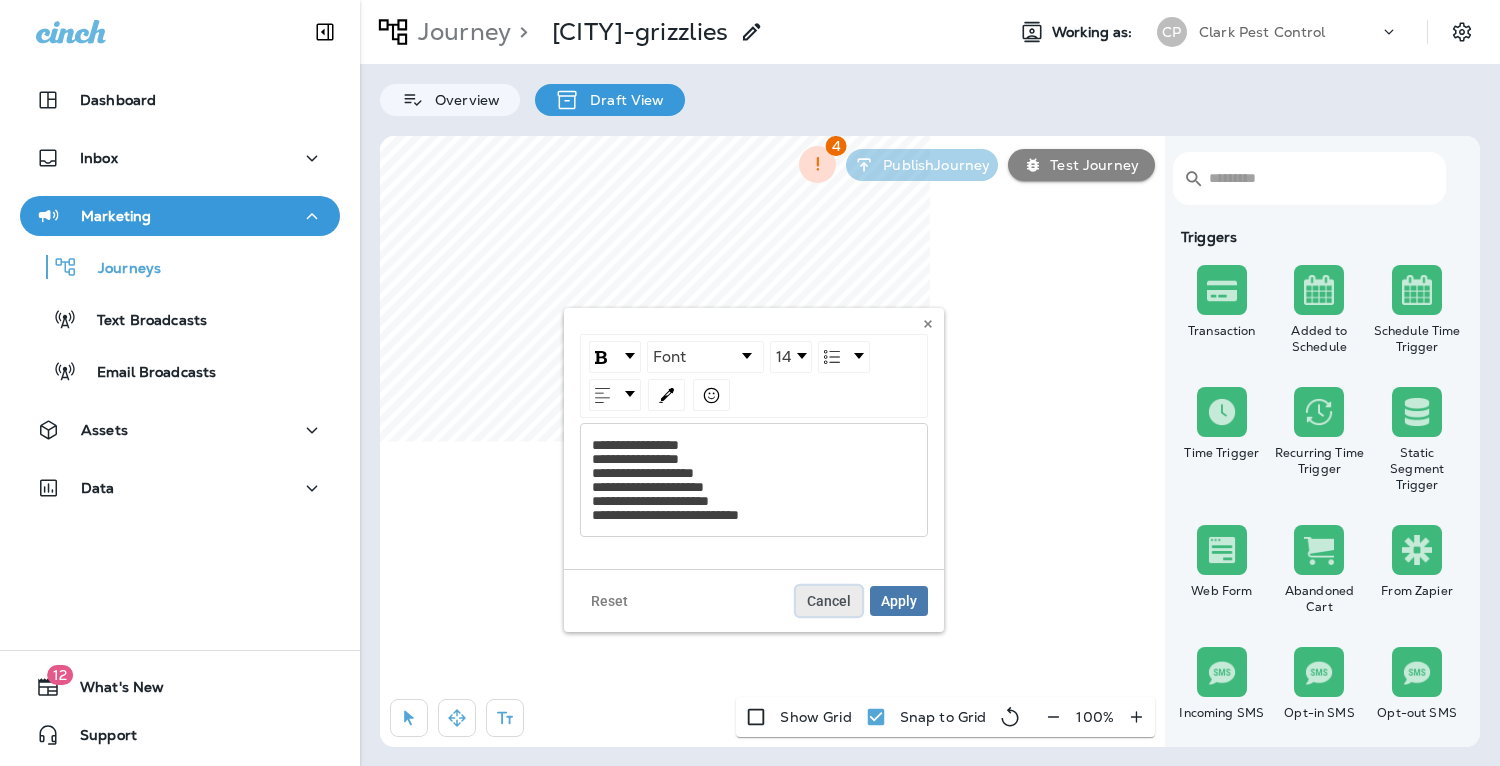 click on "Cancel" at bounding box center (829, 601) 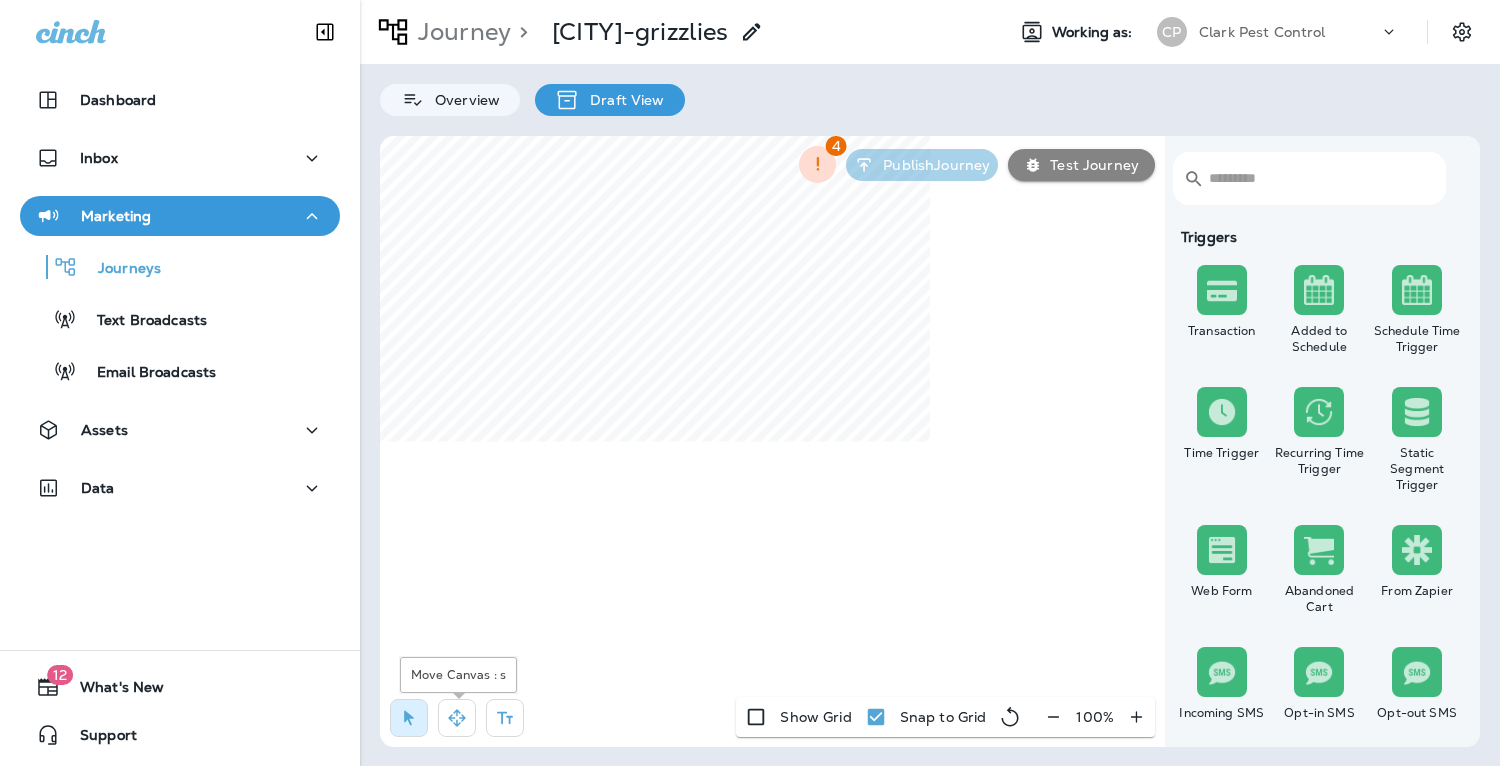 click 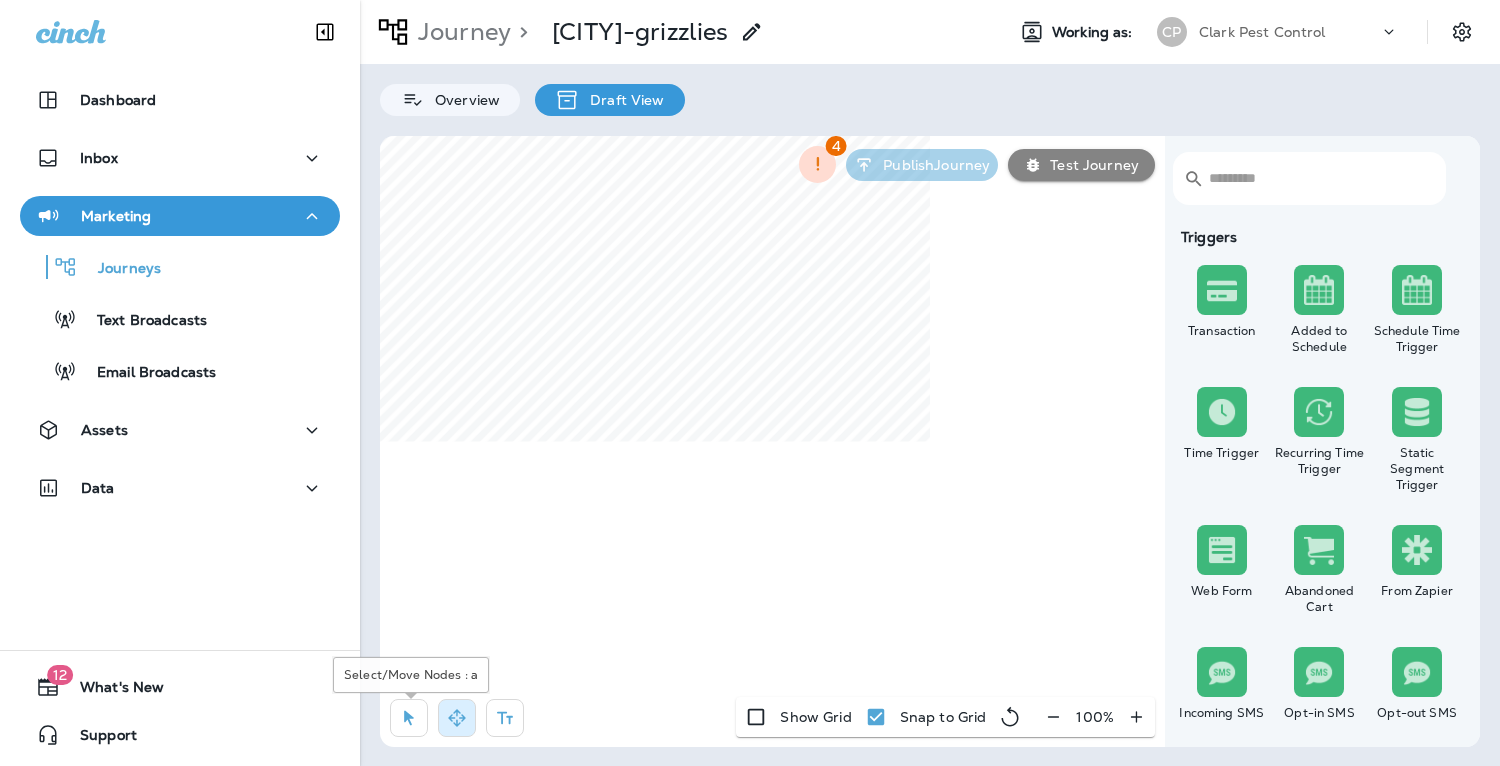 click at bounding box center (409, 718) 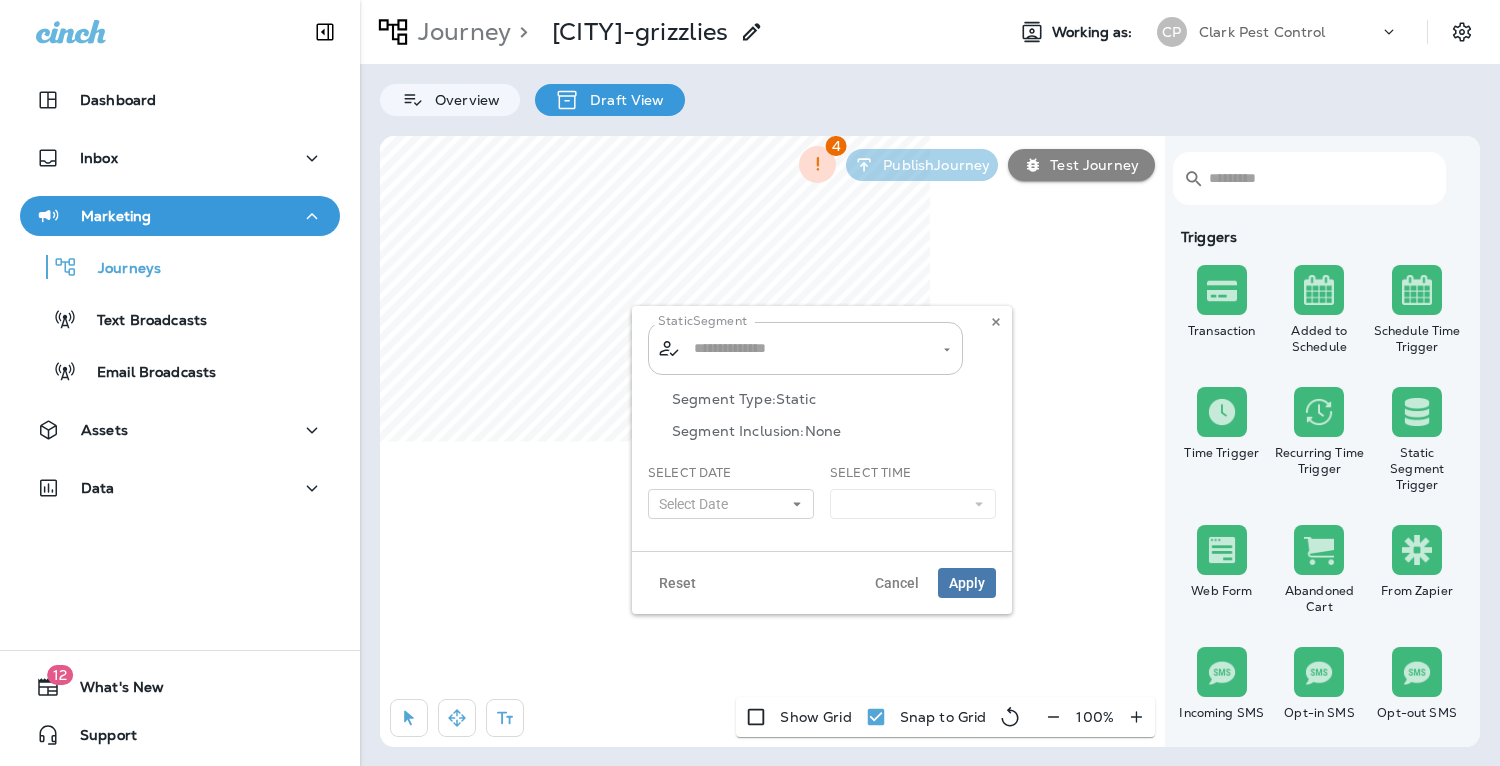 click 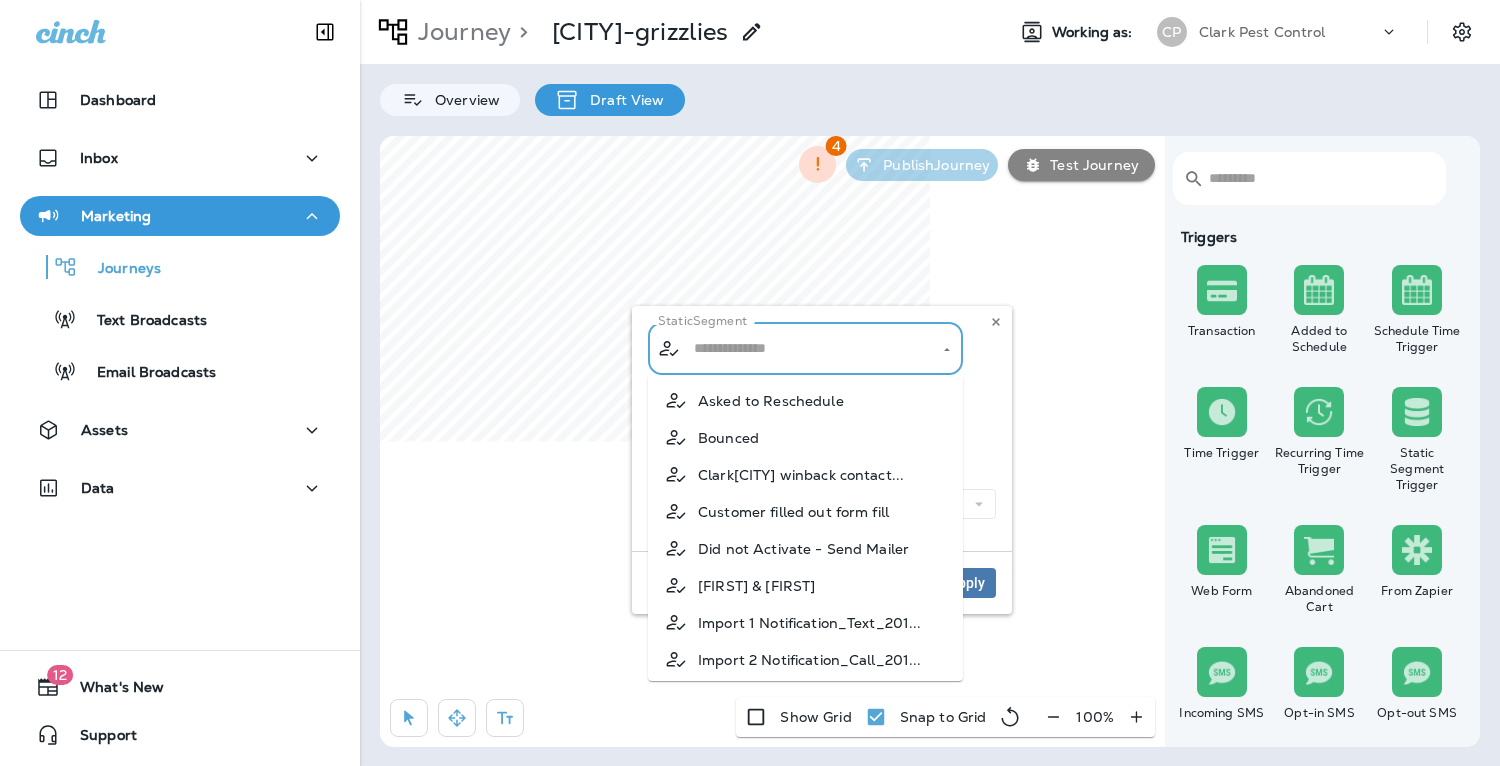 scroll, scrollTop: 0, scrollLeft: 0, axis: both 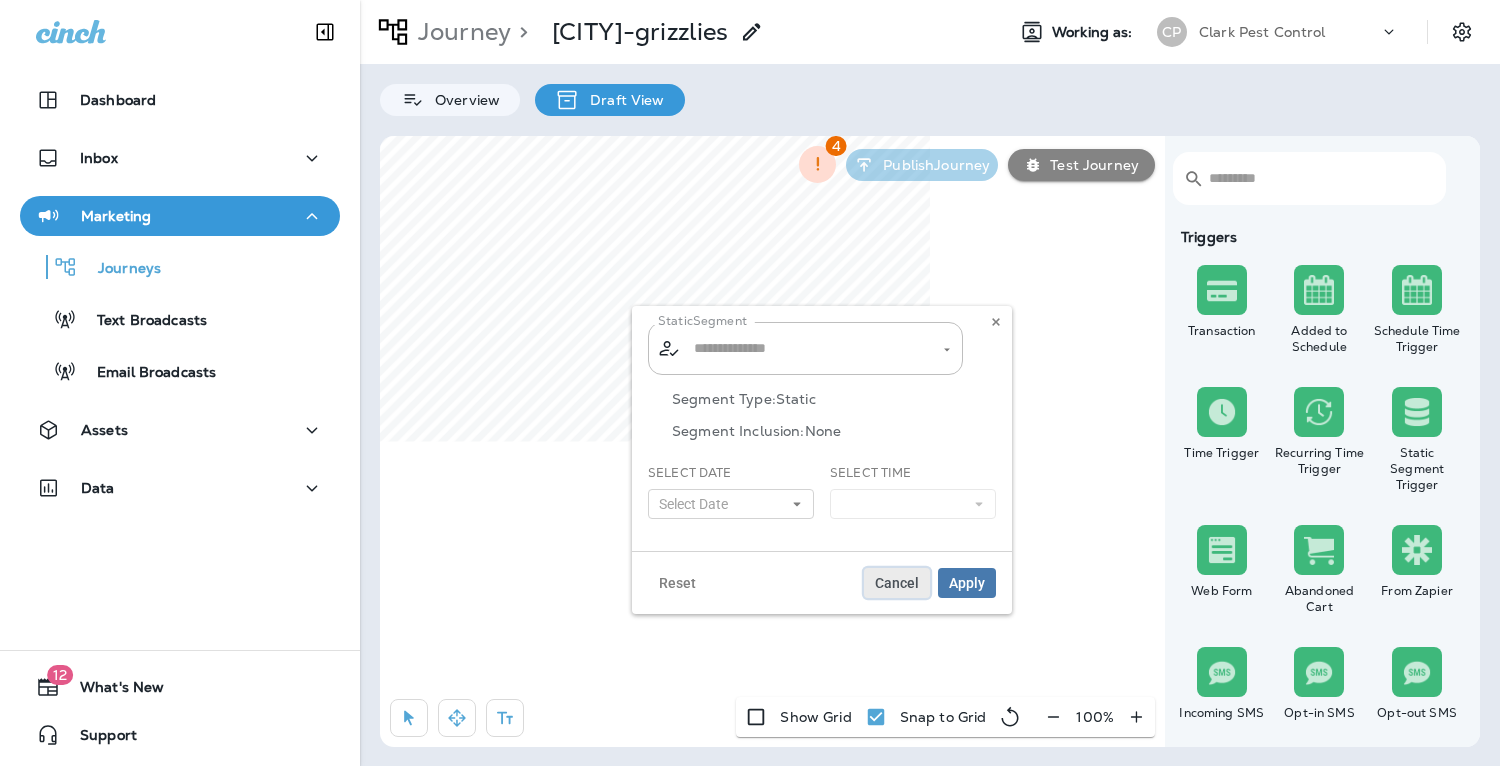 click on "Cancel" at bounding box center (897, 583) 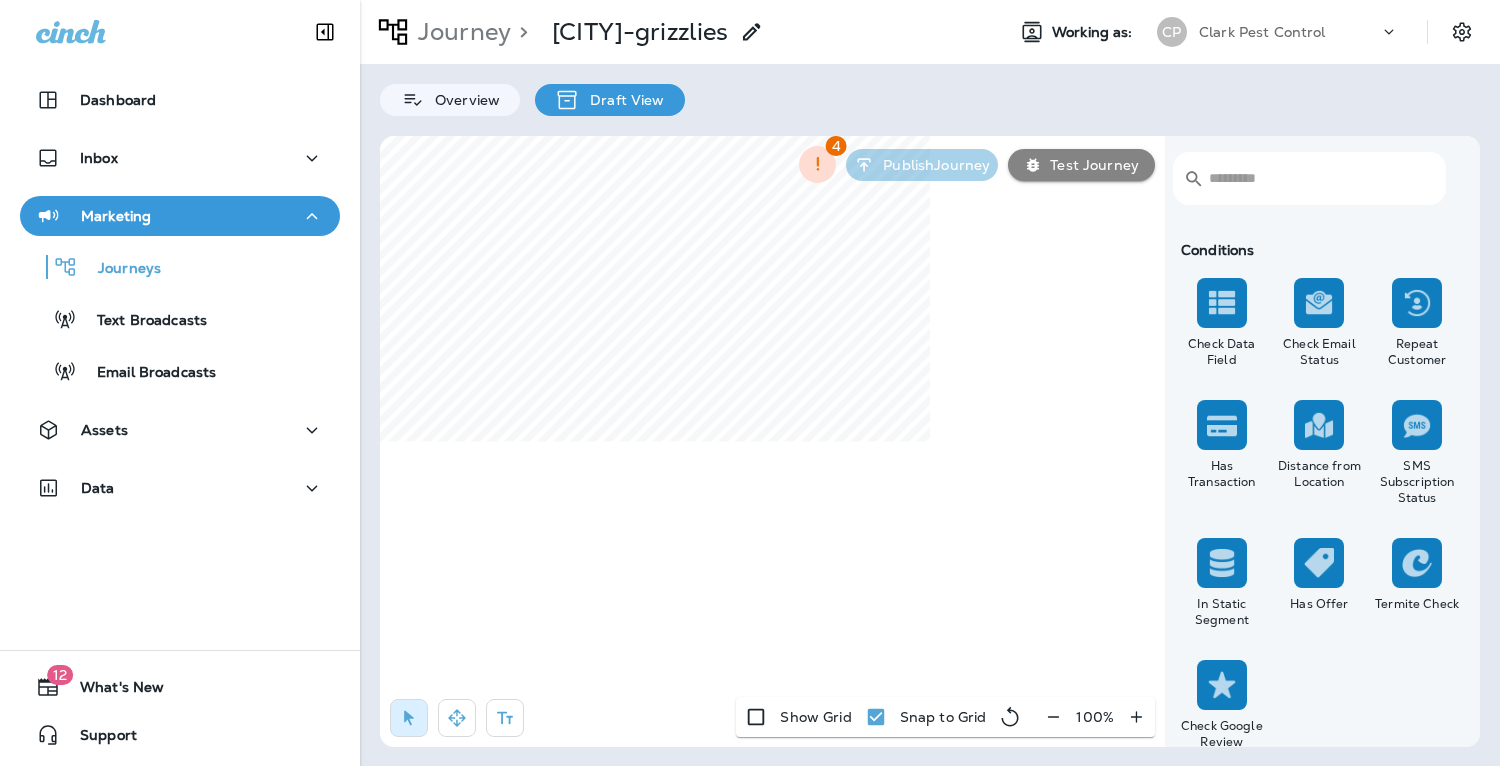 scroll, scrollTop: 1779, scrollLeft: 0, axis: vertical 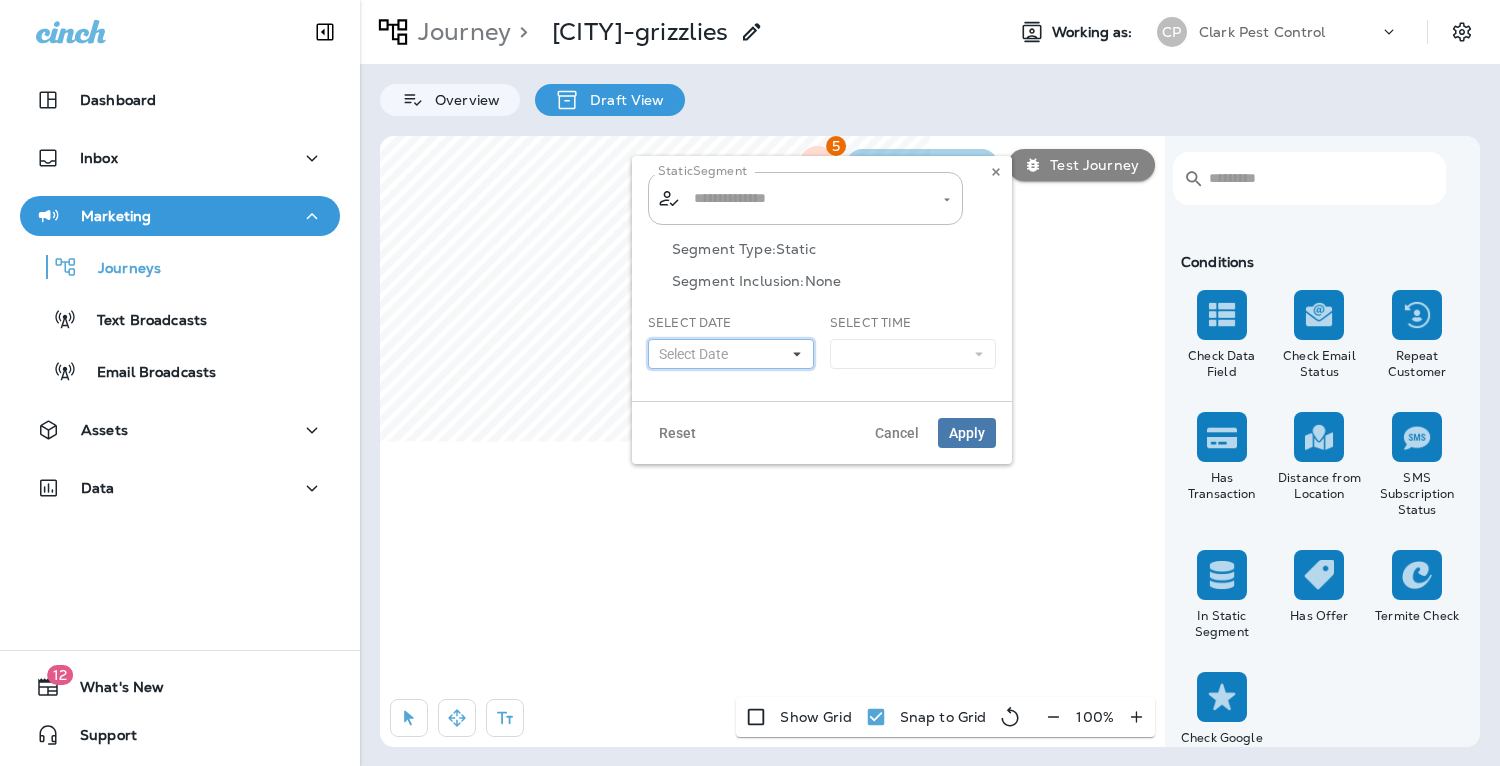 click 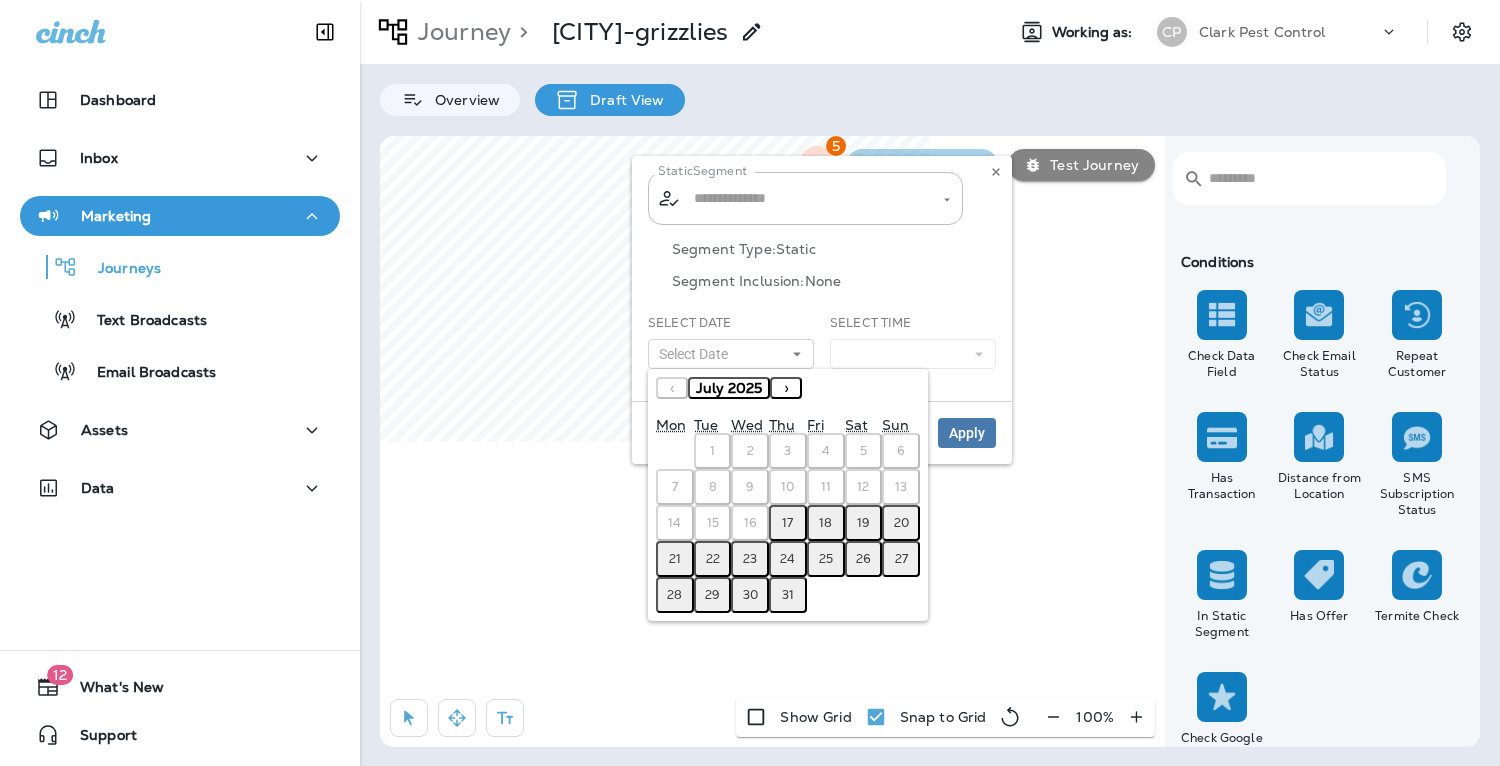 click on "20" at bounding box center (901, 523) 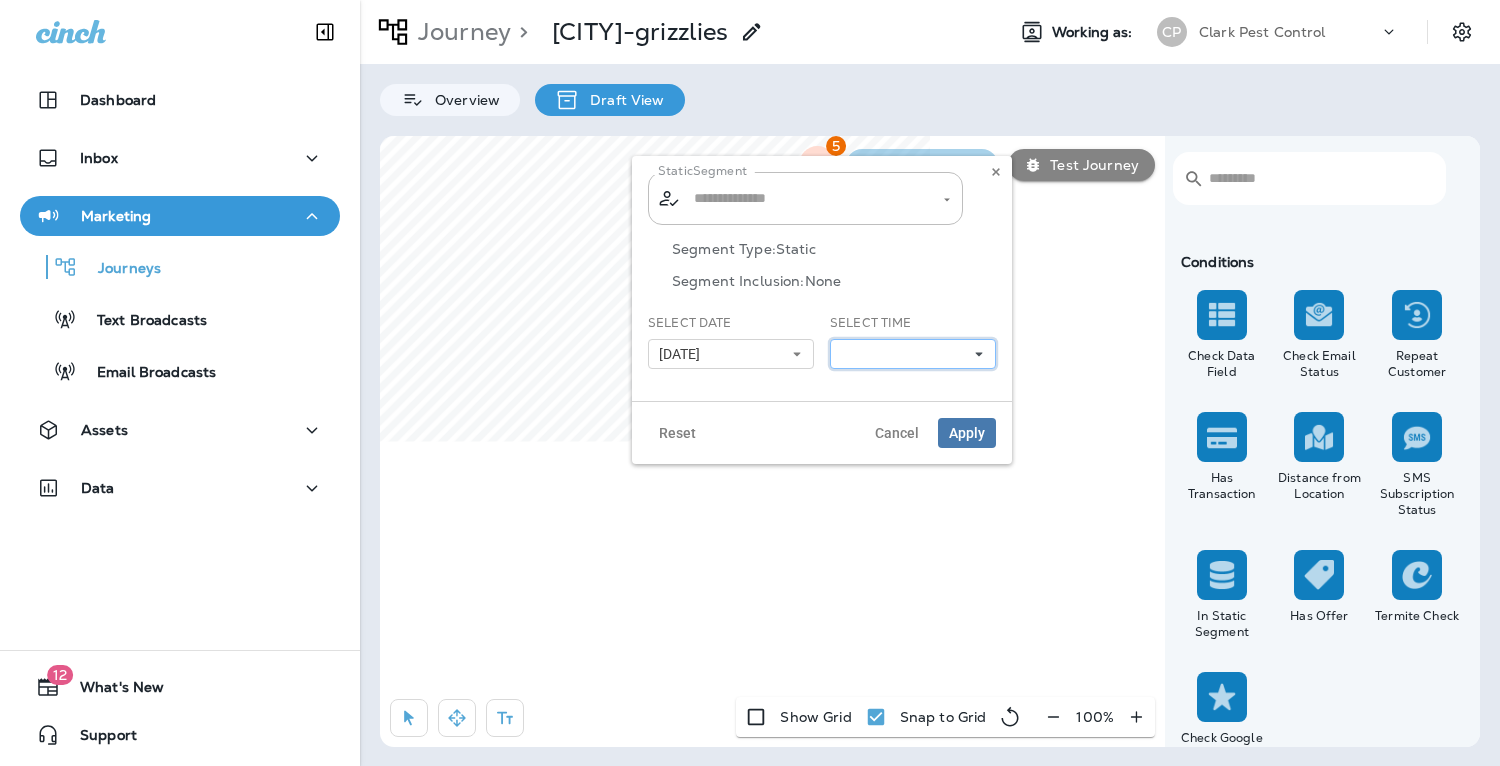 click 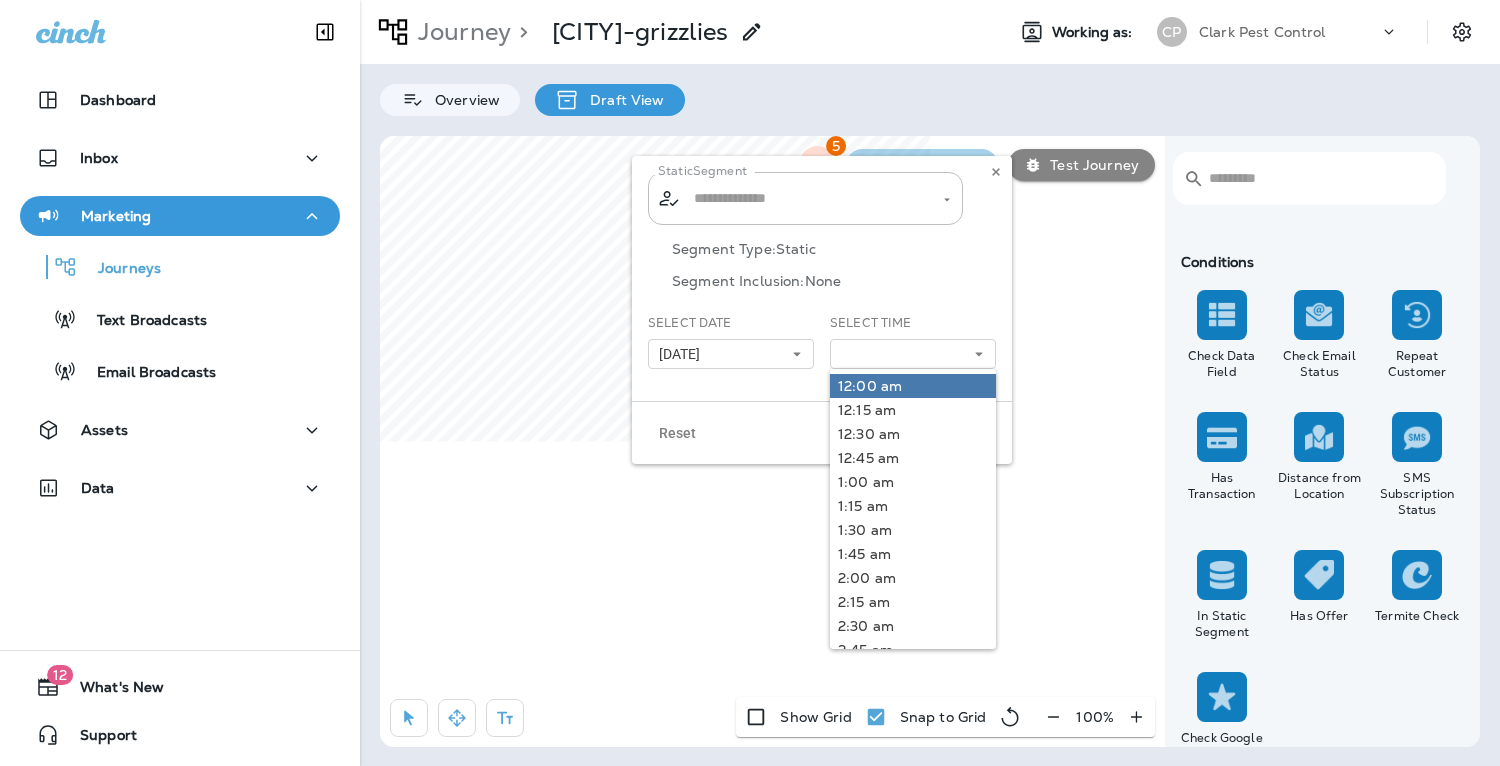 click on "12:00 am" at bounding box center [913, 386] 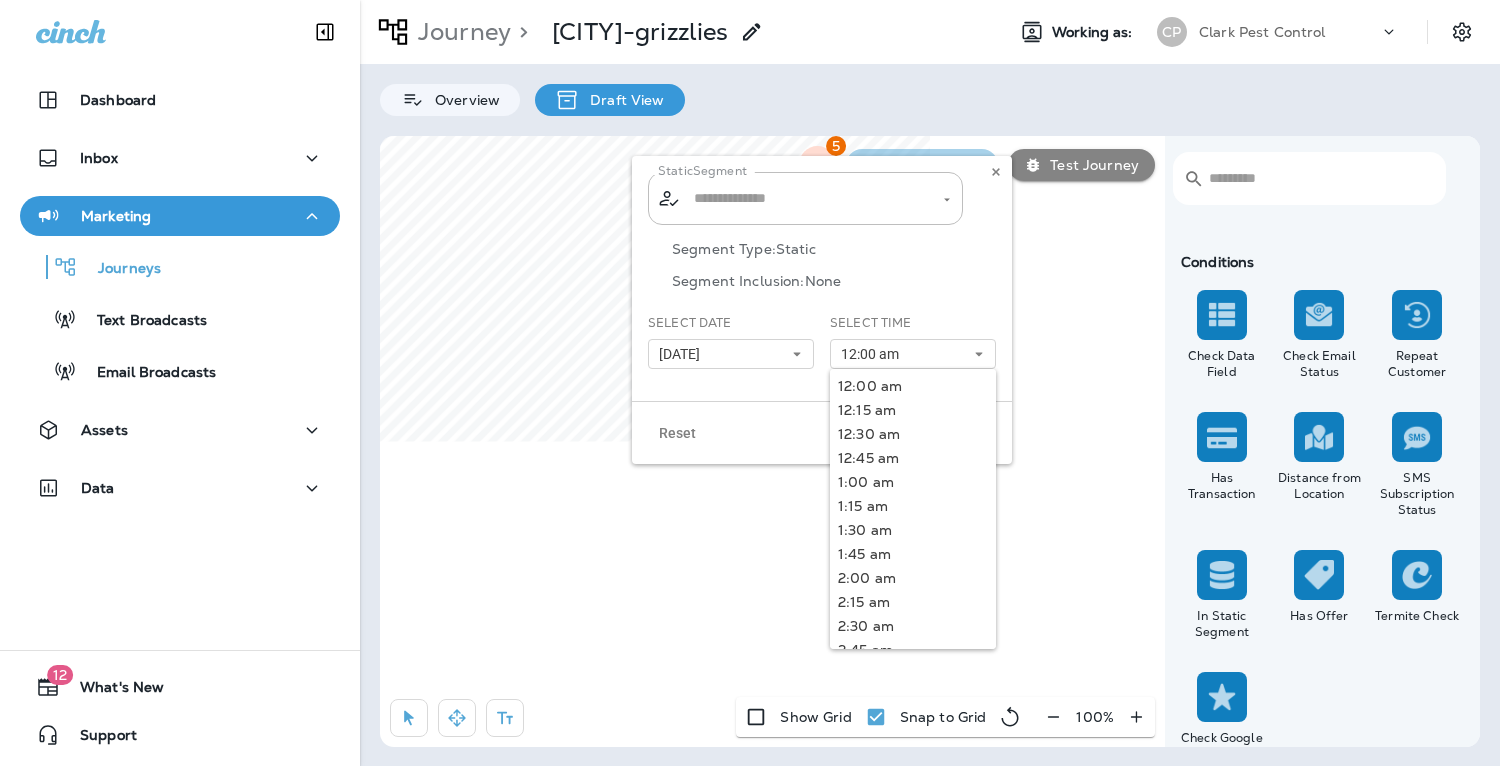 click on "Segment Type:  Static Segment Inclusion:  None" at bounding box center [822, 277] 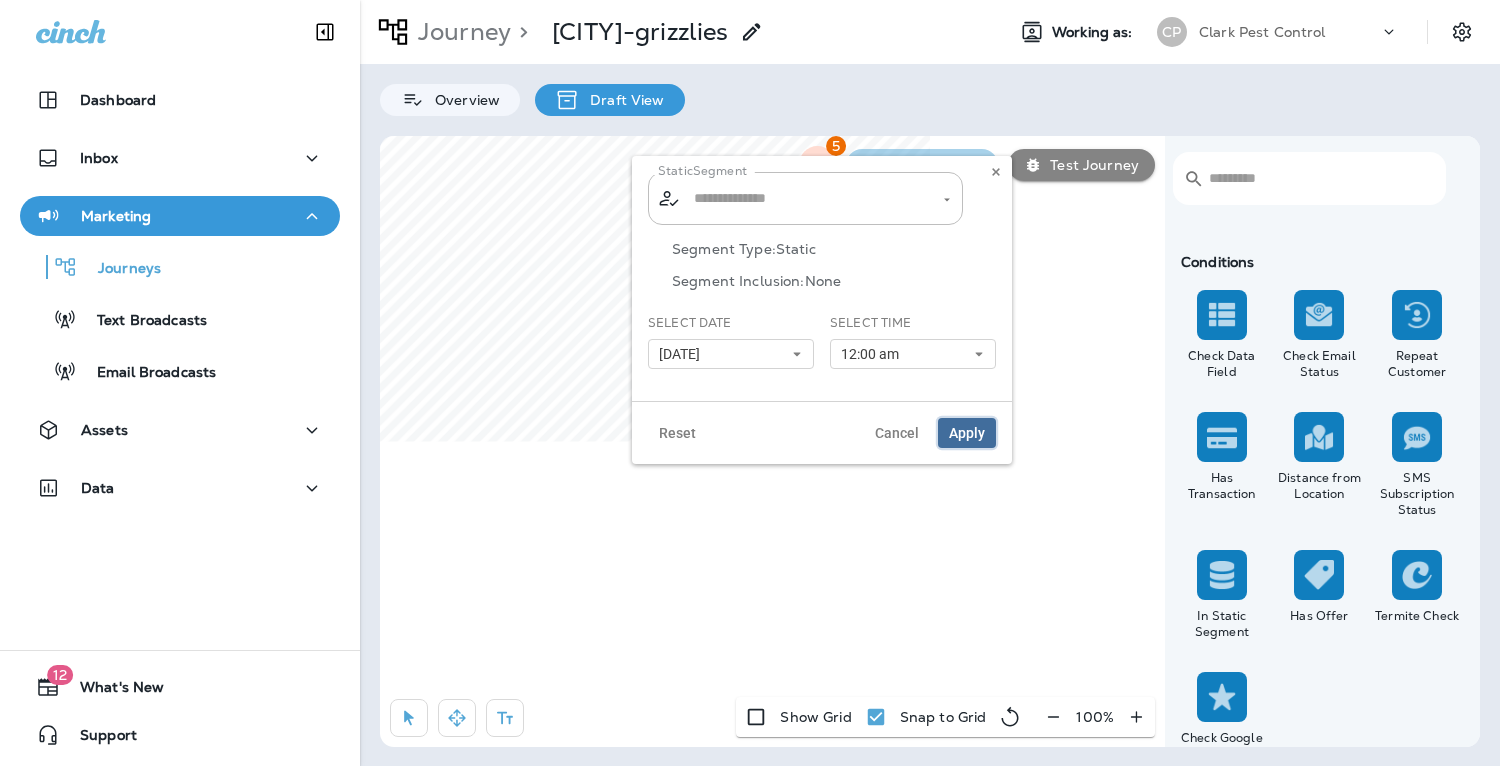 click on "Apply" at bounding box center [967, 433] 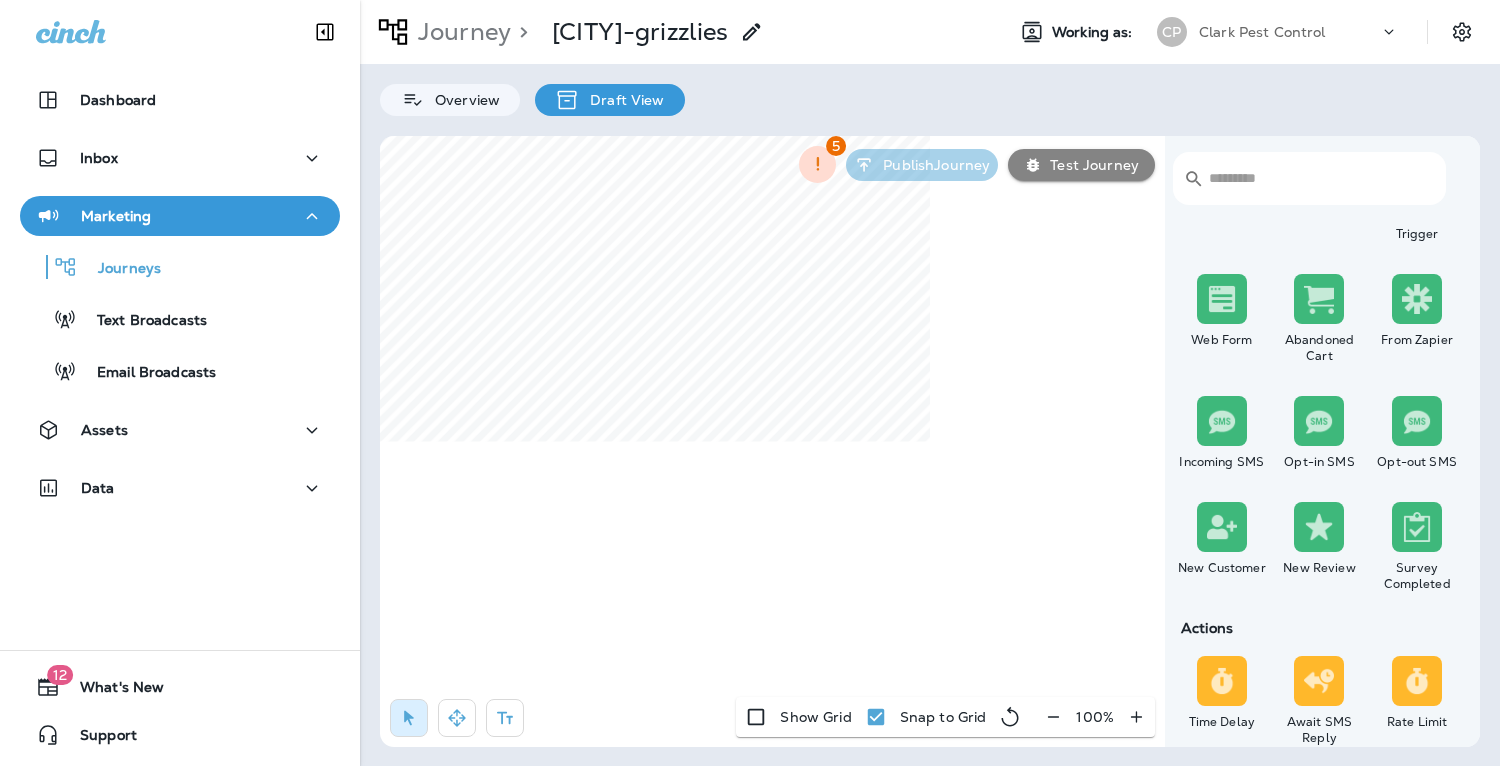 scroll, scrollTop: 231, scrollLeft: 0, axis: vertical 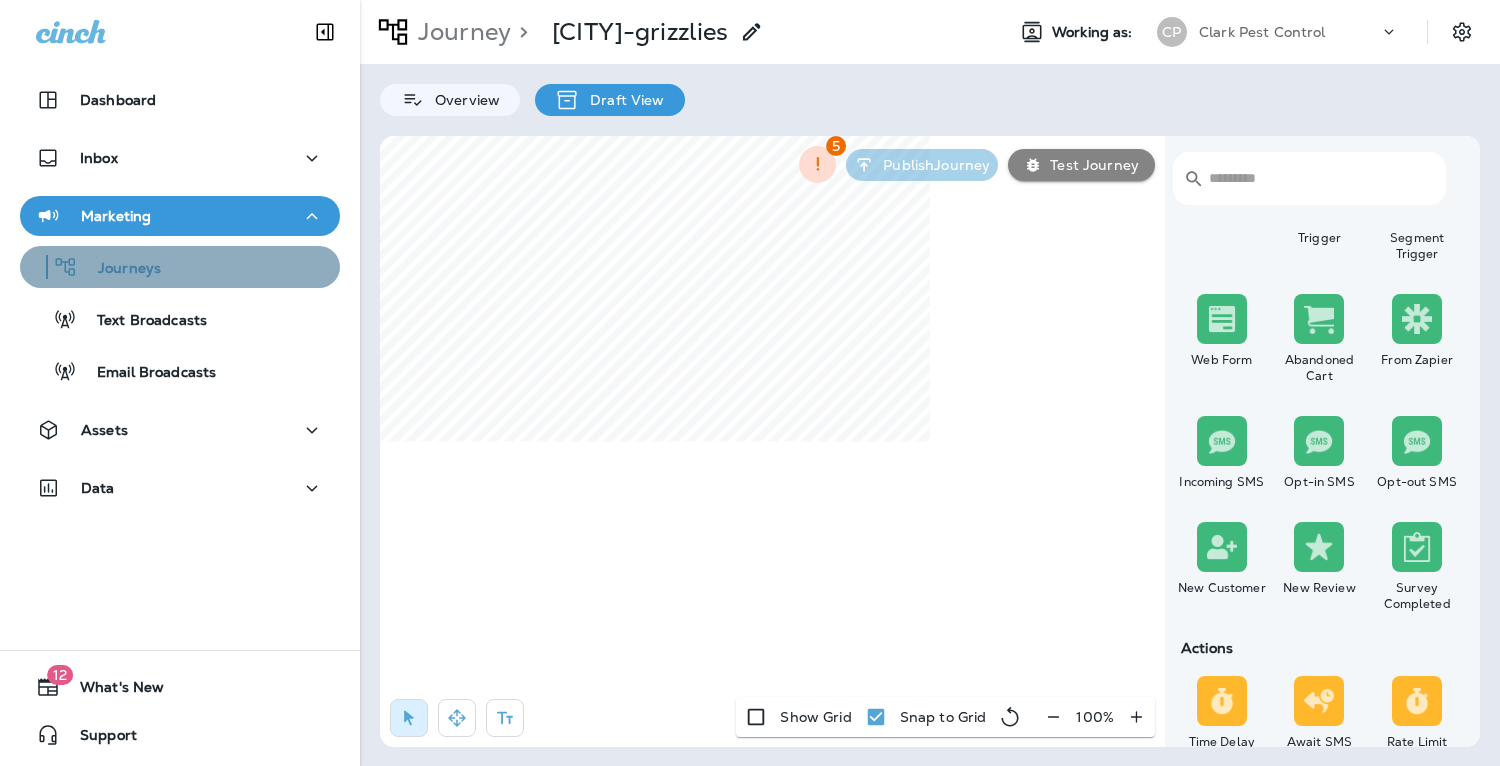 click on "Journeys" at bounding box center (119, 269) 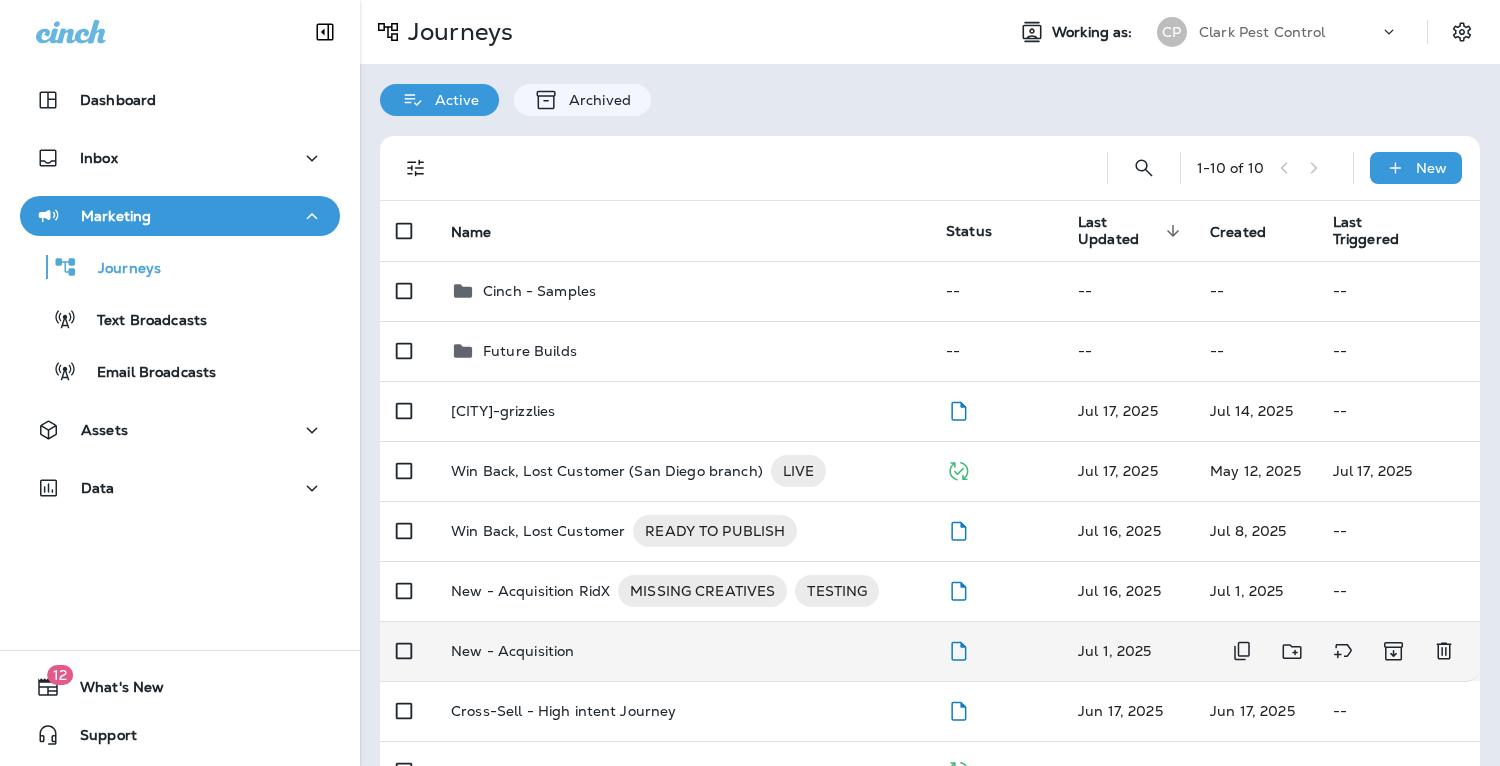 click on "New - Acquisition" at bounding box center (512, 651) 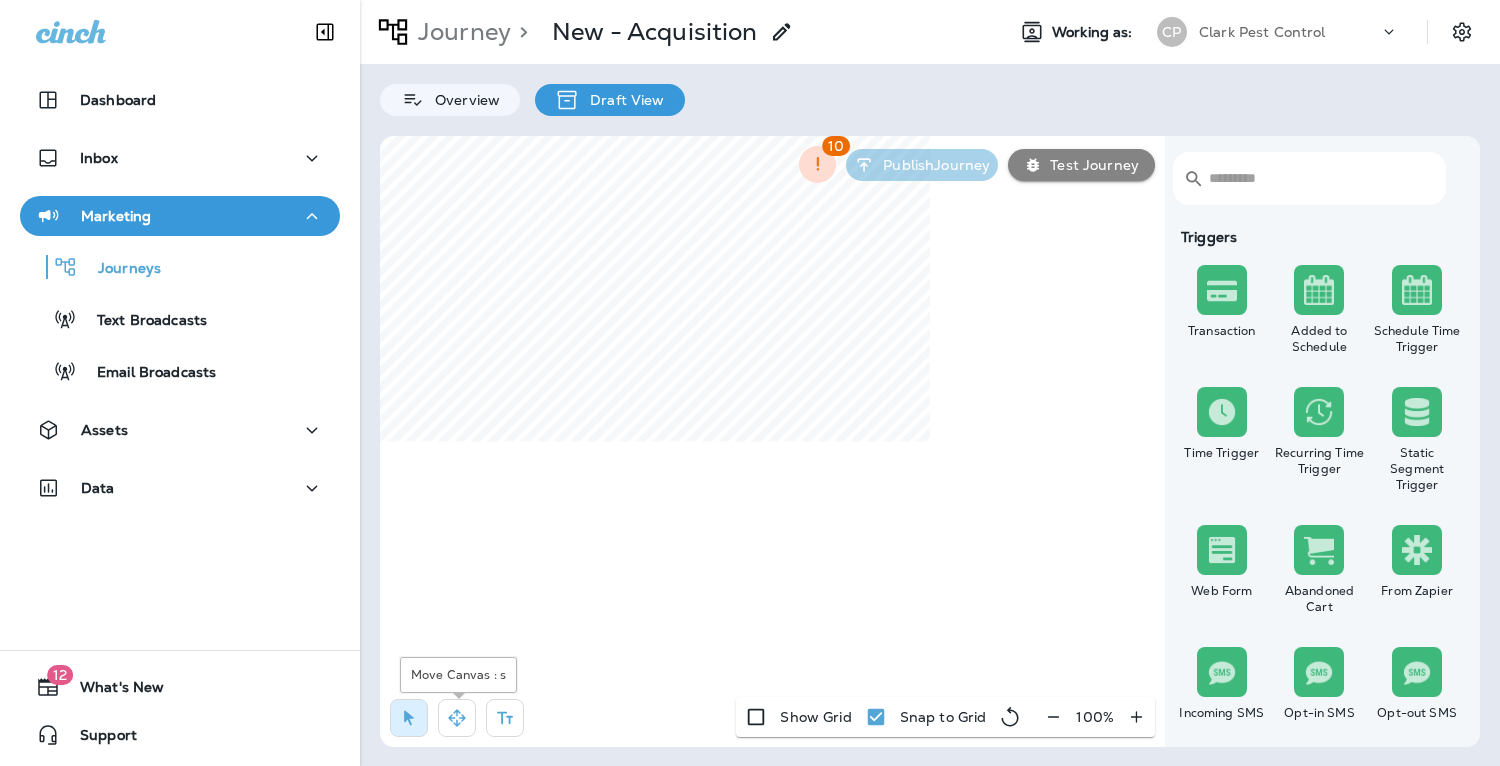 click 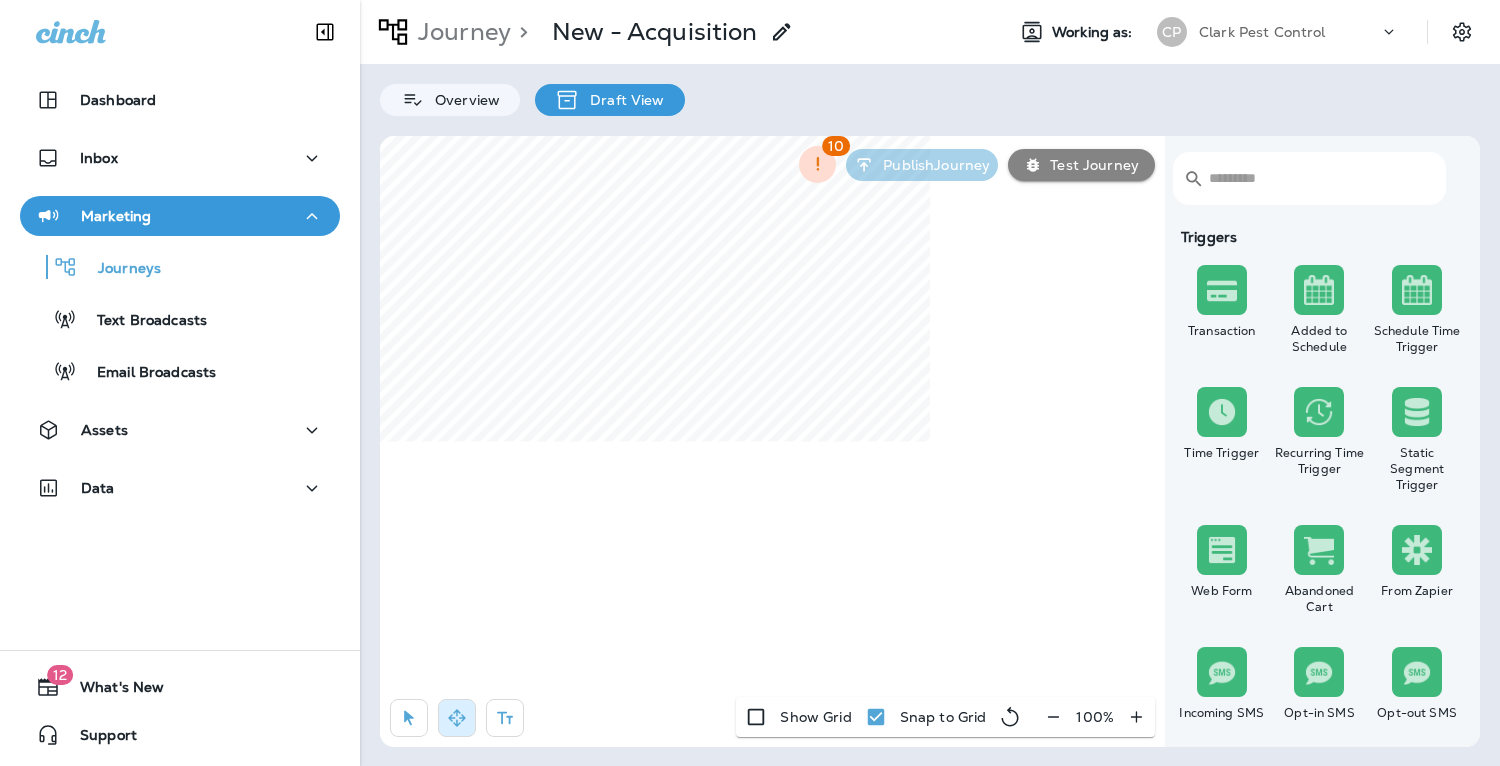 click on "Journey > New - Acquisition Working as: CP Clark Pest Control Overview Draft View ​ ​ Triggers Transaction Added to Schedule Schedule Time Trigger Time Trigger Recurring Time Trigger Static Segment Trigger Web Form Abandoned Cart From Zapier Incoming SMS Opt-in SMS Opt-out SMS New Customer New Review Survey Completed Actions Time Delay Await SMS Reply Rate Limit Send Email Send SMS Send MMS Send Mailer Send Notification End Journey A/B Split A/B Testing Add to Static Segment Remove from Static Segment Add to Facebook Audience Remove from Facebook Audience Add to Google Ads Audience Remove from Google Ads Audience Add to Mailbox Power Remove from Mailbox Power Send Survey SMS Send Survey Email Webhook Contest Winners Recurring Contest Winners To Zapier Add to DripDrop Reply to Review Conditions Check Data Field Check Email Status Repeat Customer Has Transaction Distance from Location SMS Subscription Status In Static Segment Has Offer Termite Check Check Google Review 10 Publish  Journey Test Journey   100" at bounding box center (930, 383) 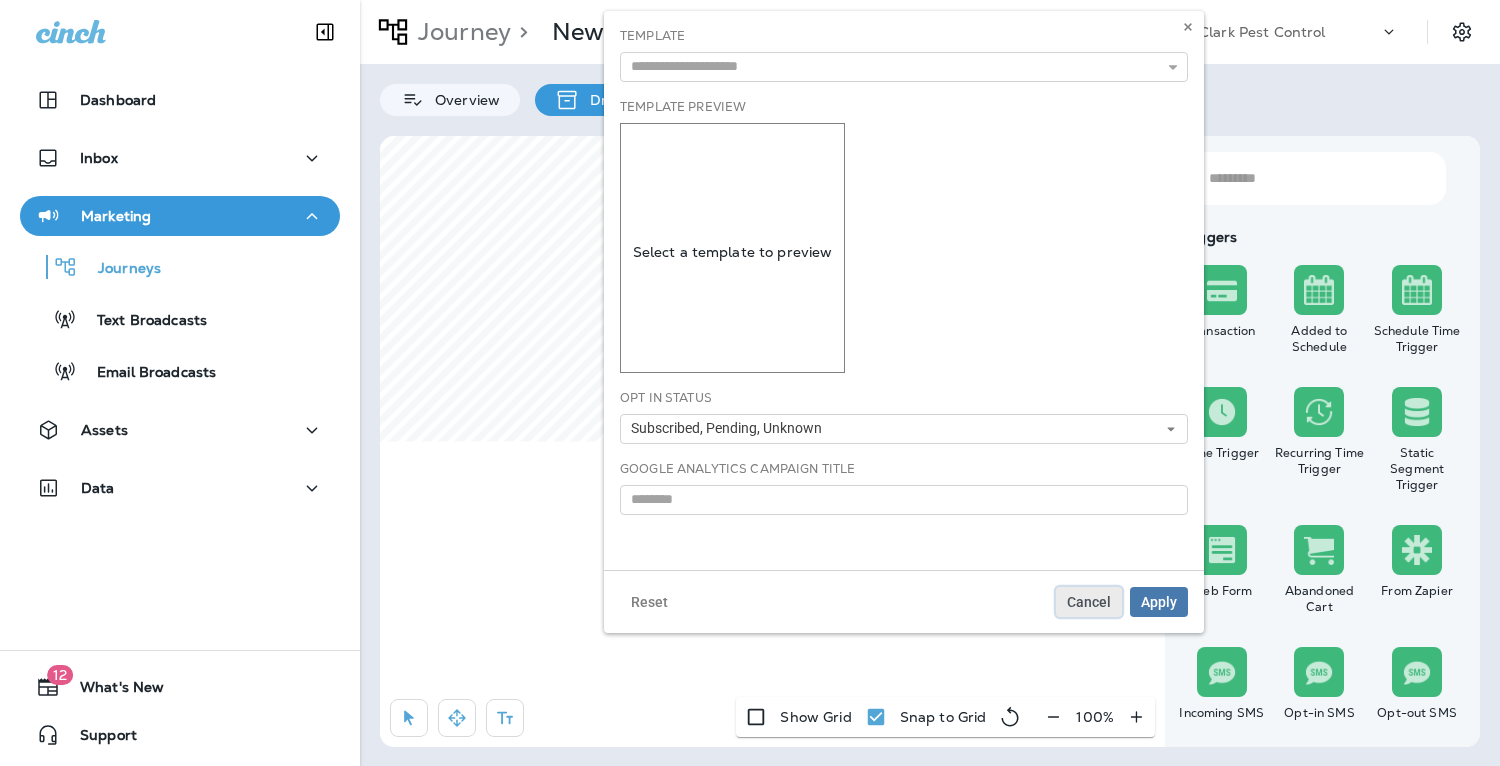 click on "Cancel" at bounding box center (1089, 602) 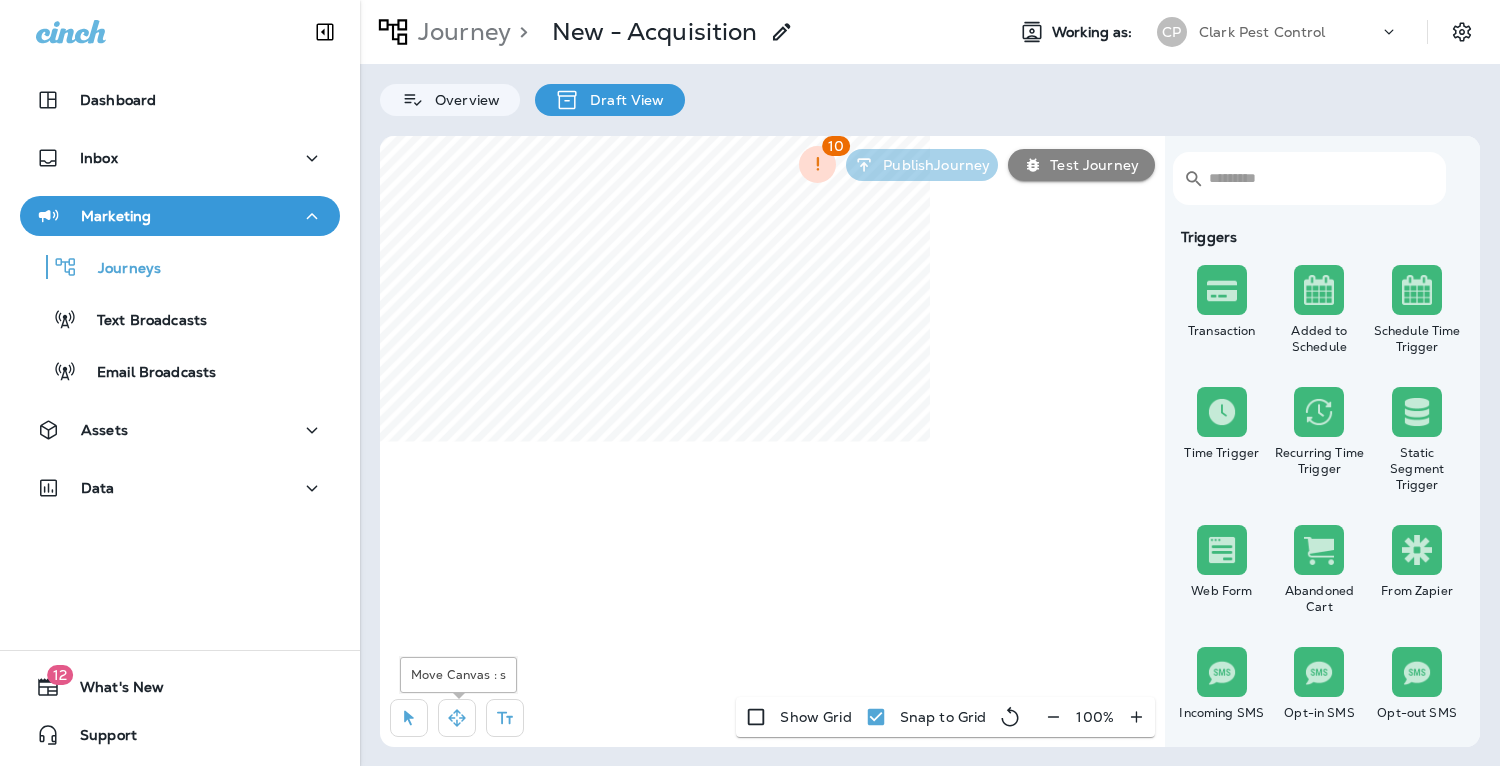 click 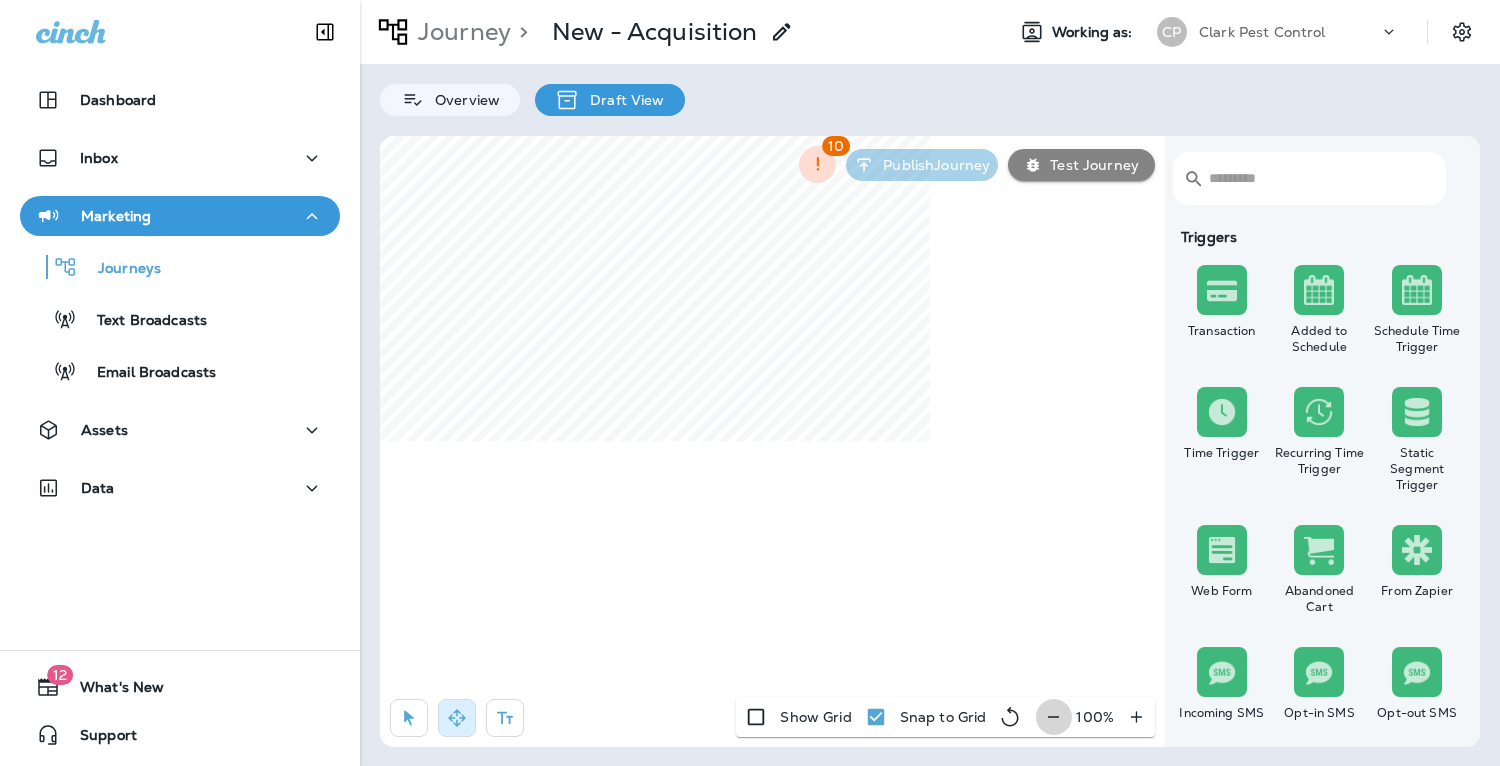 click 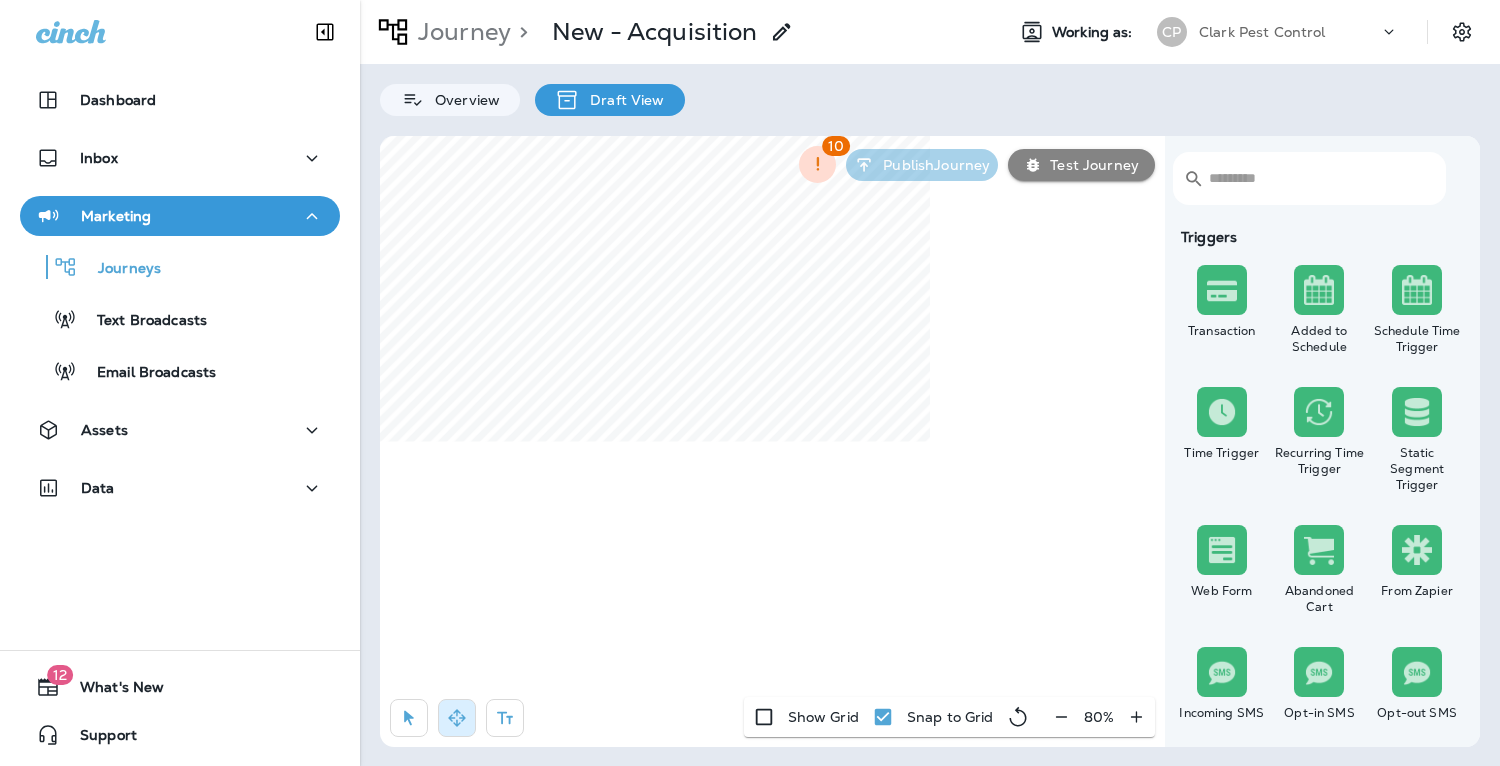 click 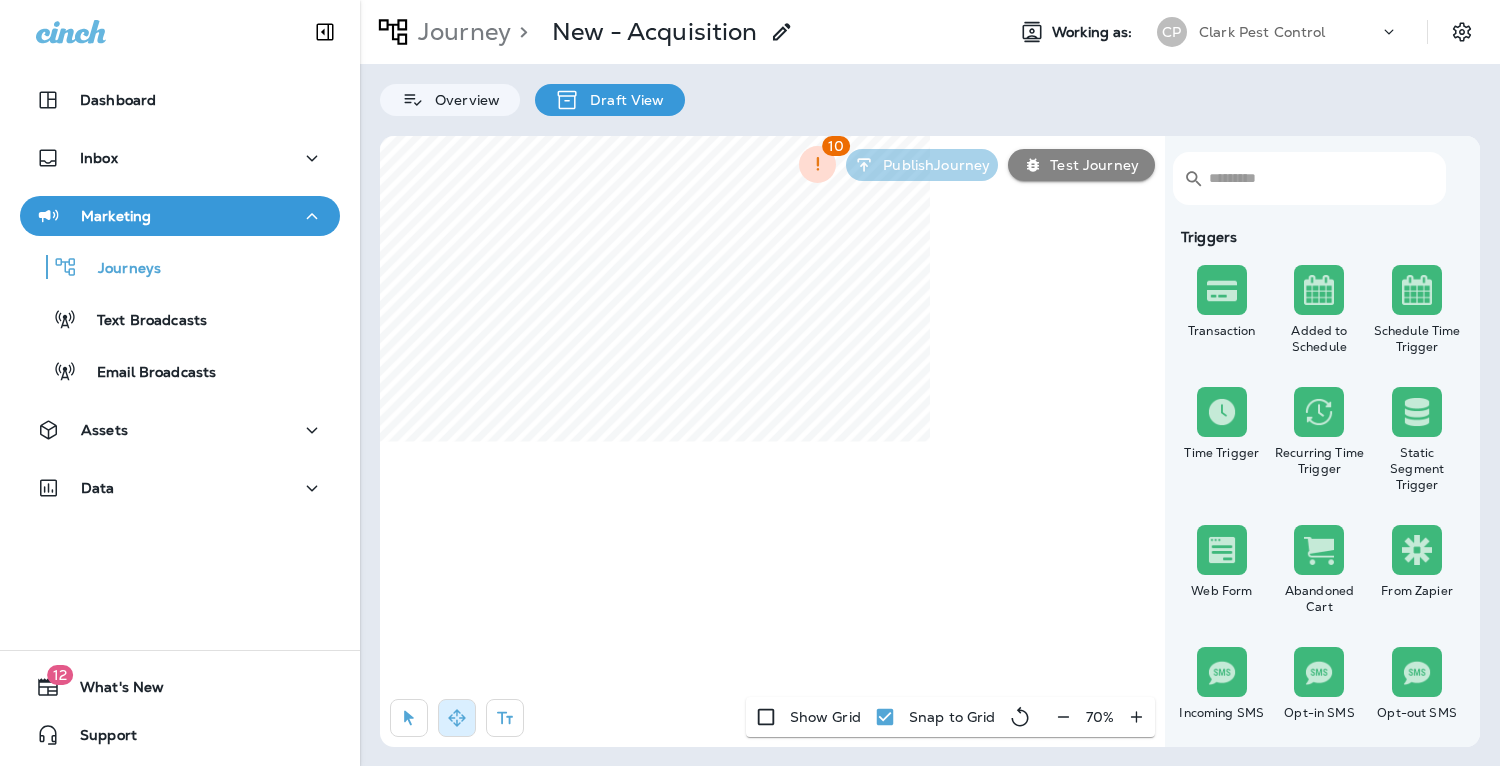 click on "Journey > New - Acquisition Working as: CP Clark Pest Control Overview Draft View ​ ​ Triggers Transaction Added to Schedule Schedule Time Trigger Time Trigger Recurring Time Trigger Static Segment Trigger Web Form Abandoned Cart From Zapier Incoming SMS Opt-in SMS Opt-out SMS New Customer New Review Survey Completed Actions Time Delay Await SMS Reply Rate Limit Send Email Send SMS Send MMS Send Mailer Send Notification End Journey A/B Split A/B Testing Add to Static Segment Remove from Static Segment Add to Facebook Audience Remove from Facebook Audience Add to Google Ads Audience Remove from Google Ads Audience Add to Mailbox Power Remove from Mailbox Power Send Survey SMS Send Survey Email Webhook Contest Winners Recurring Contest Winners To Zapier Add to DripDrop Reply to Review Conditions Check Data Field Check Email Status Repeat Customer Has Transaction Distance from Location SMS Subscription Status In Static Segment Has Offer Termite Check Check Google Review 10 Publish  Journey Test Journey   70" at bounding box center (930, 383) 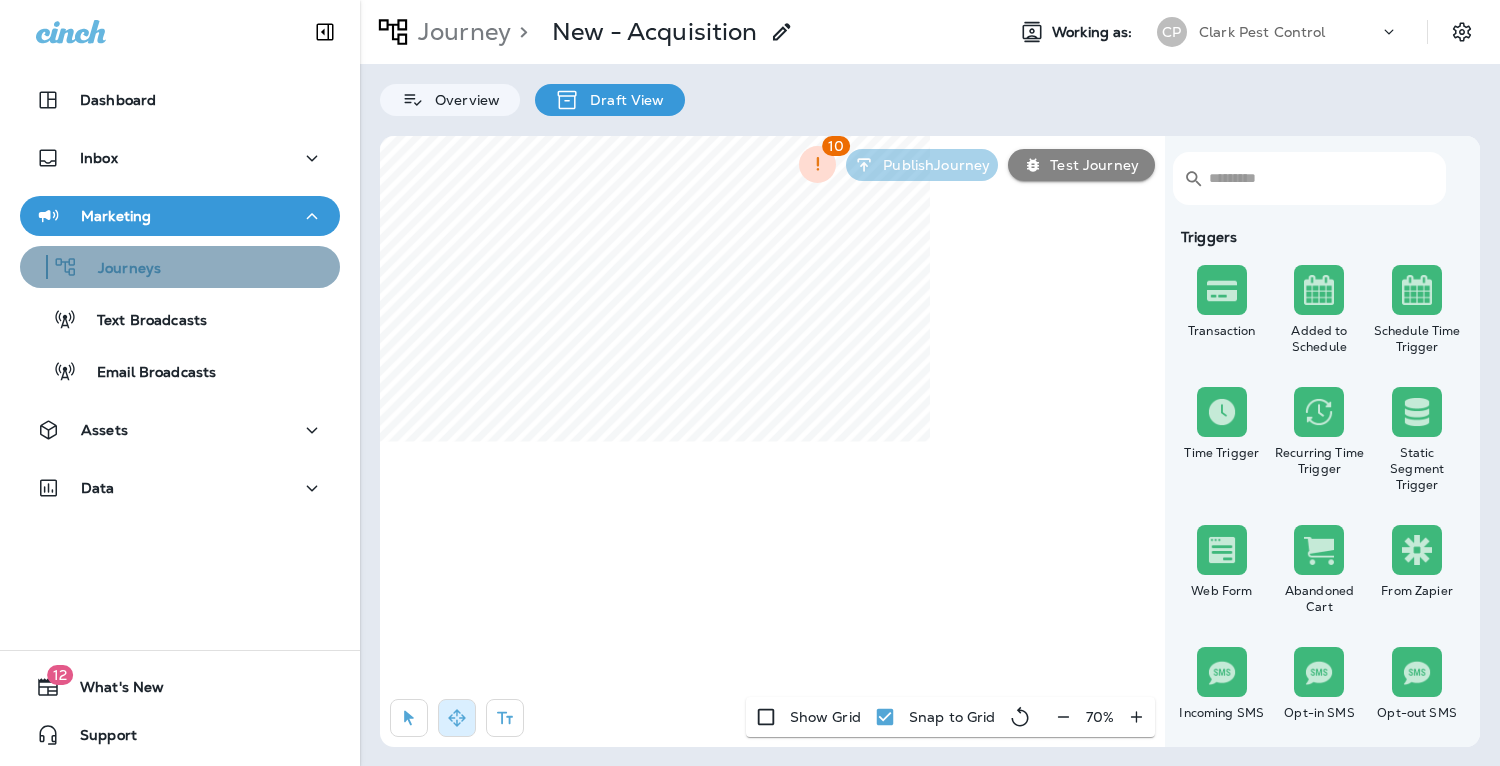 click on "Journeys" at bounding box center [119, 269] 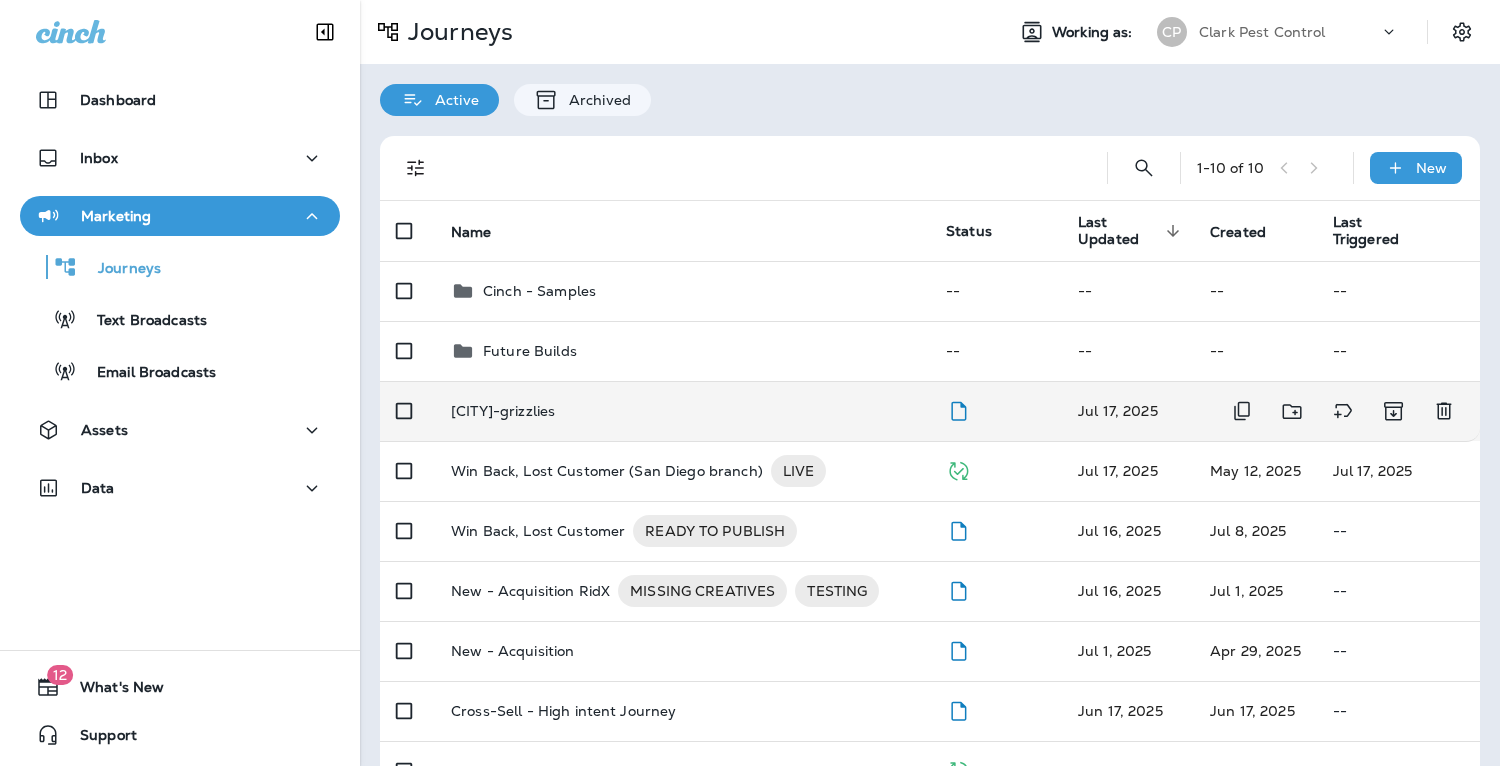 click on "[CITY]-grizzlies" at bounding box center (503, 411) 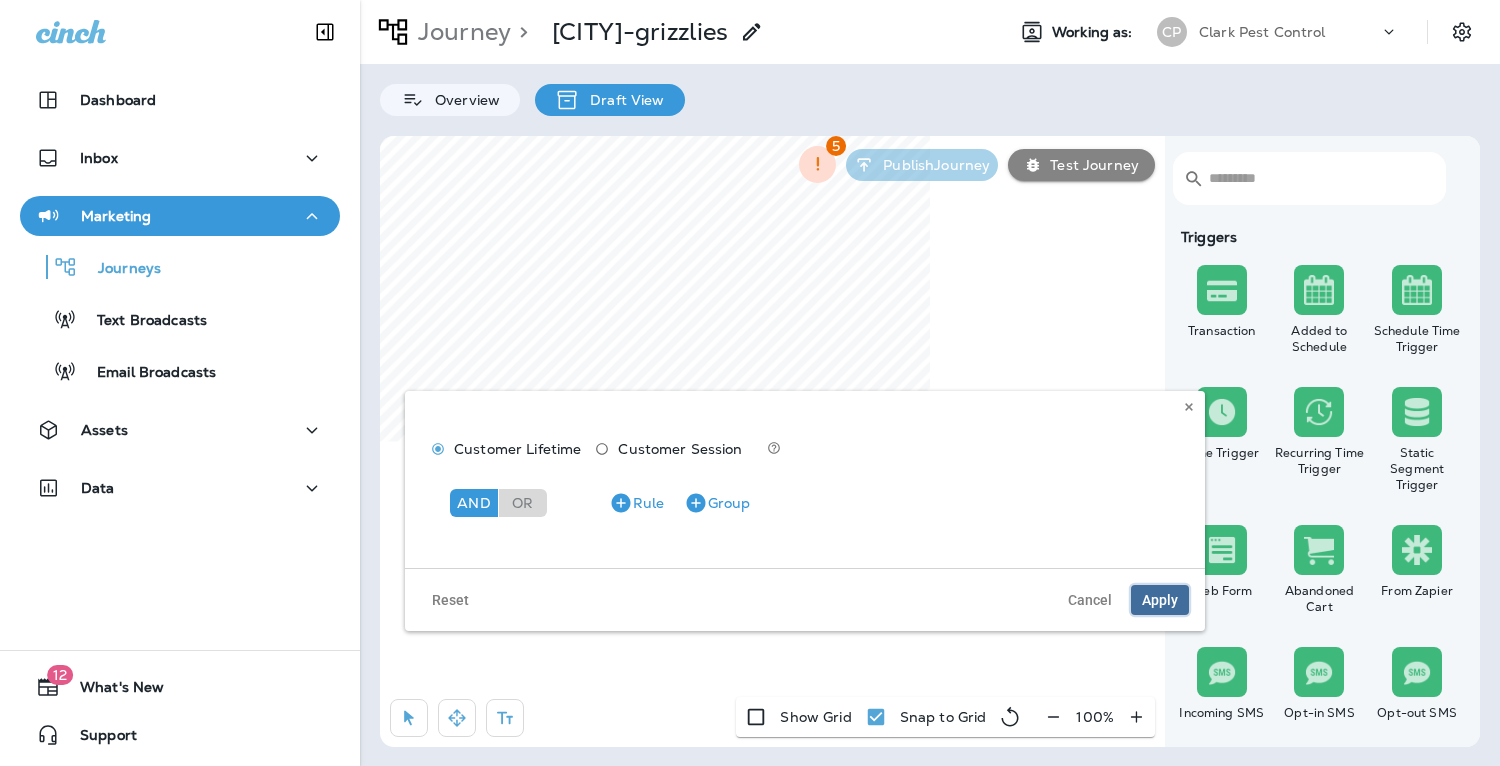 click on "Apply" at bounding box center [1160, 600] 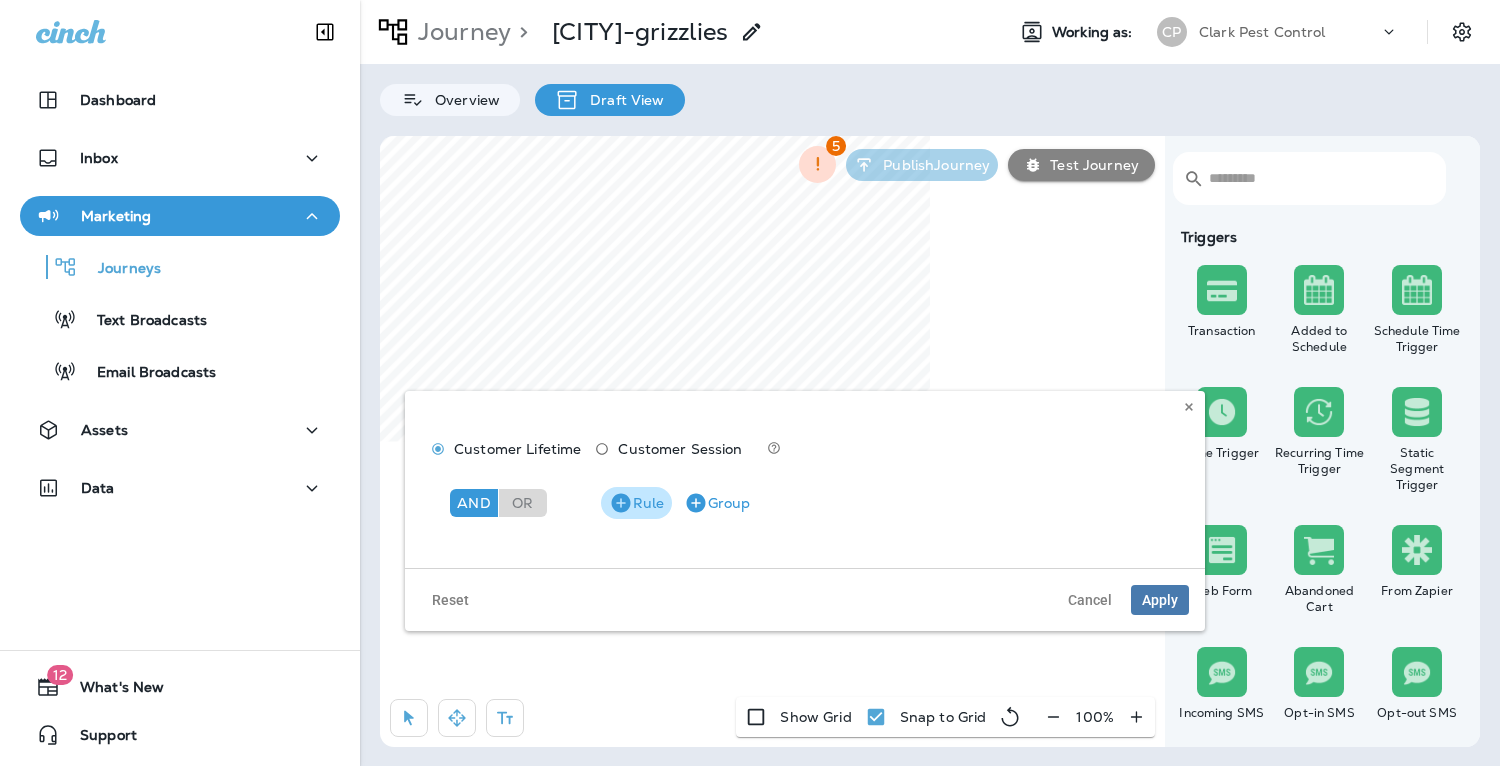 click 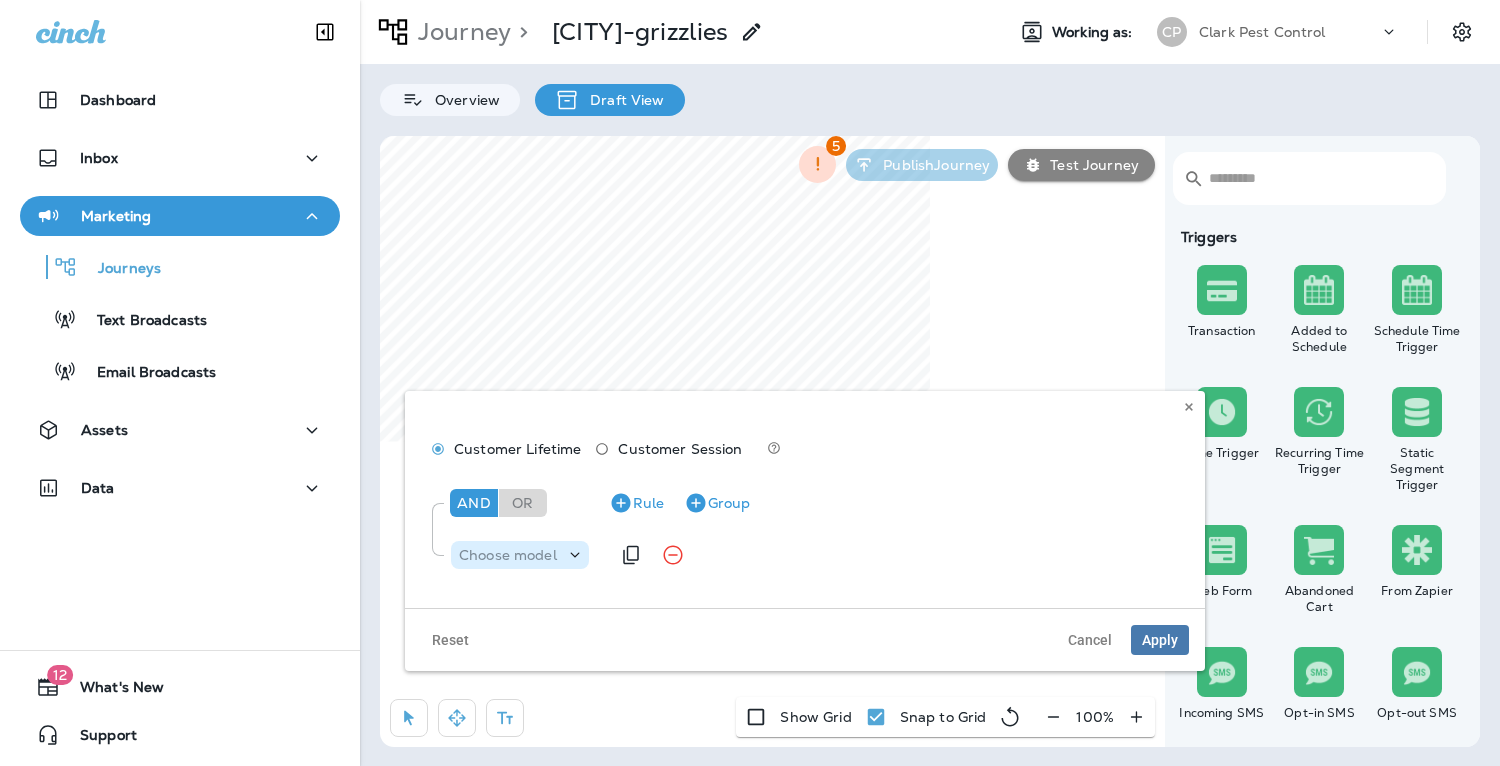 click on "Choose model" at bounding box center (508, 555) 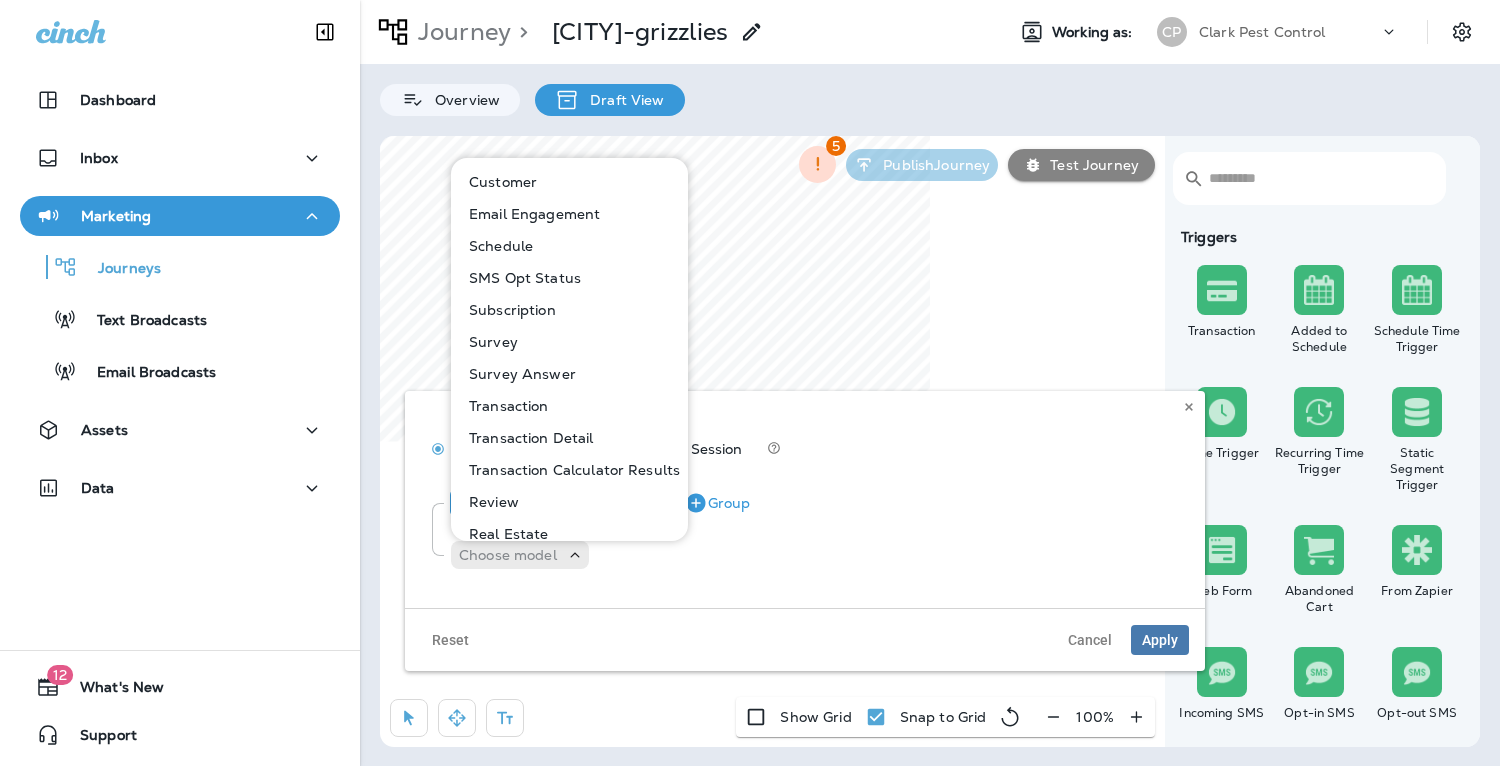 scroll, scrollTop: 17, scrollLeft: 0, axis: vertical 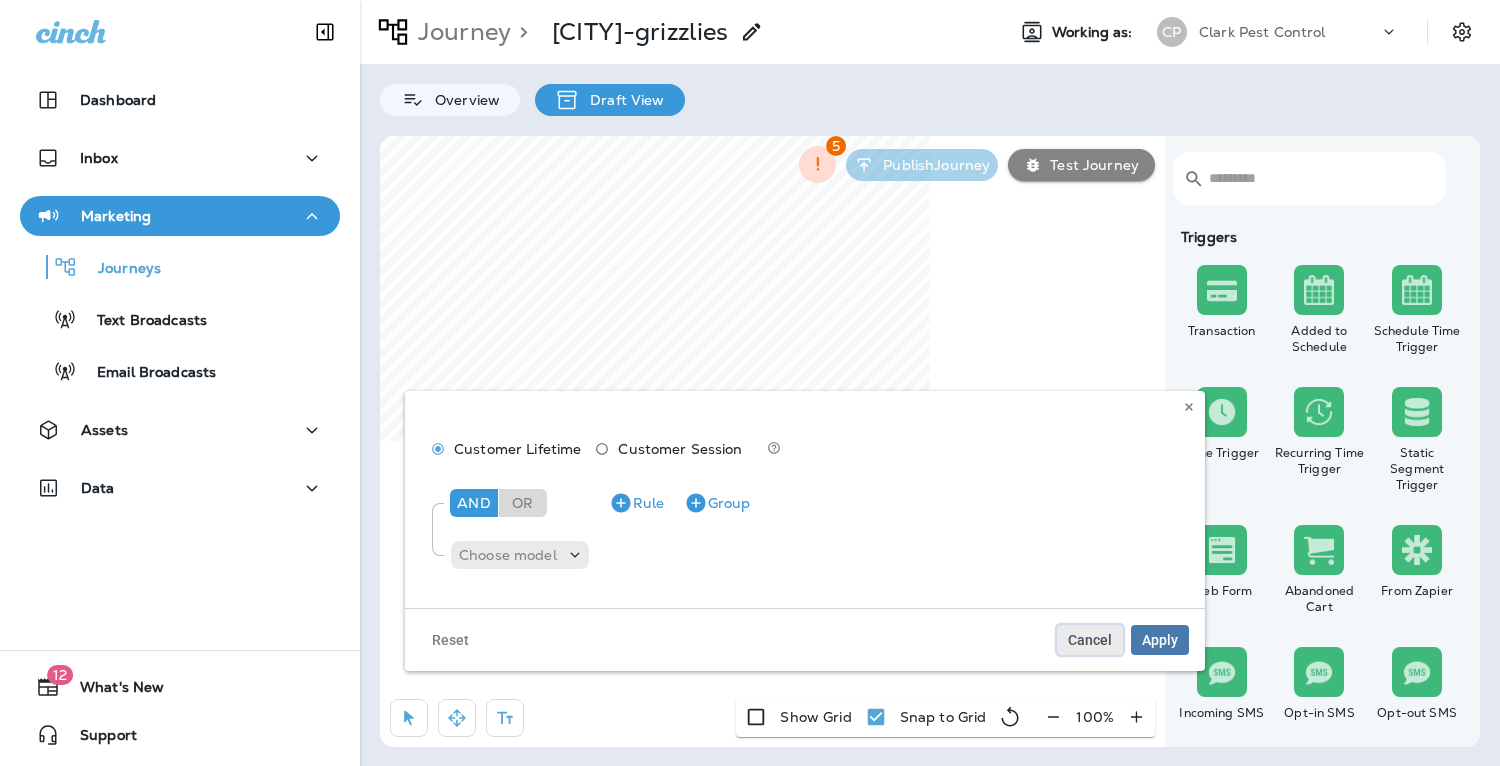click on "Cancel" at bounding box center (1090, 640) 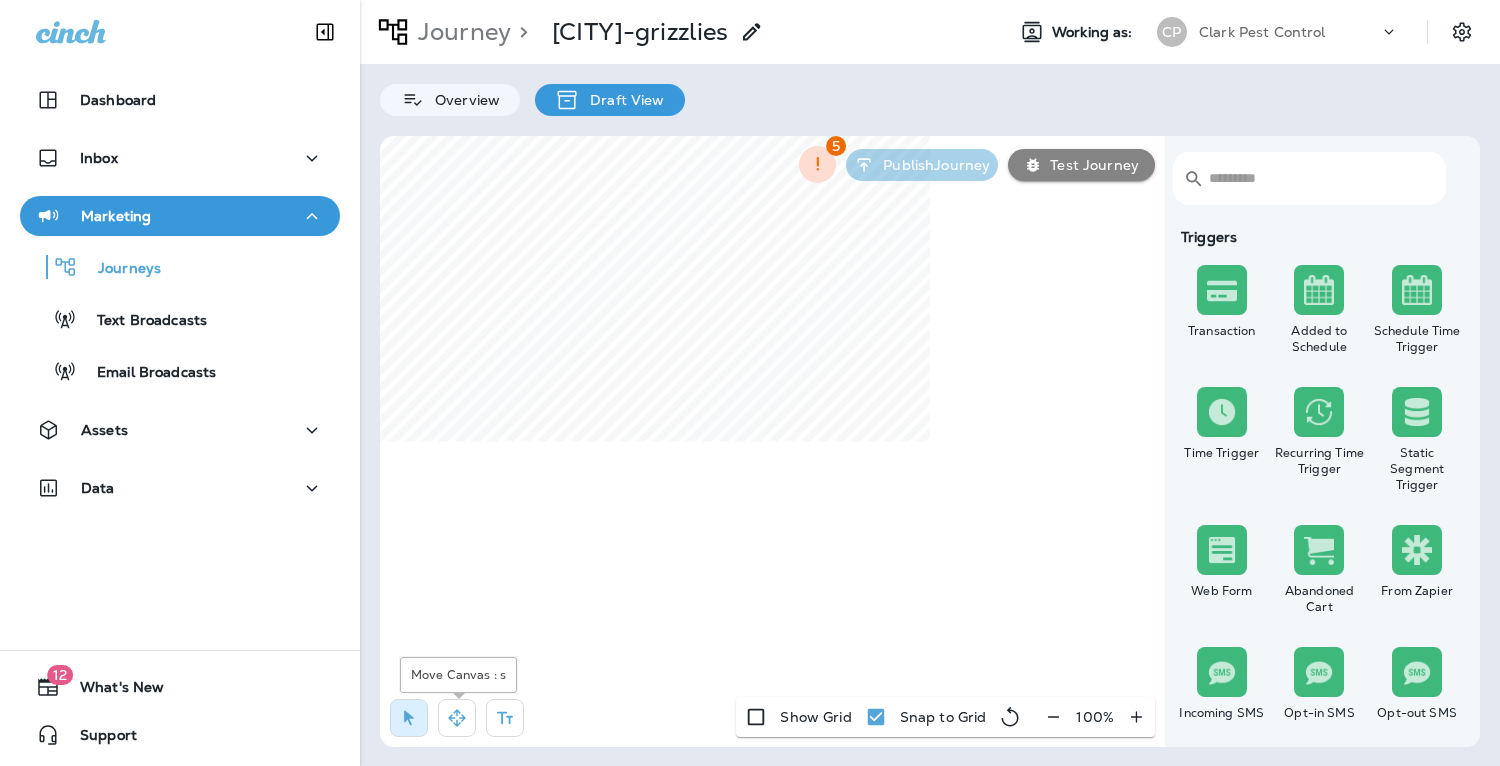click at bounding box center [457, 718] 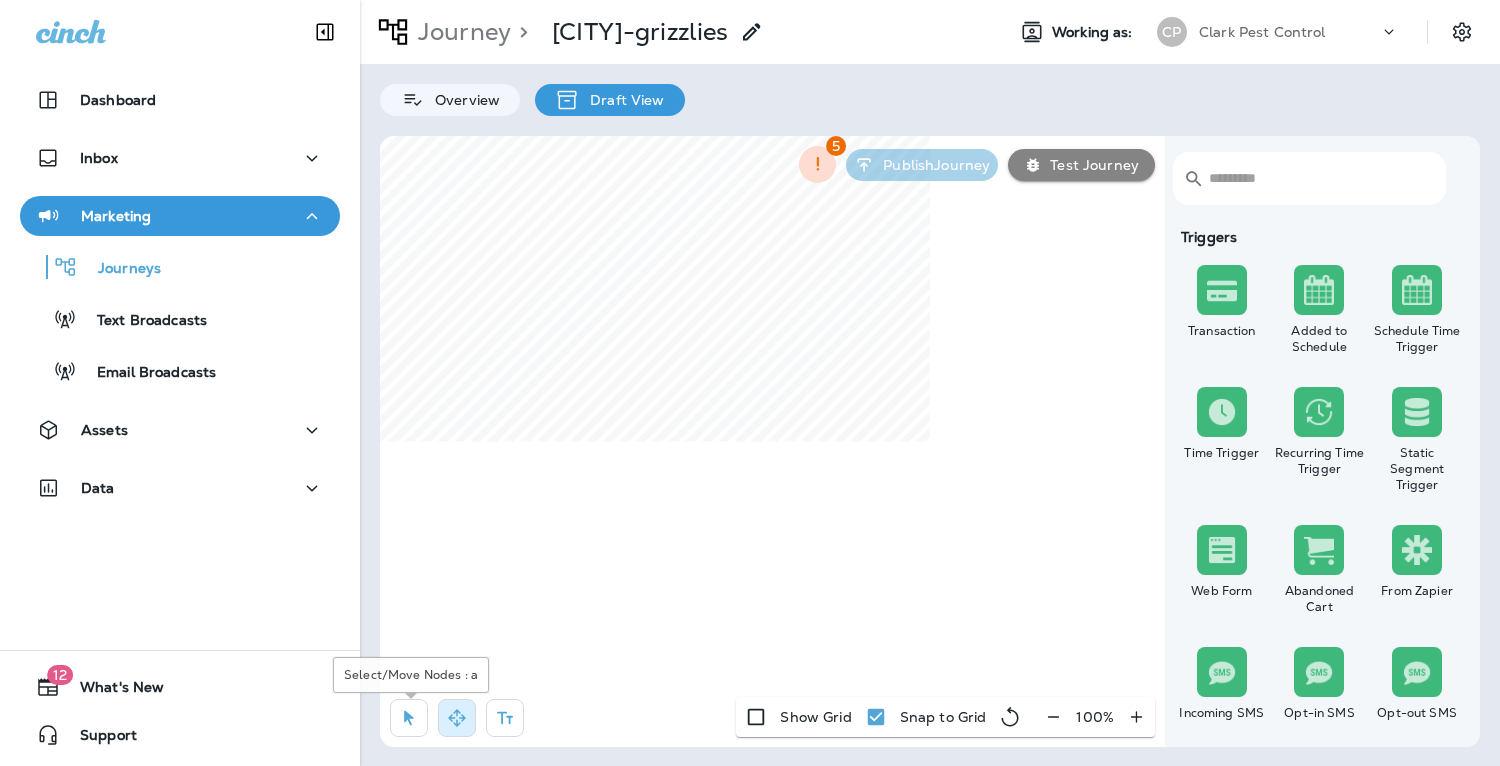 click 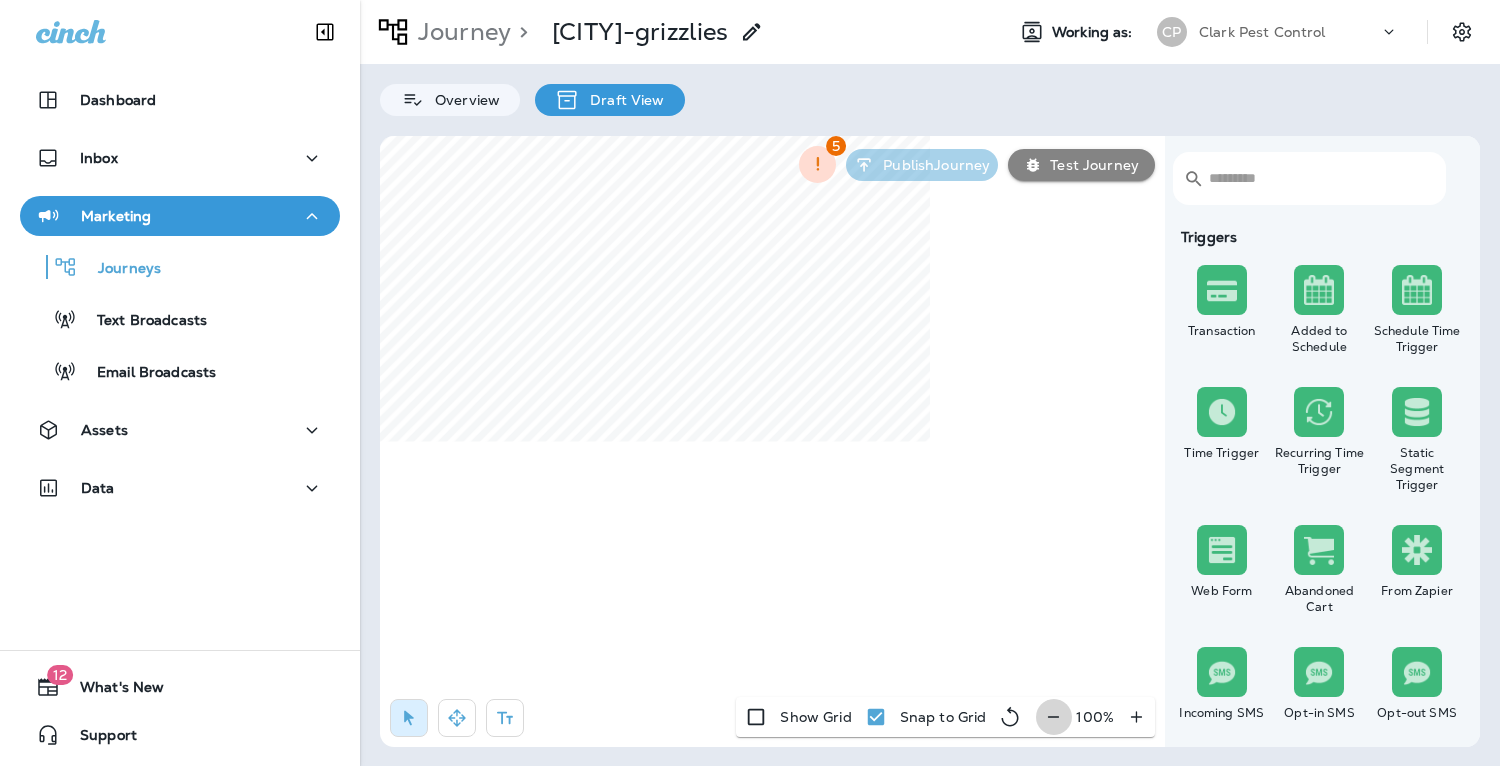 click 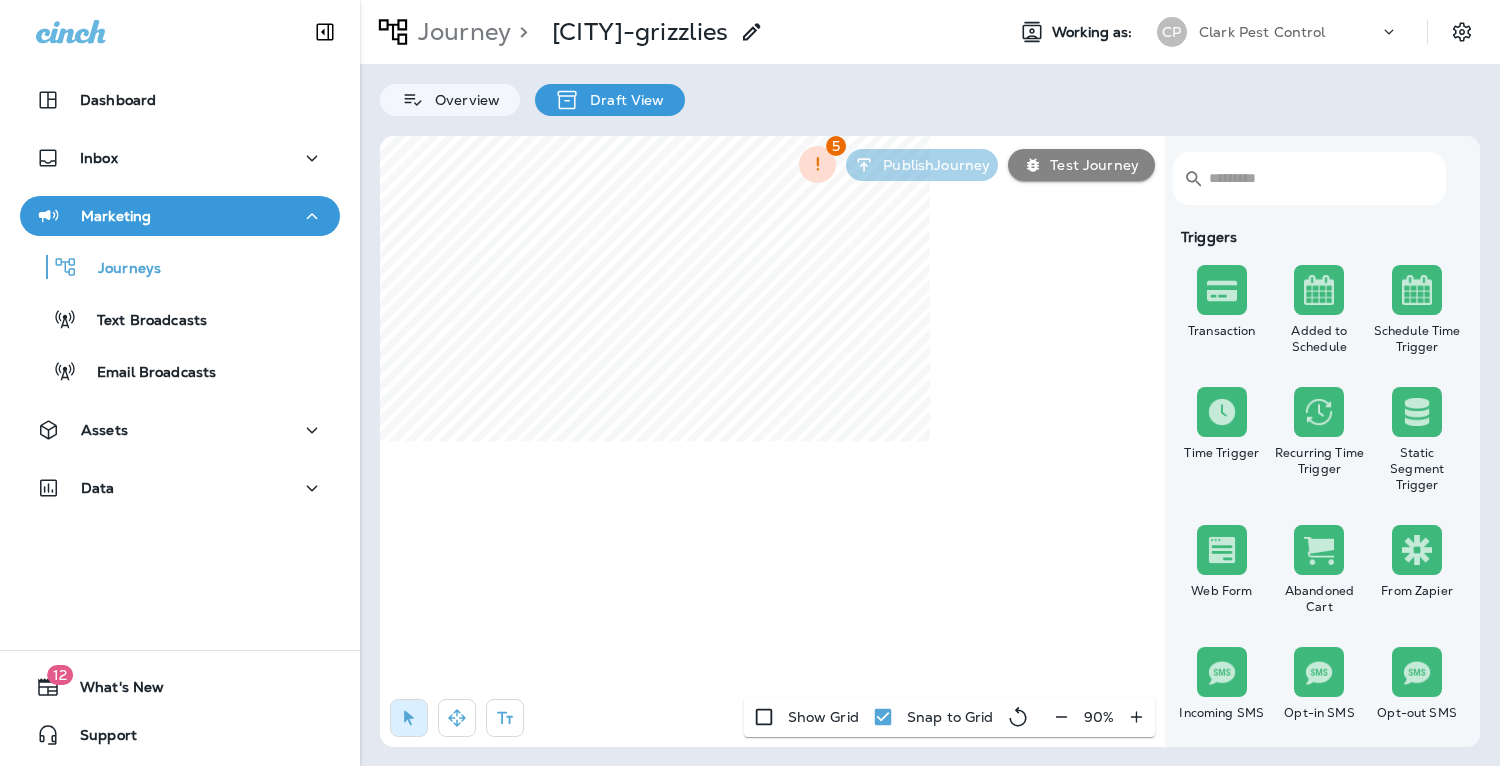 click 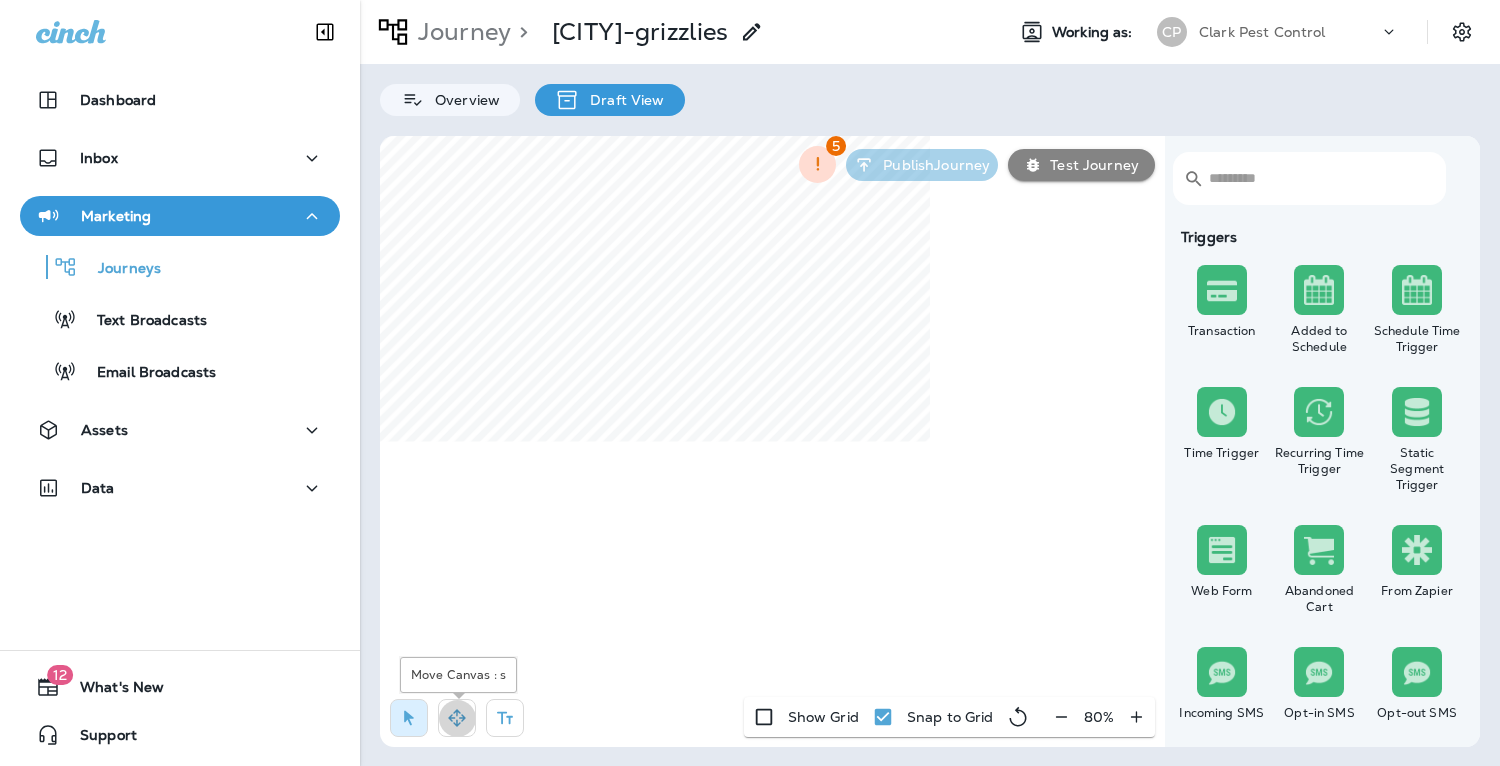 click 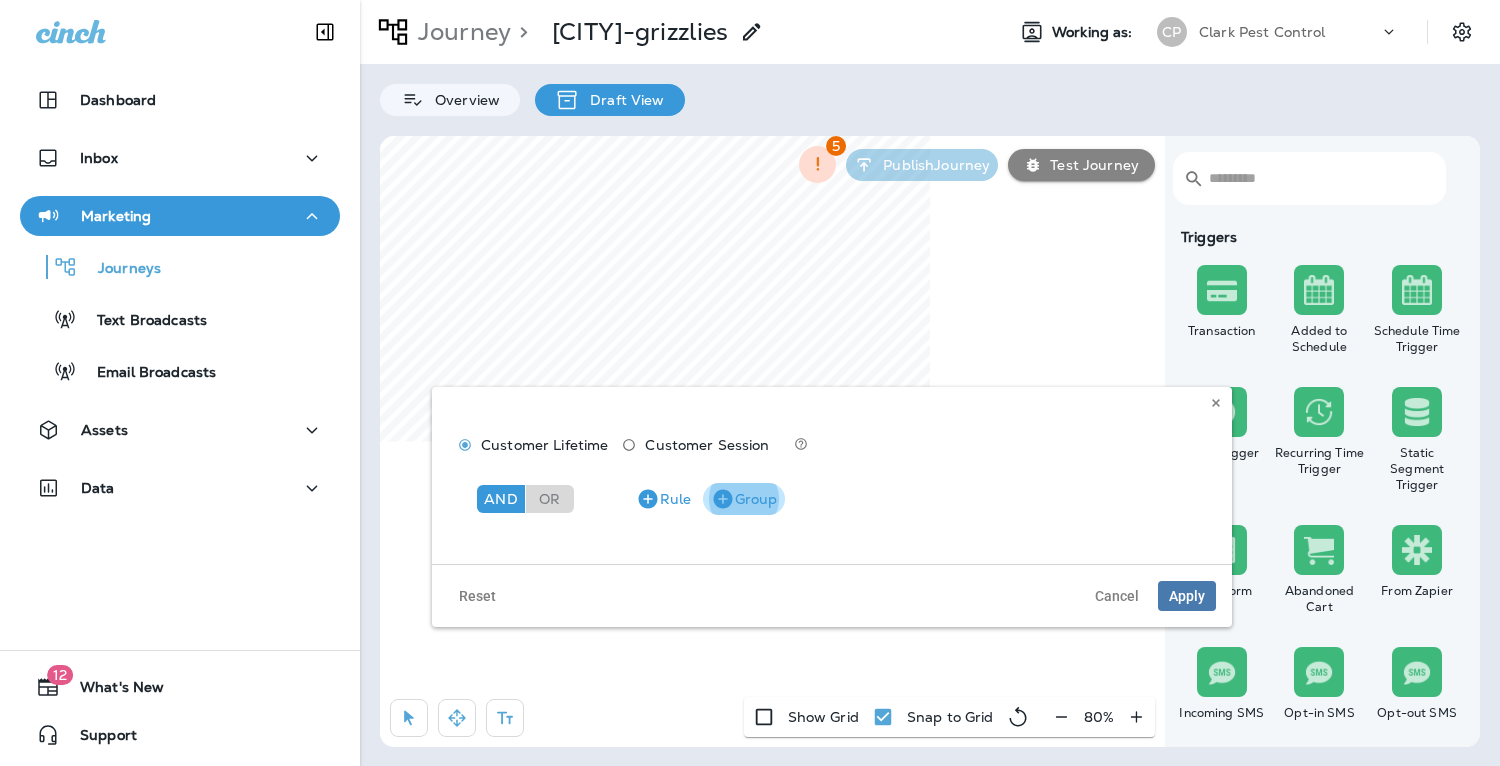 click 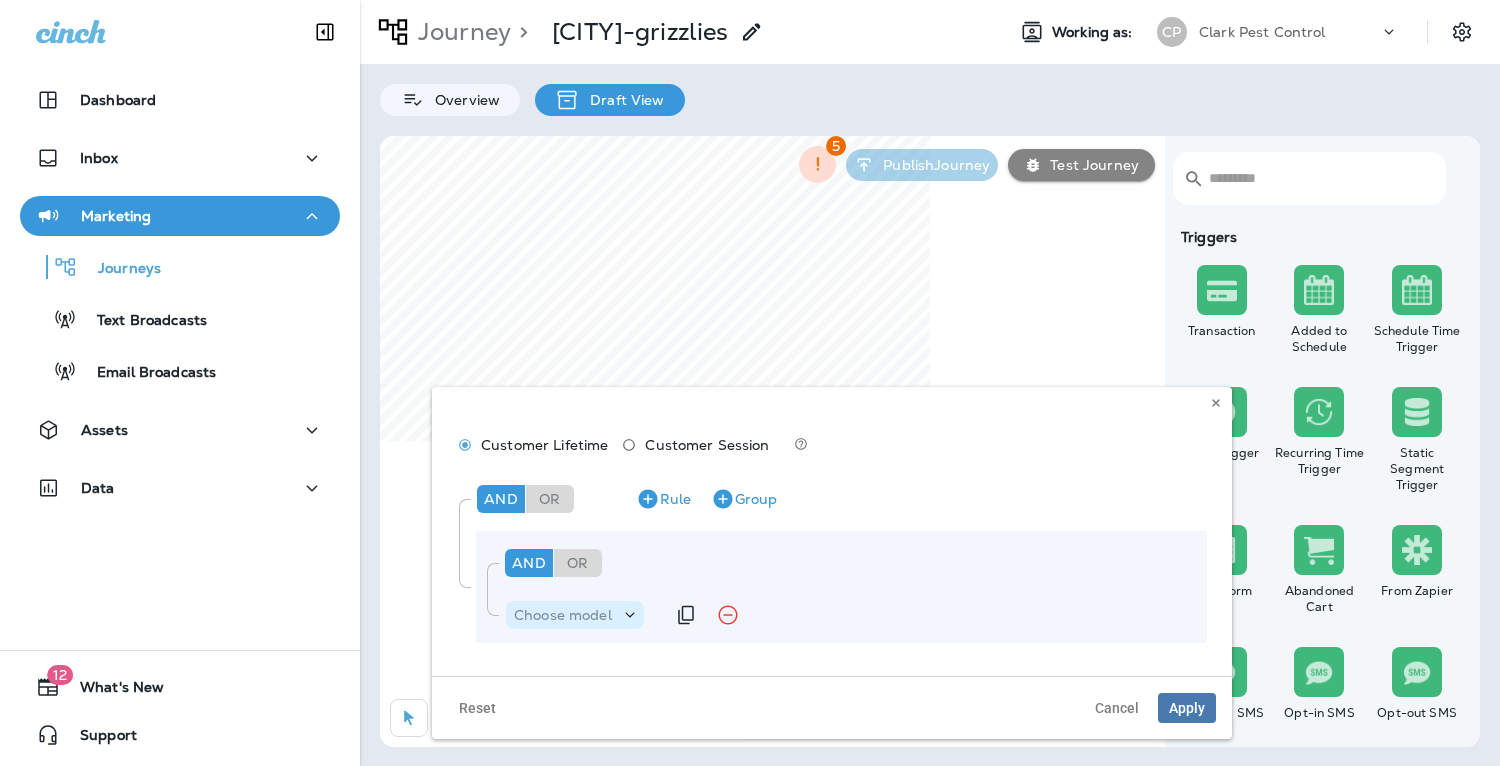 click on "Choose model" at bounding box center [563, 615] 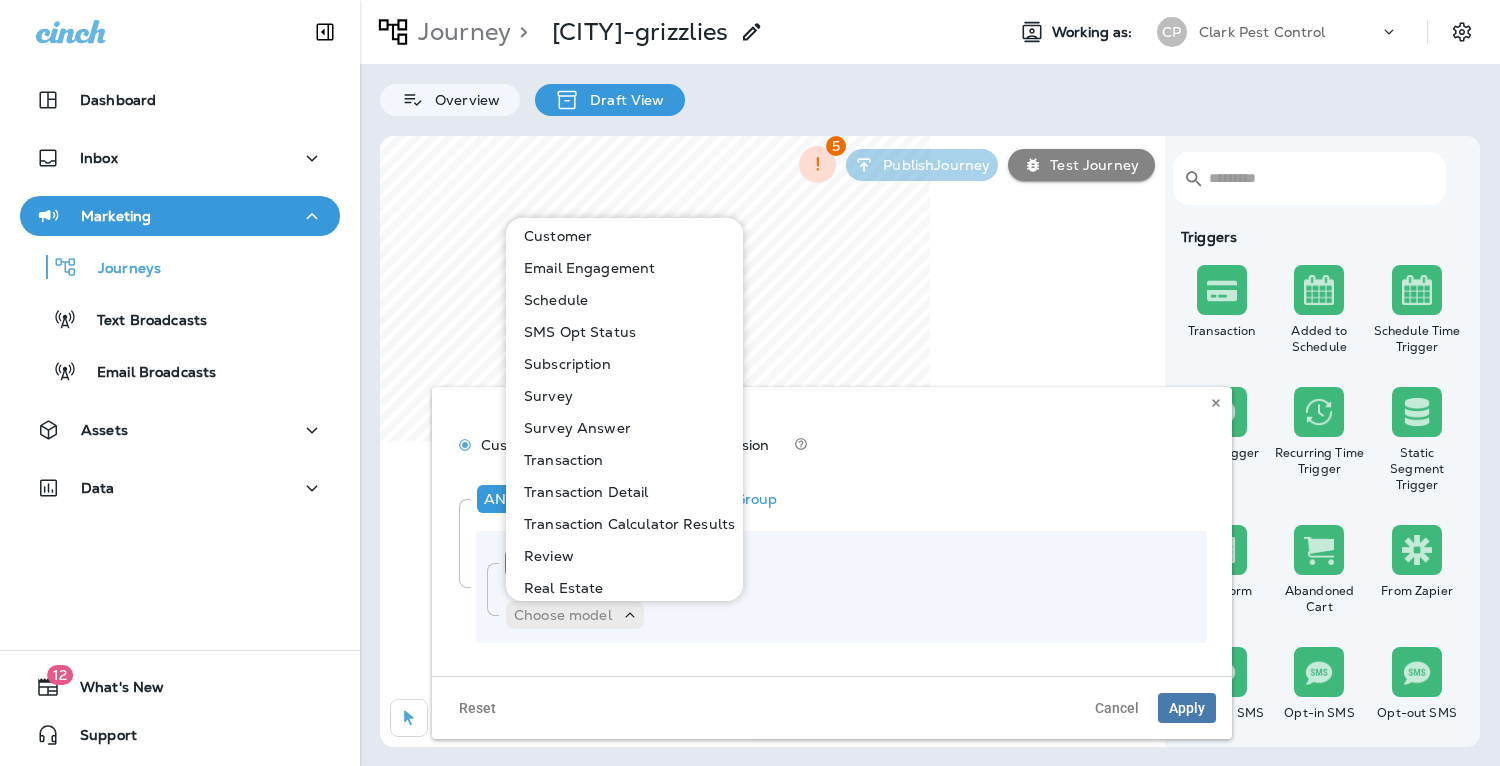 scroll, scrollTop: 17, scrollLeft: 0, axis: vertical 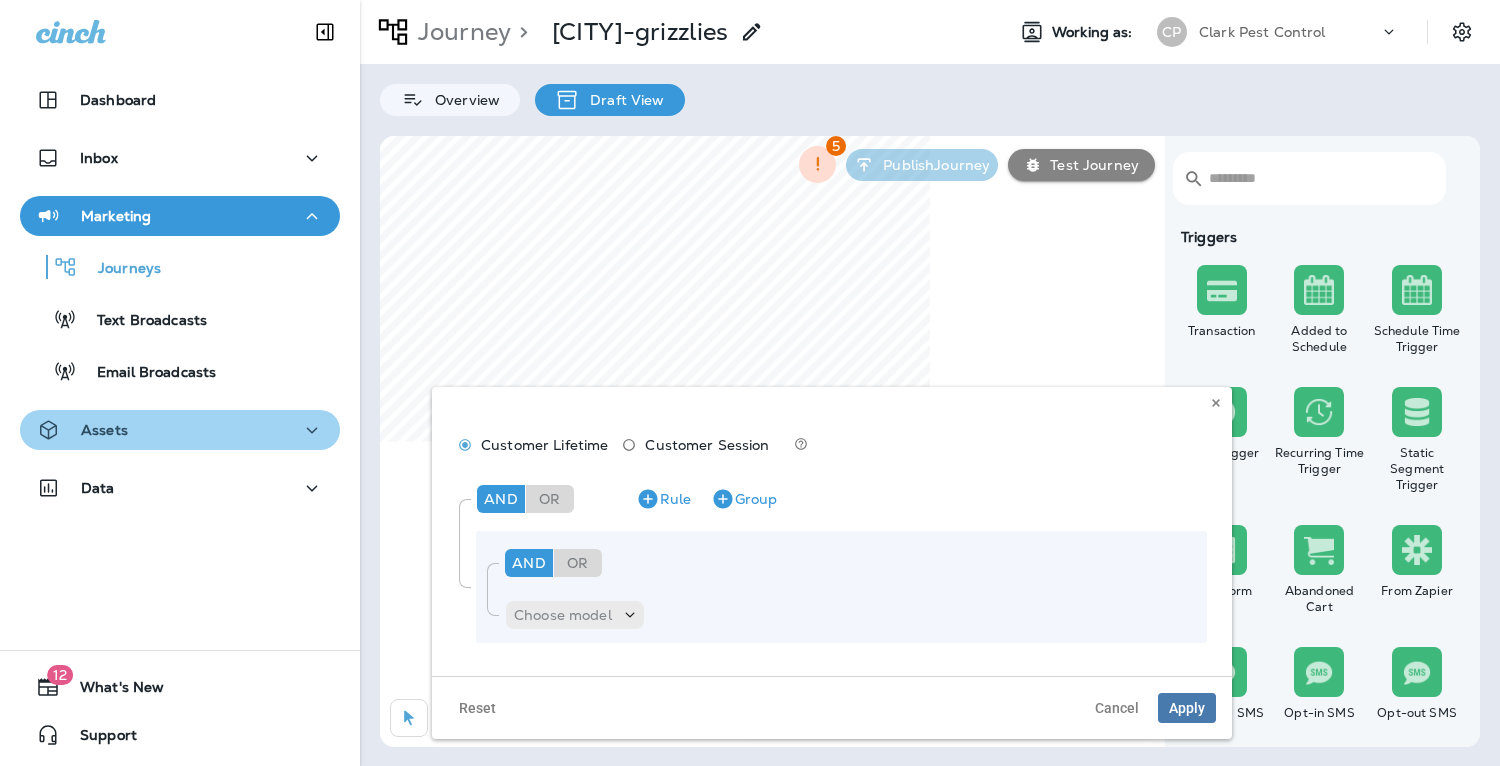 click on "Assets" at bounding box center (180, 430) 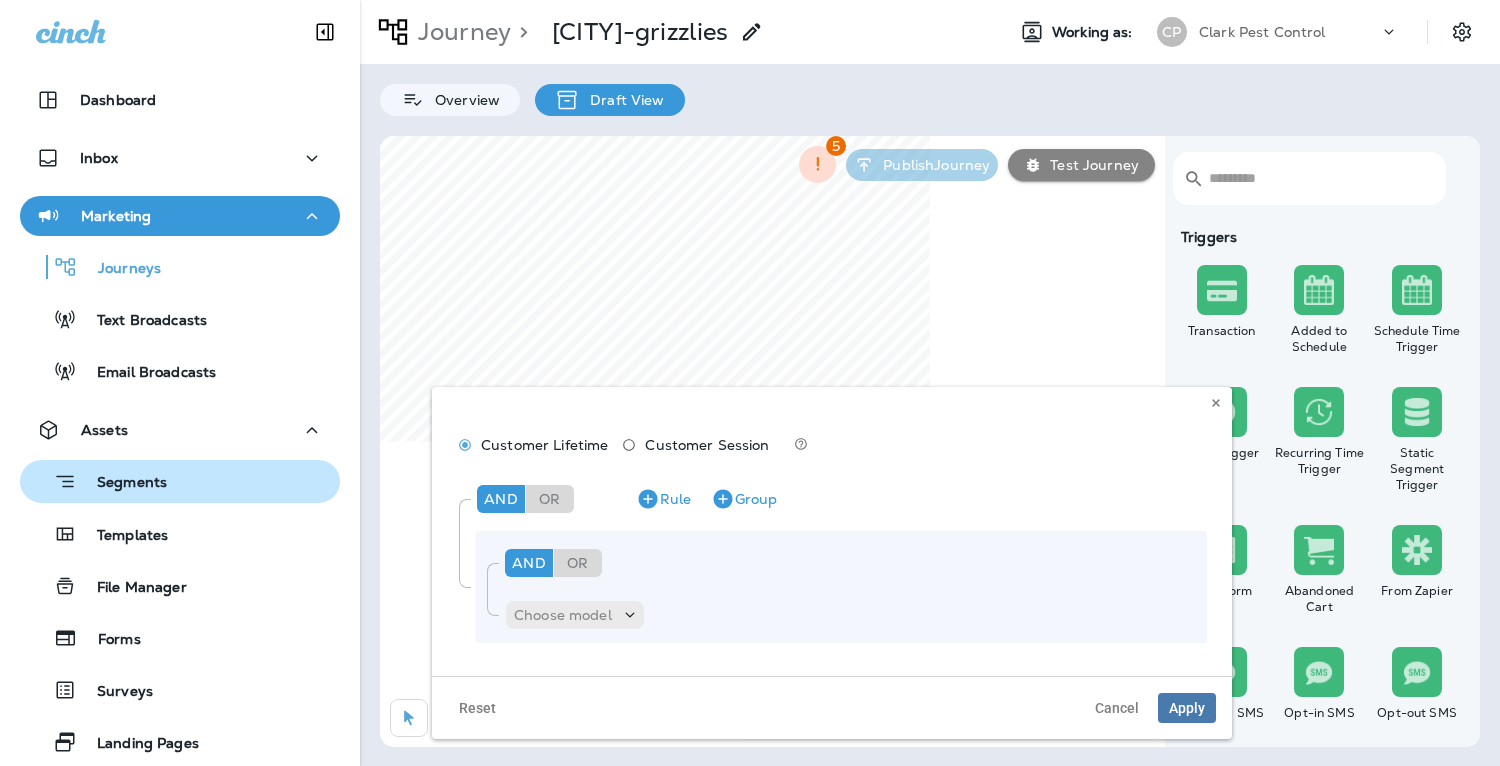 click on "Segments" at bounding box center (122, 484) 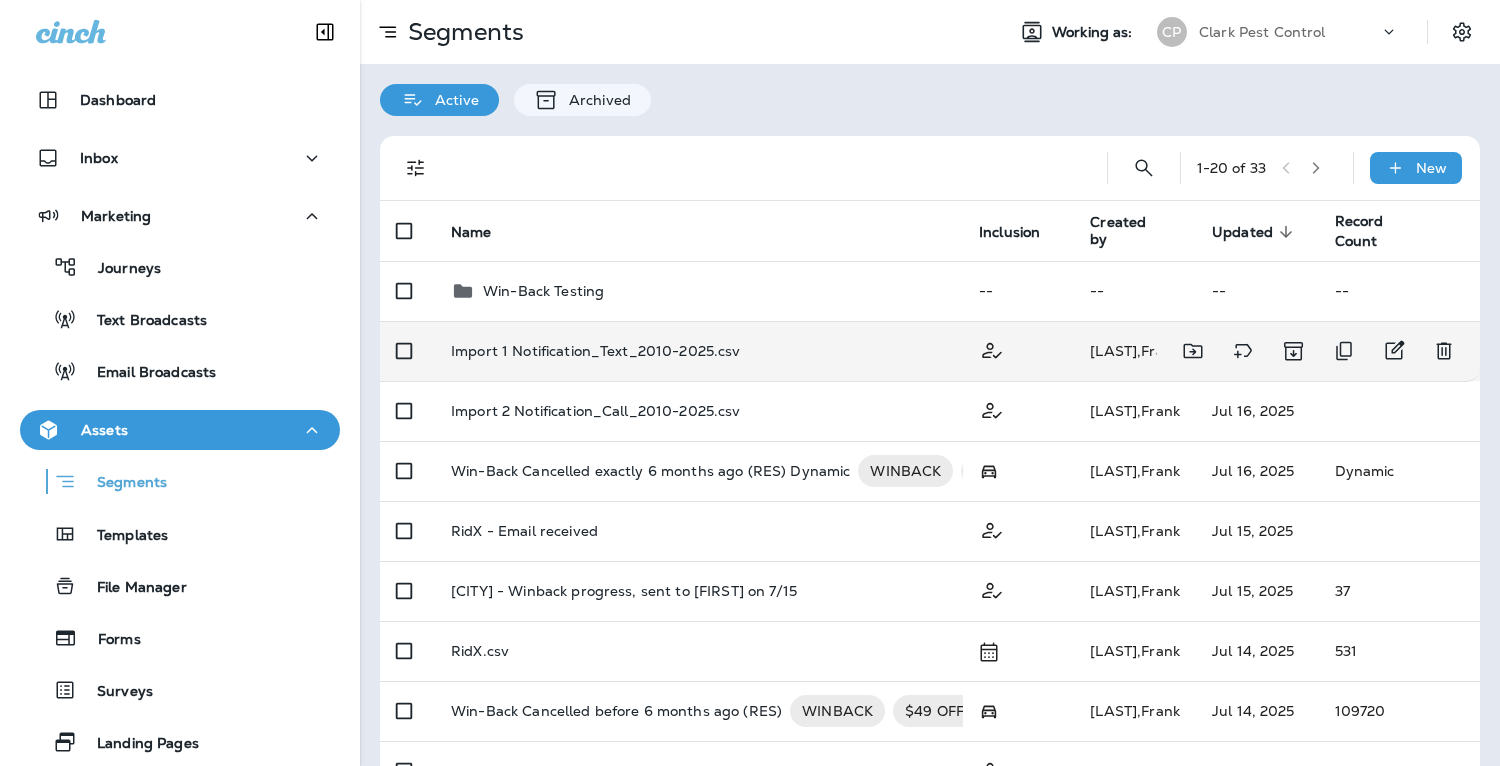 click on "Import 1 Notification_Text_2010-2025.csv" at bounding box center [596, 351] 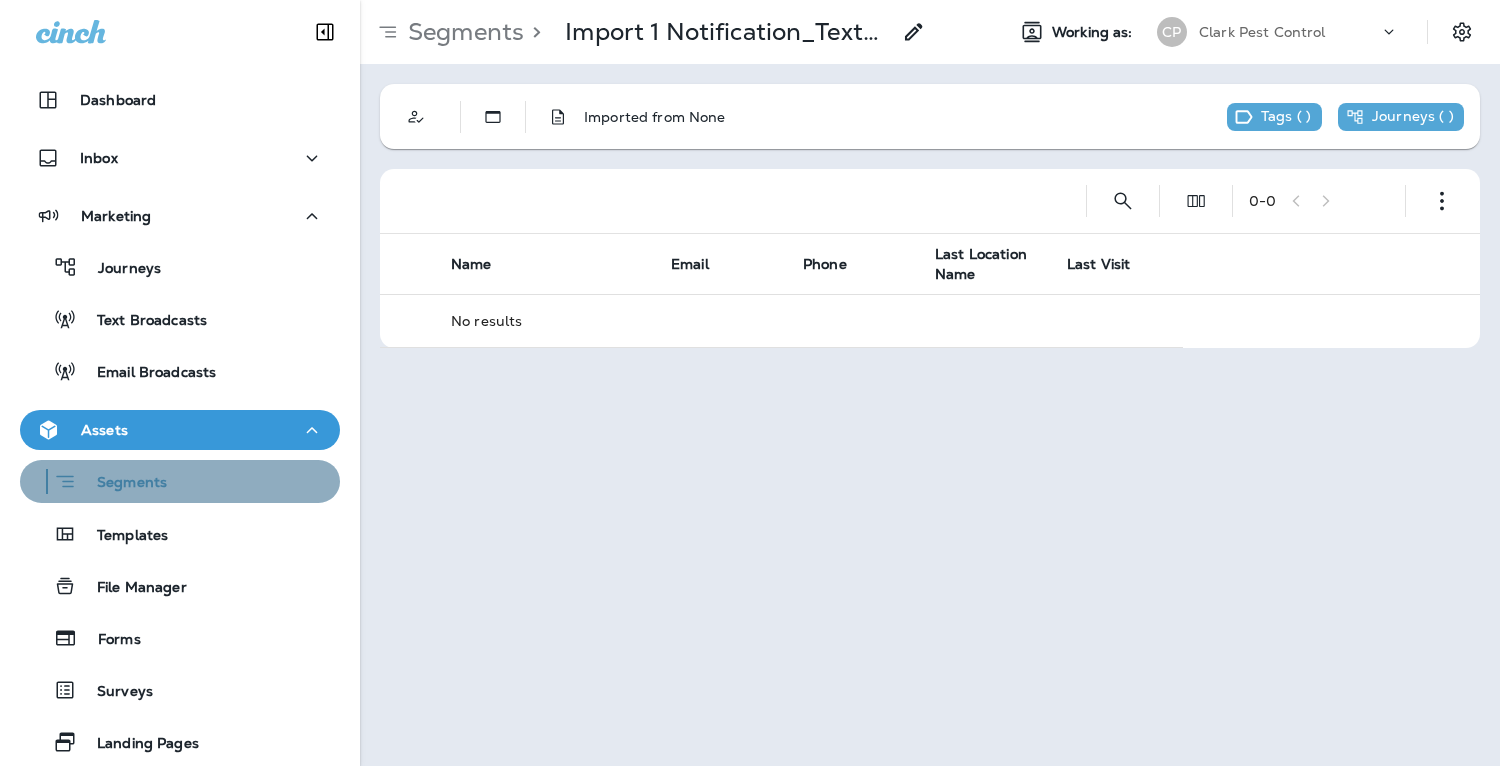 click on "Segments" at bounding box center [122, 484] 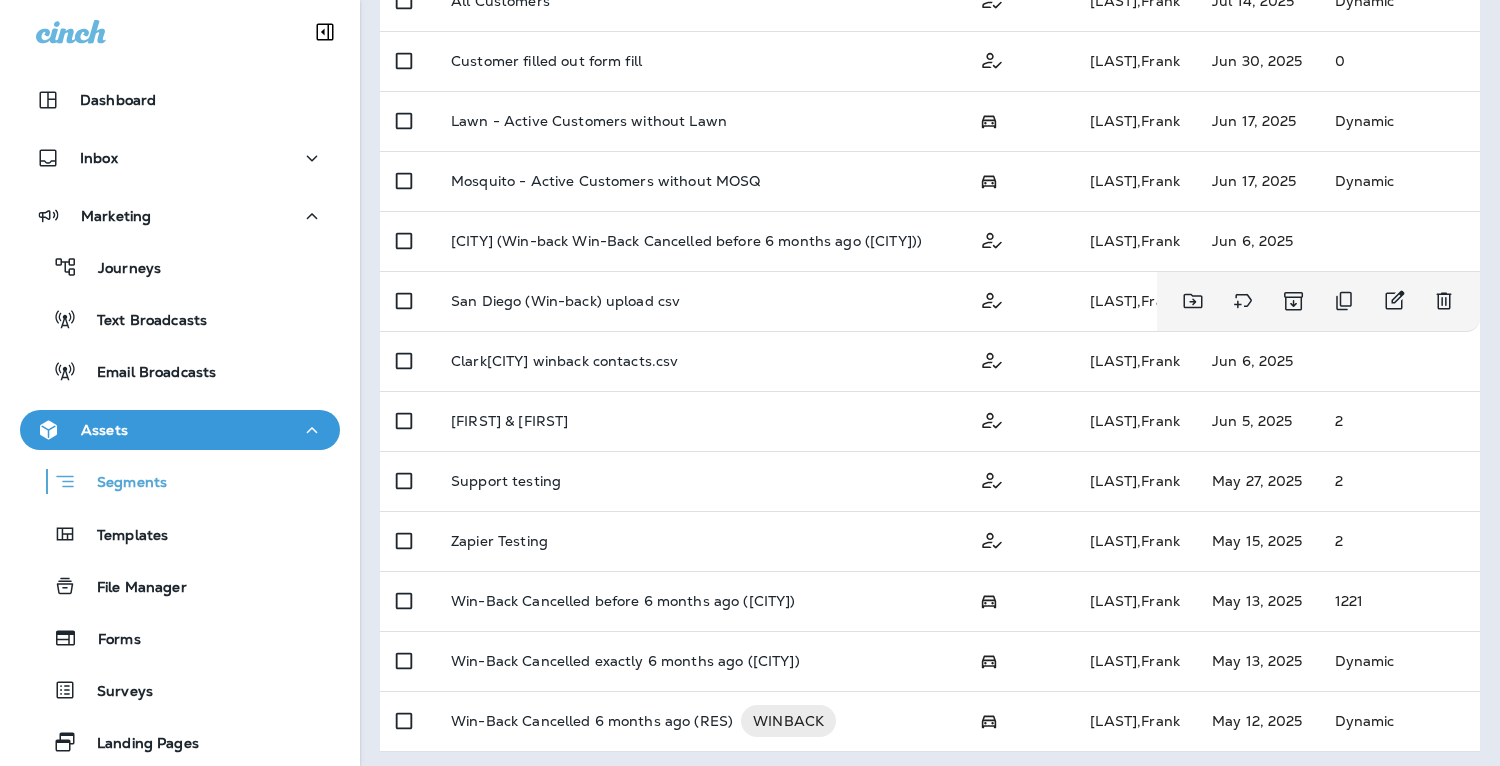 scroll, scrollTop: 774, scrollLeft: 0, axis: vertical 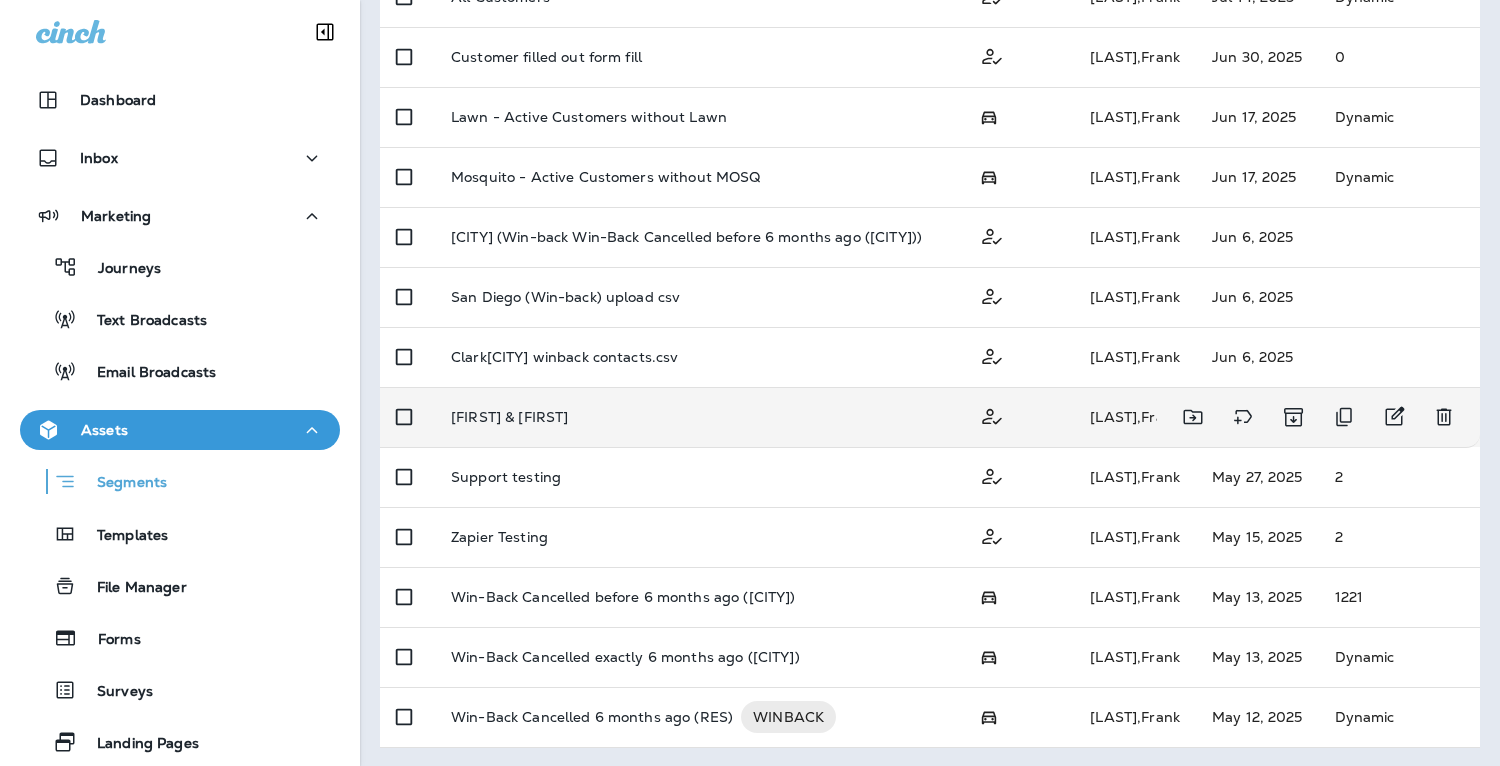 click on "[FIRST] & [FIRST]" at bounding box center (509, 417) 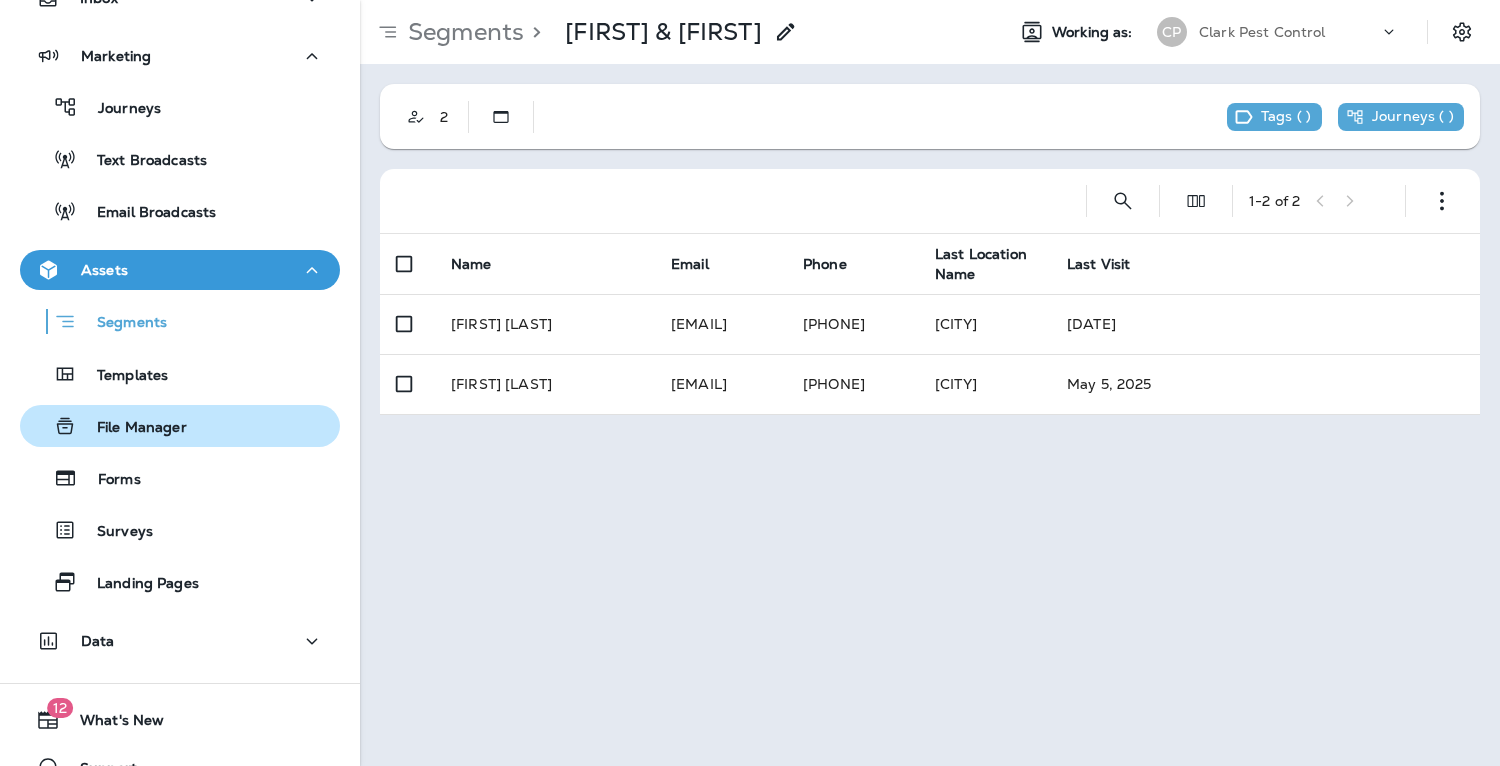 scroll, scrollTop: 164, scrollLeft: 0, axis: vertical 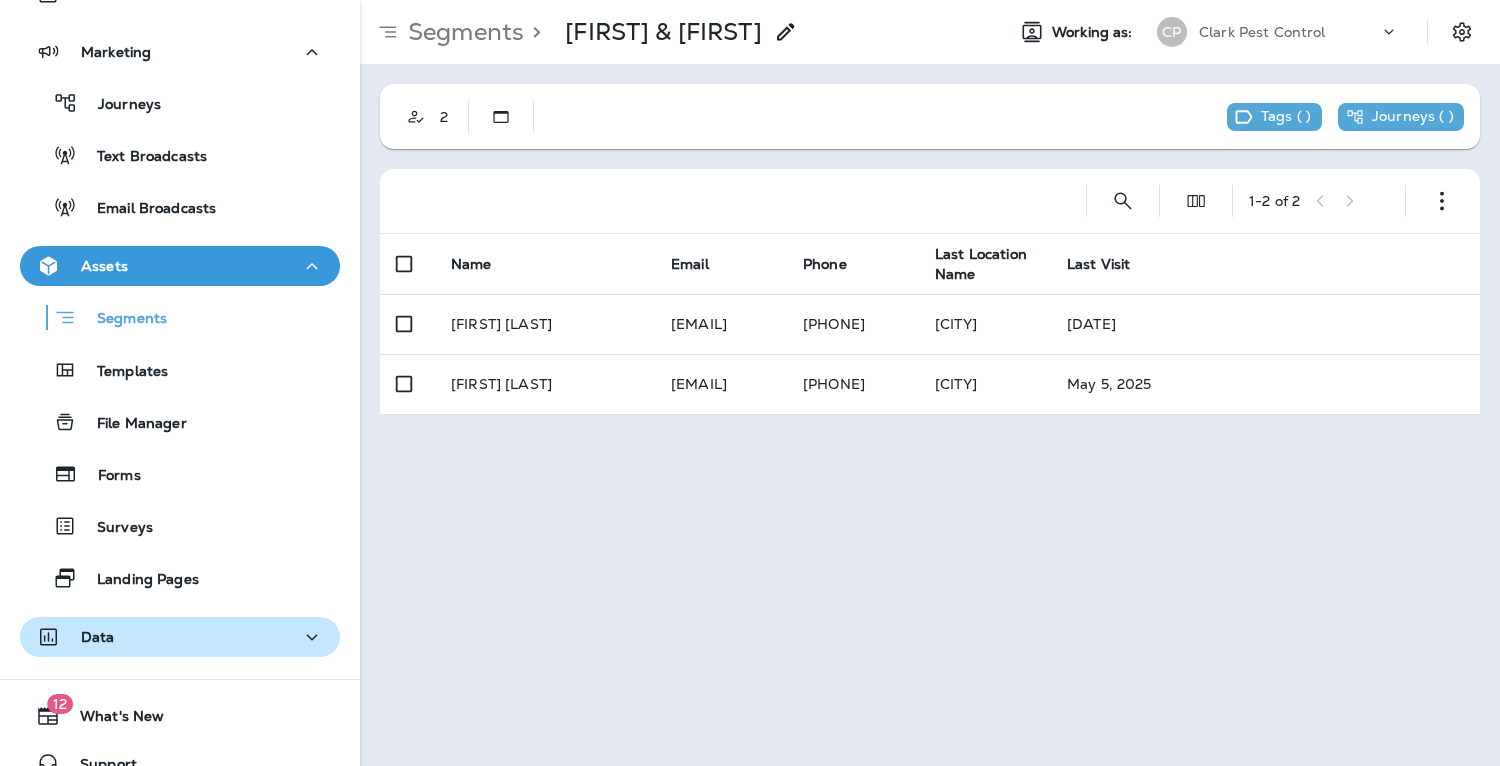 click 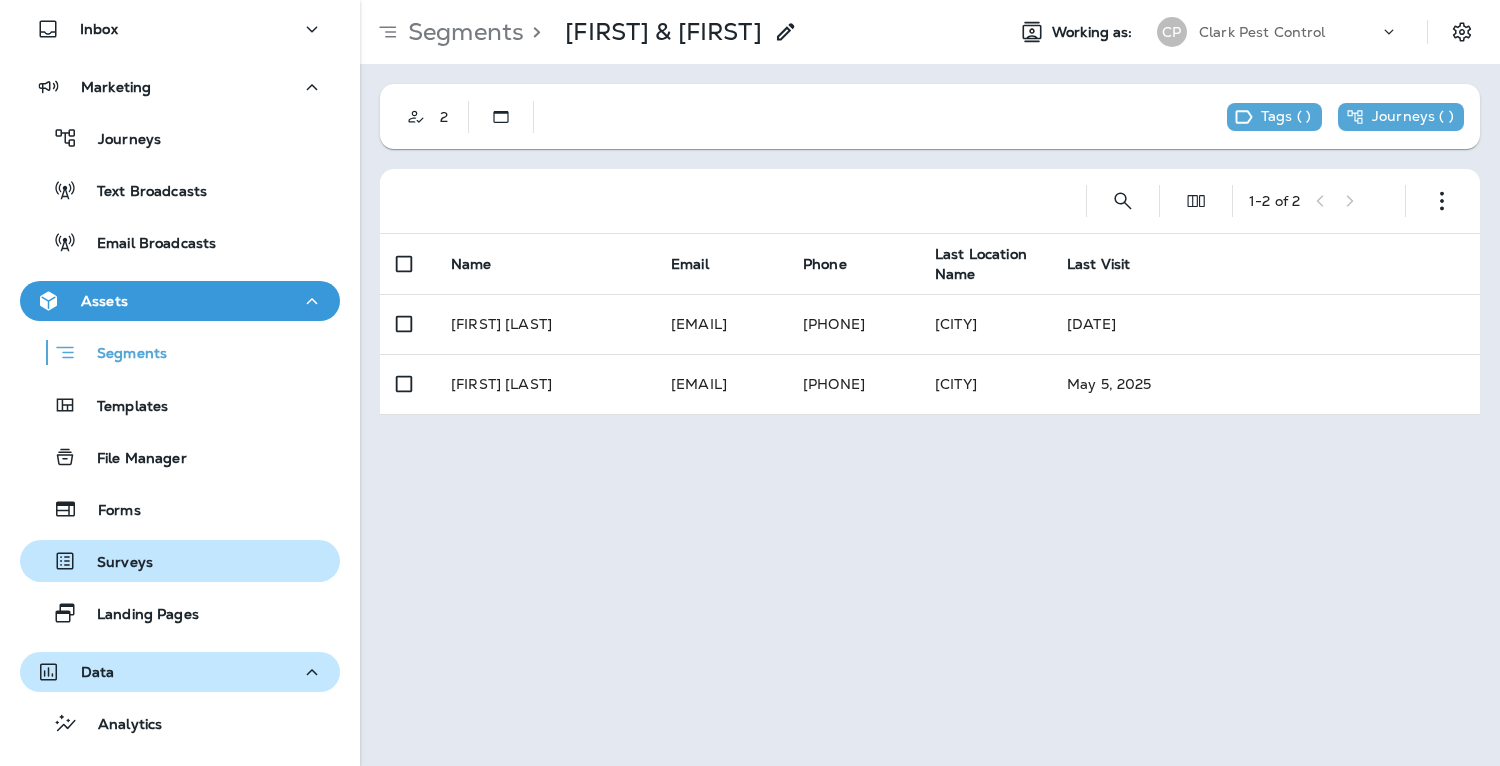 scroll, scrollTop: 121, scrollLeft: 0, axis: vertical 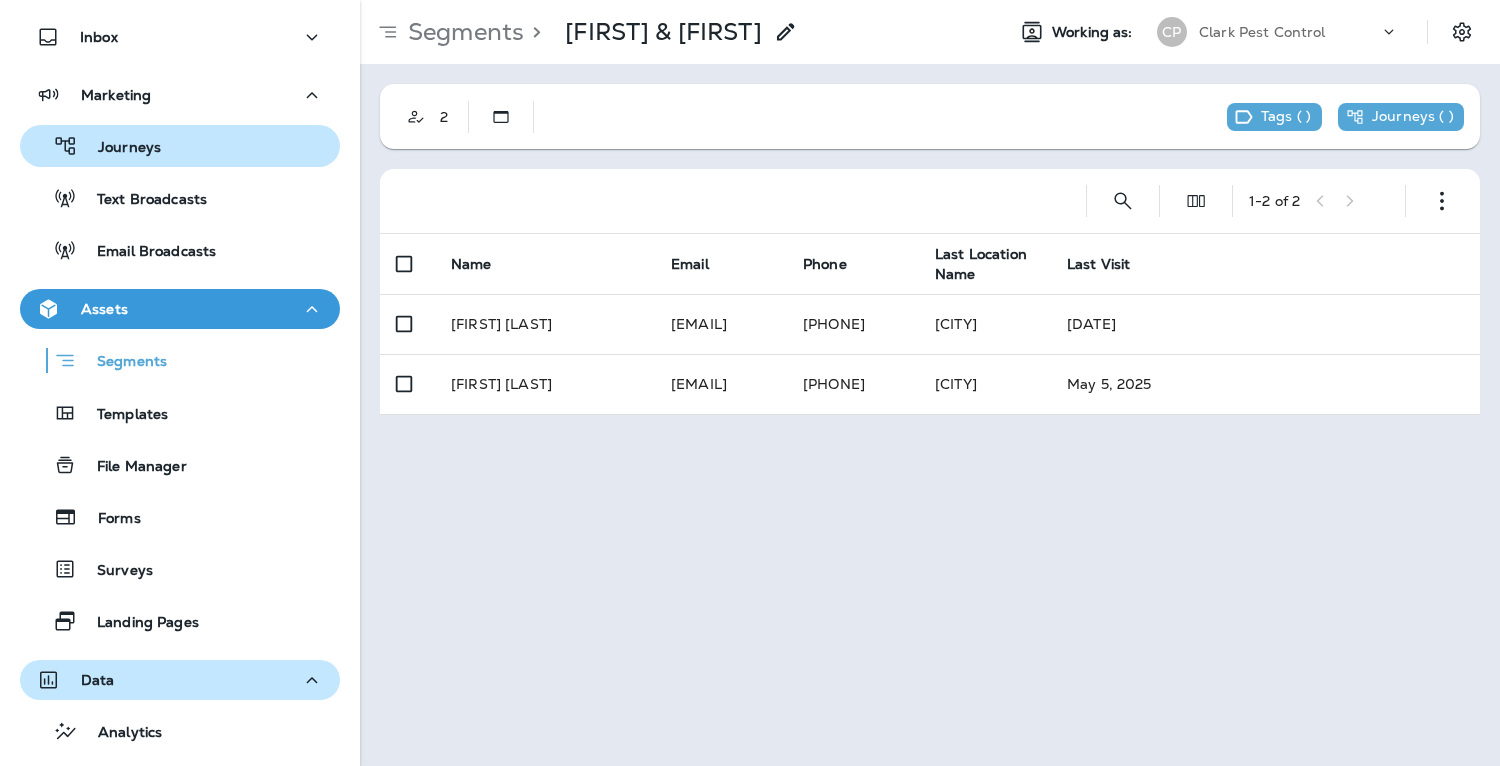 click on "Journeys" at bounding box center (119, 148) 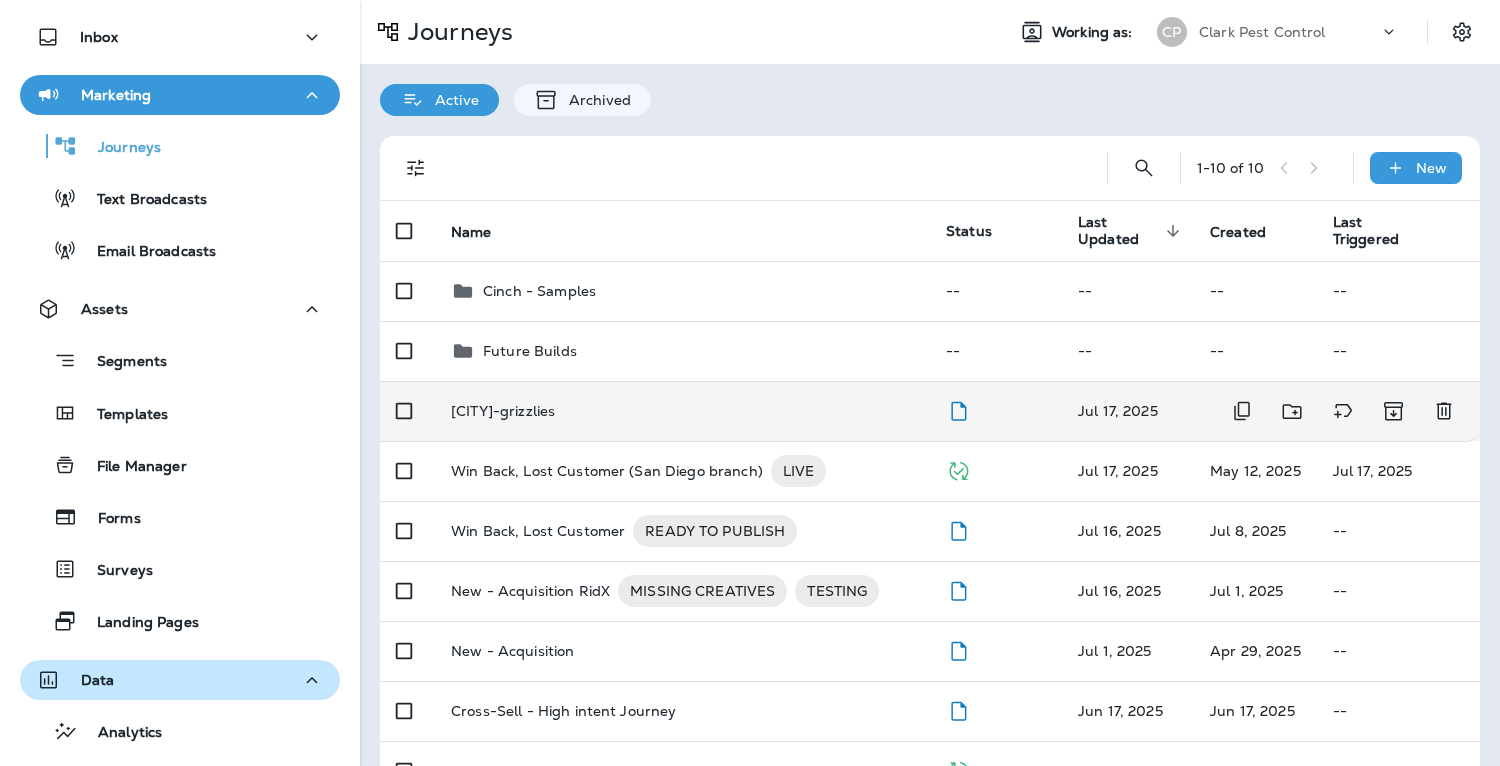 click on "[CITY]-grizzlies" at bounding box center [503, 411] 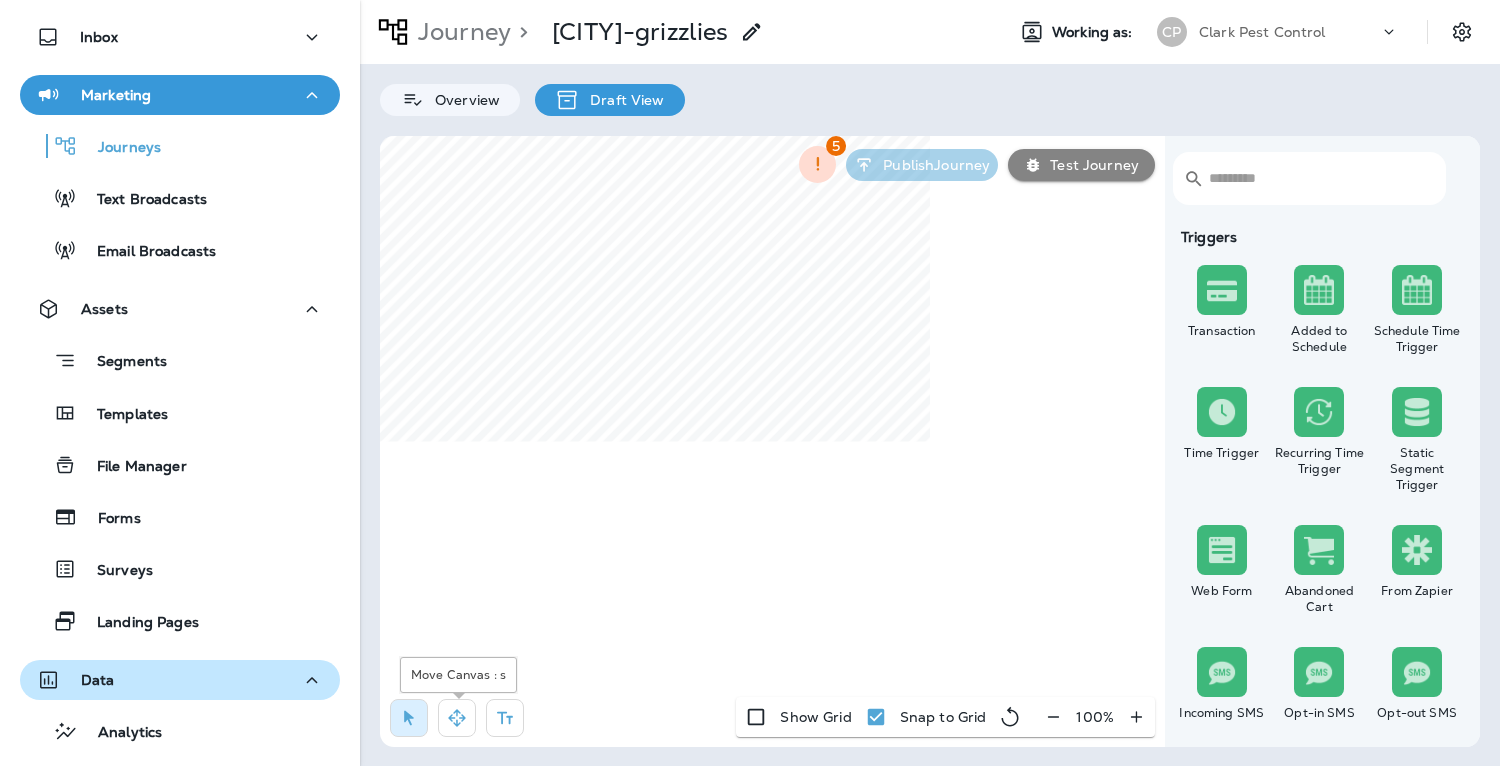click 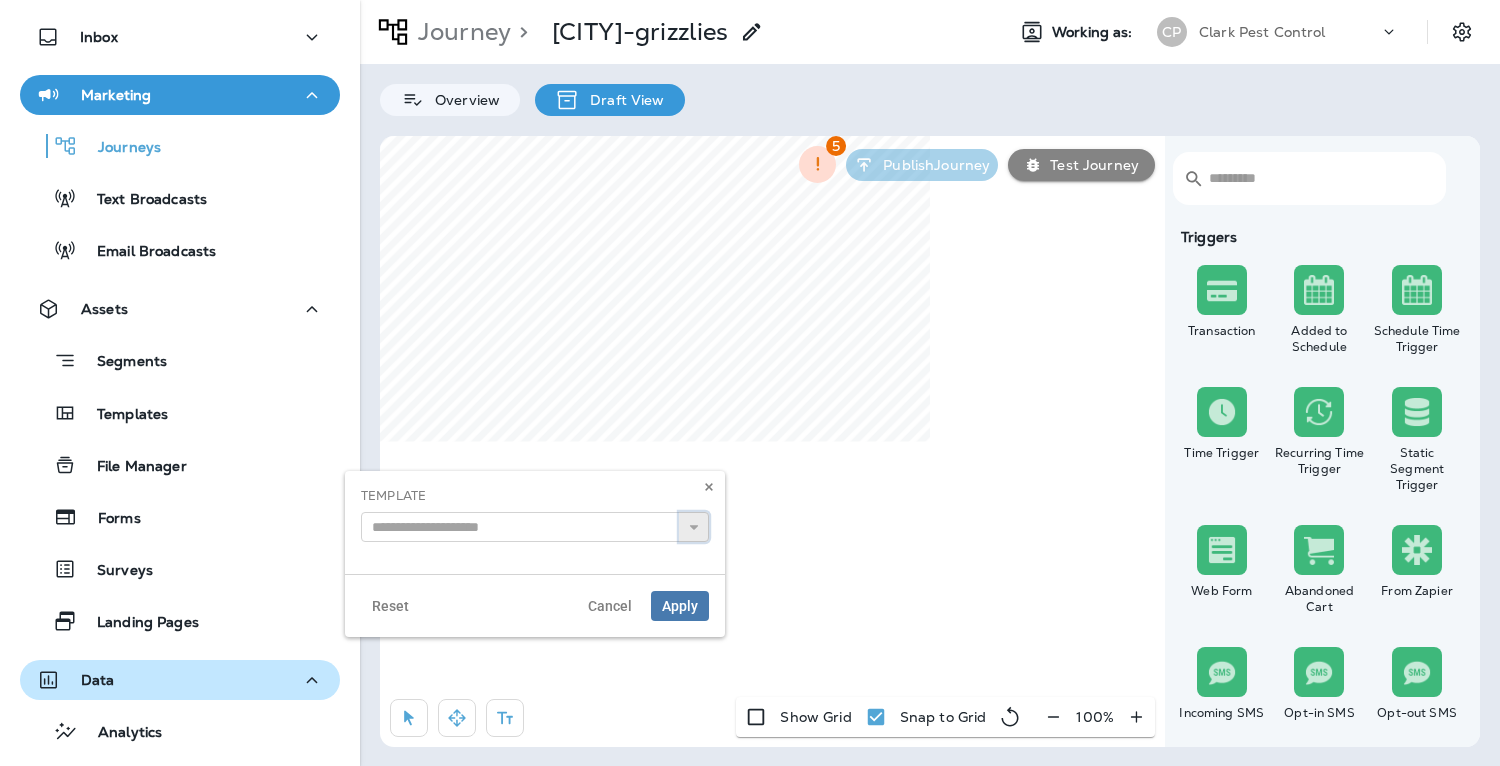 click 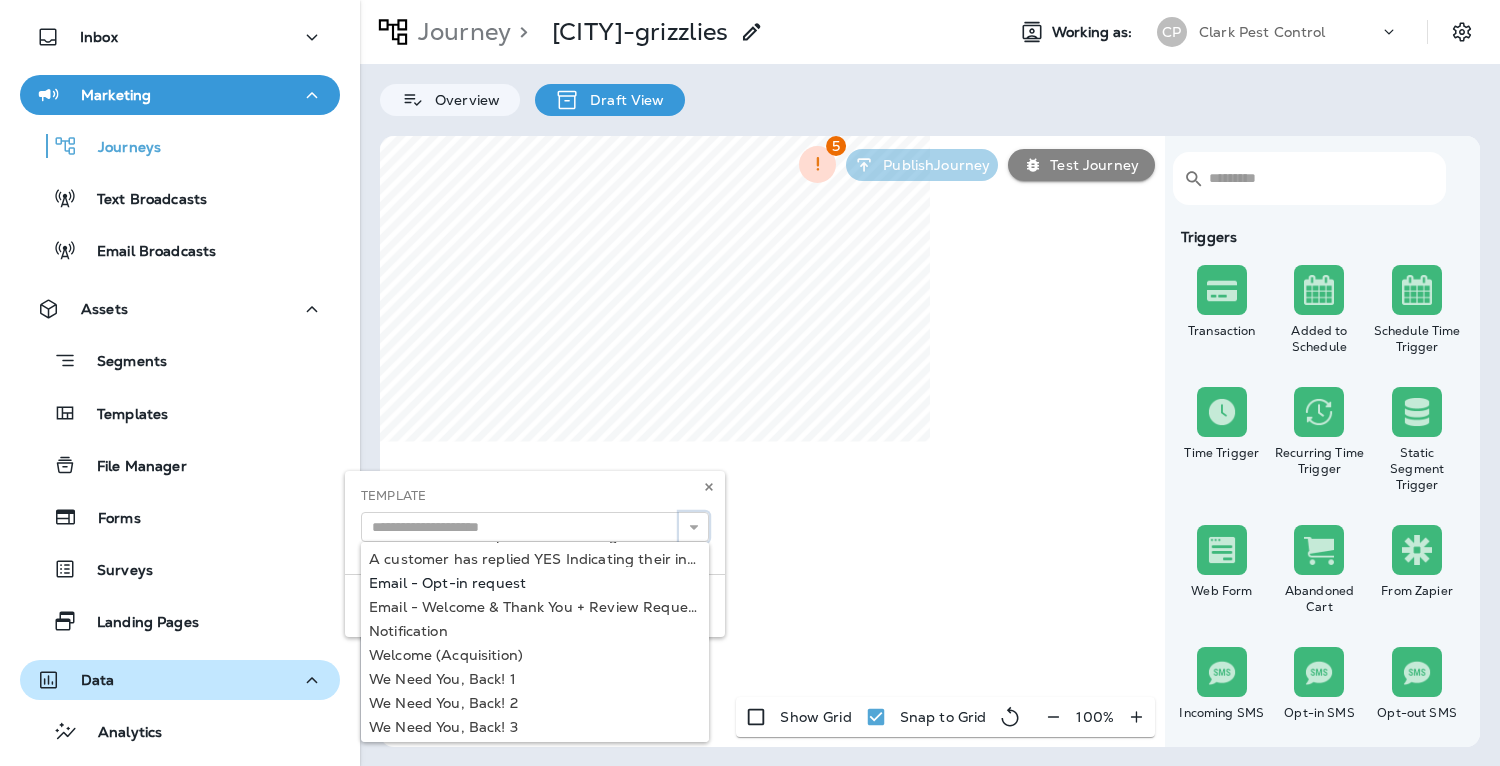 scroll, scrollTop: 26, scrollLeft: 0, axis: vertical 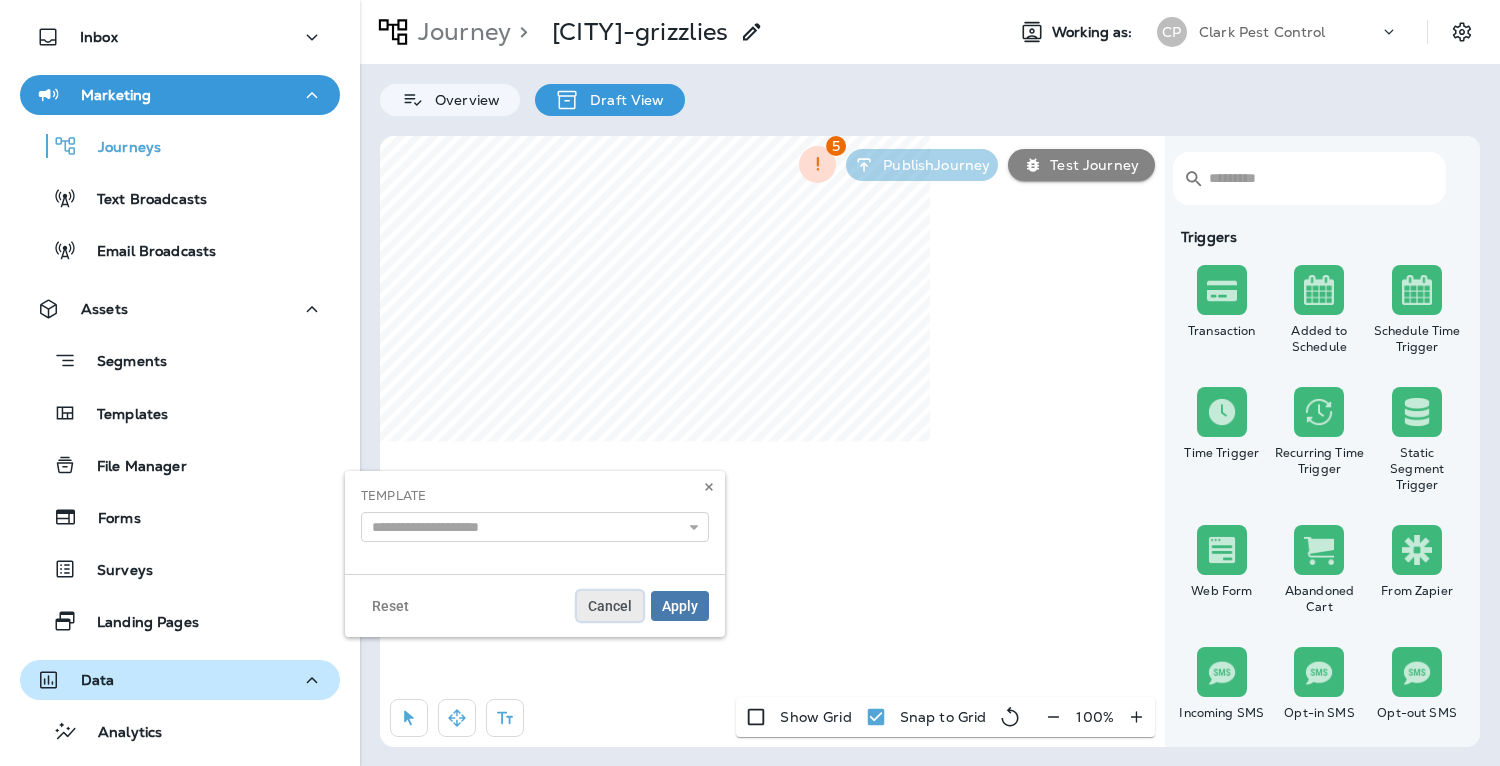 click on "Cancel" at bounding box center [610, 606] 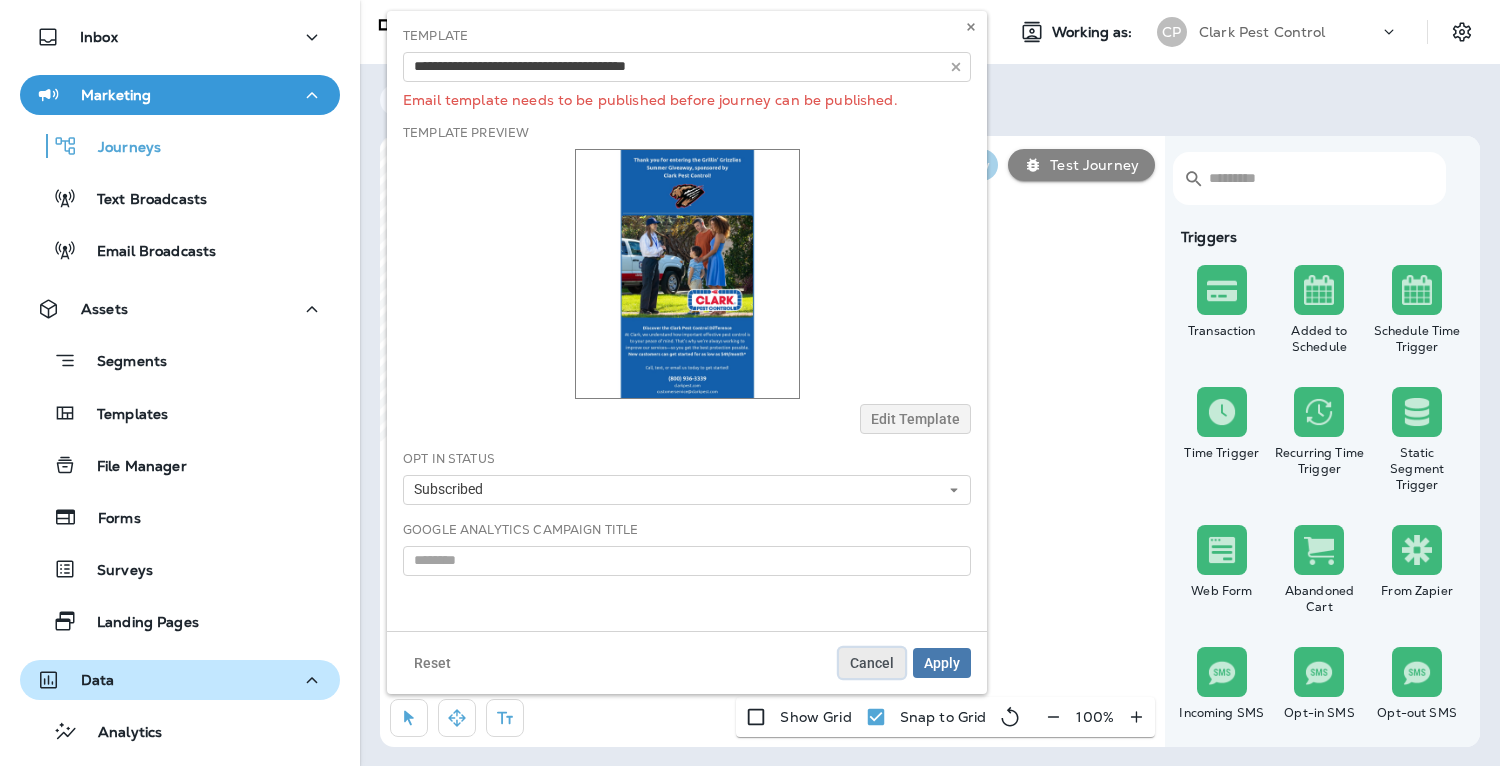 click on "Cancel" at bounding box center [872, 663] 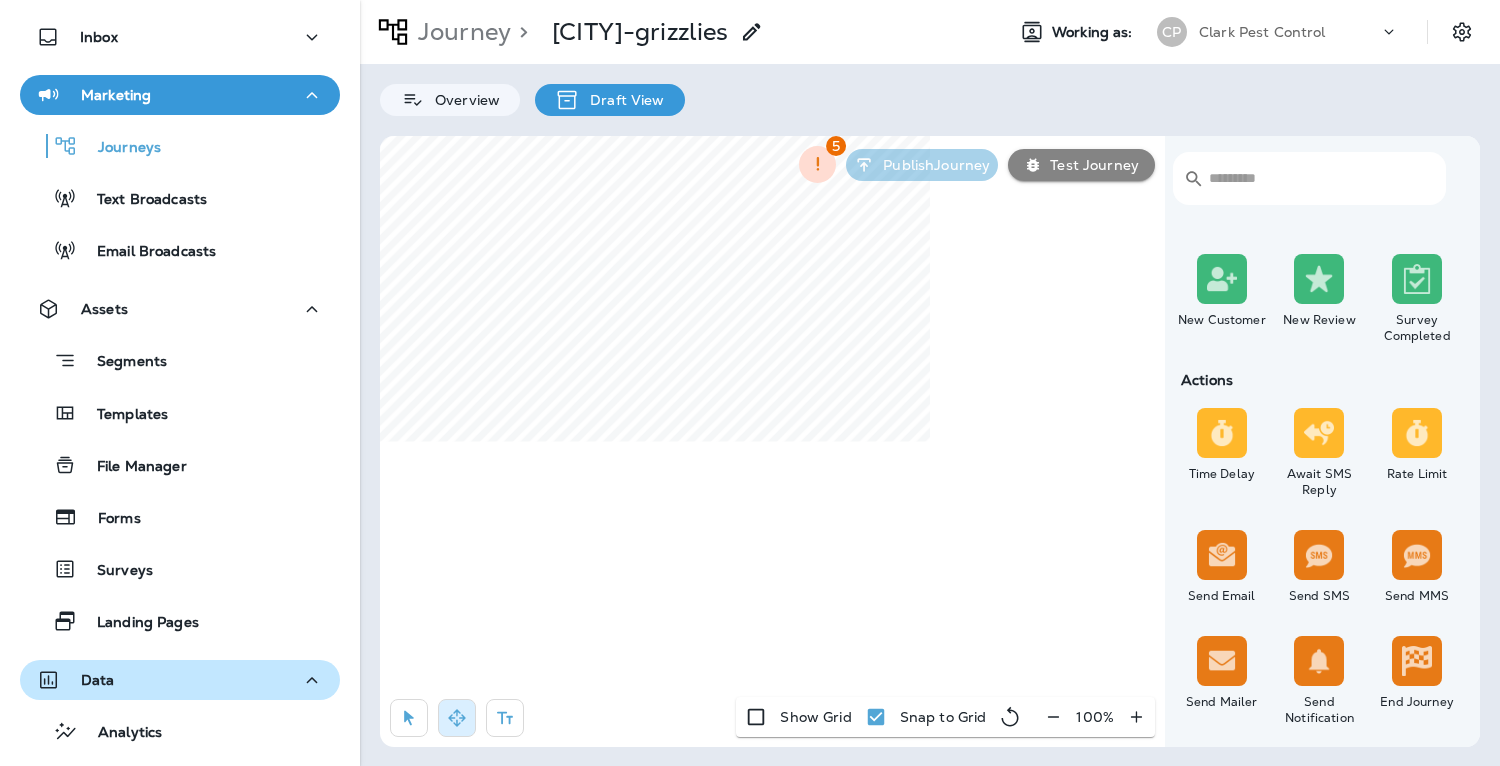 scroll, scrollTop: 510, scrollLeft: 0, axis: vertical 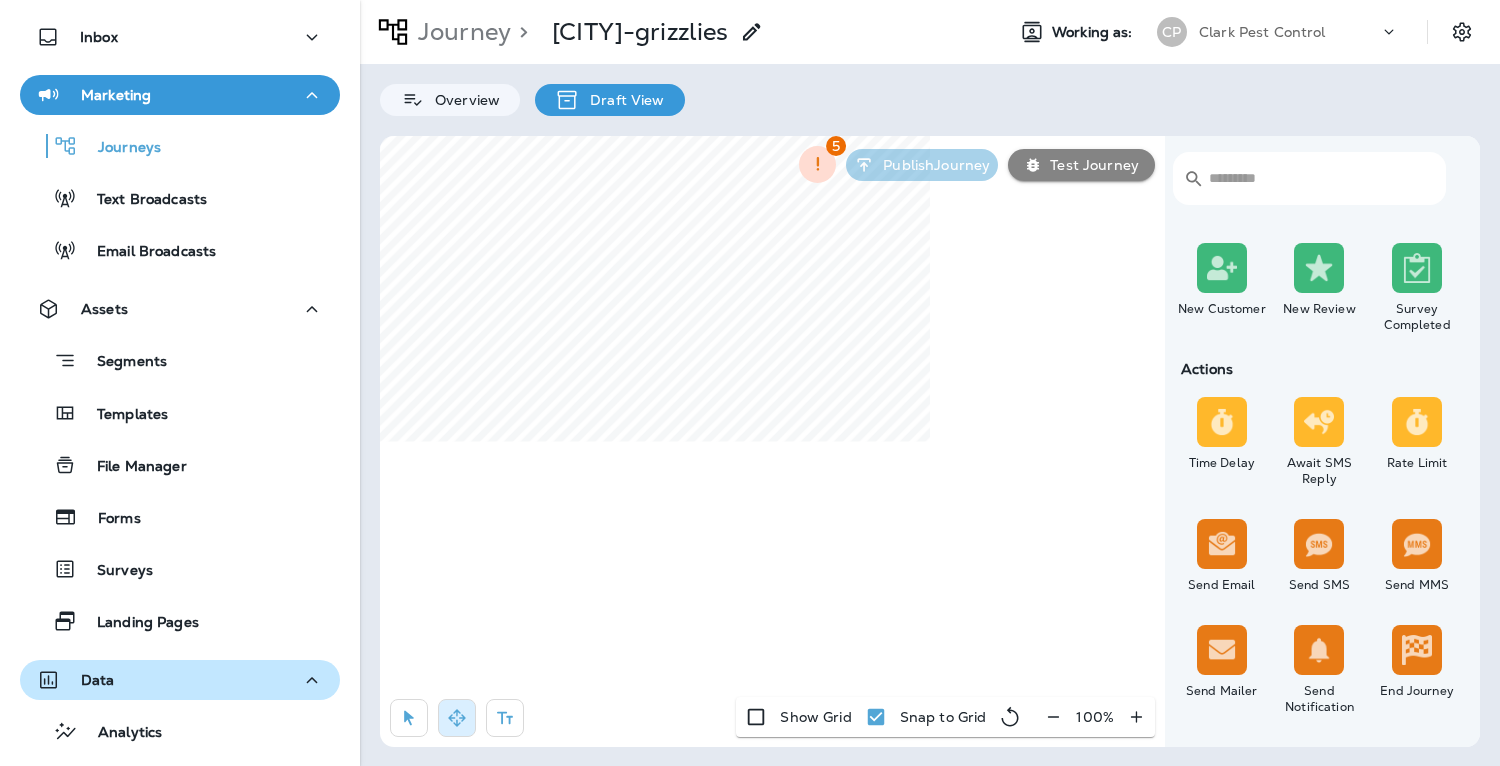 click on "​ ​ Triggers Transaction Added to Schedule Schedule Time Trigger Time Trigger Recurring Time Trigger Static Segment Trigger Web Form Abandoned Cart From Zapier Incoming SMS Opt-in SMS Opt-out SMS New Customer New Review Survey Completed Actions Time Delay Await SMS Reply Rate Limit Send Email Send SMS Send MMS Send Mailer Send Notification End Journey A/B Split A/B Testing Add to Static Segment Remove from Static Segment Add to Facebook Audience Remove from Facebook Audience Add to Google Ads Audience Remove from Google Ads Audience Add to Mailbox Power Remove from Mailbox Power Send Survey SMS Send Survey Email Webhook Contest Winners Recurring Contest Winners To Zapier Add to DripDrop Reply to Review Conditions Check Data Field Check Email Status Repeat Customer Has Transaction Distance from Location SMS Subscription Status In Static Segment Has Offer Termite Check Check Google Review 5 Publish  Journey Test Journey Show Grid Snap to Grid   100 %" at bounding box center (930, 441) 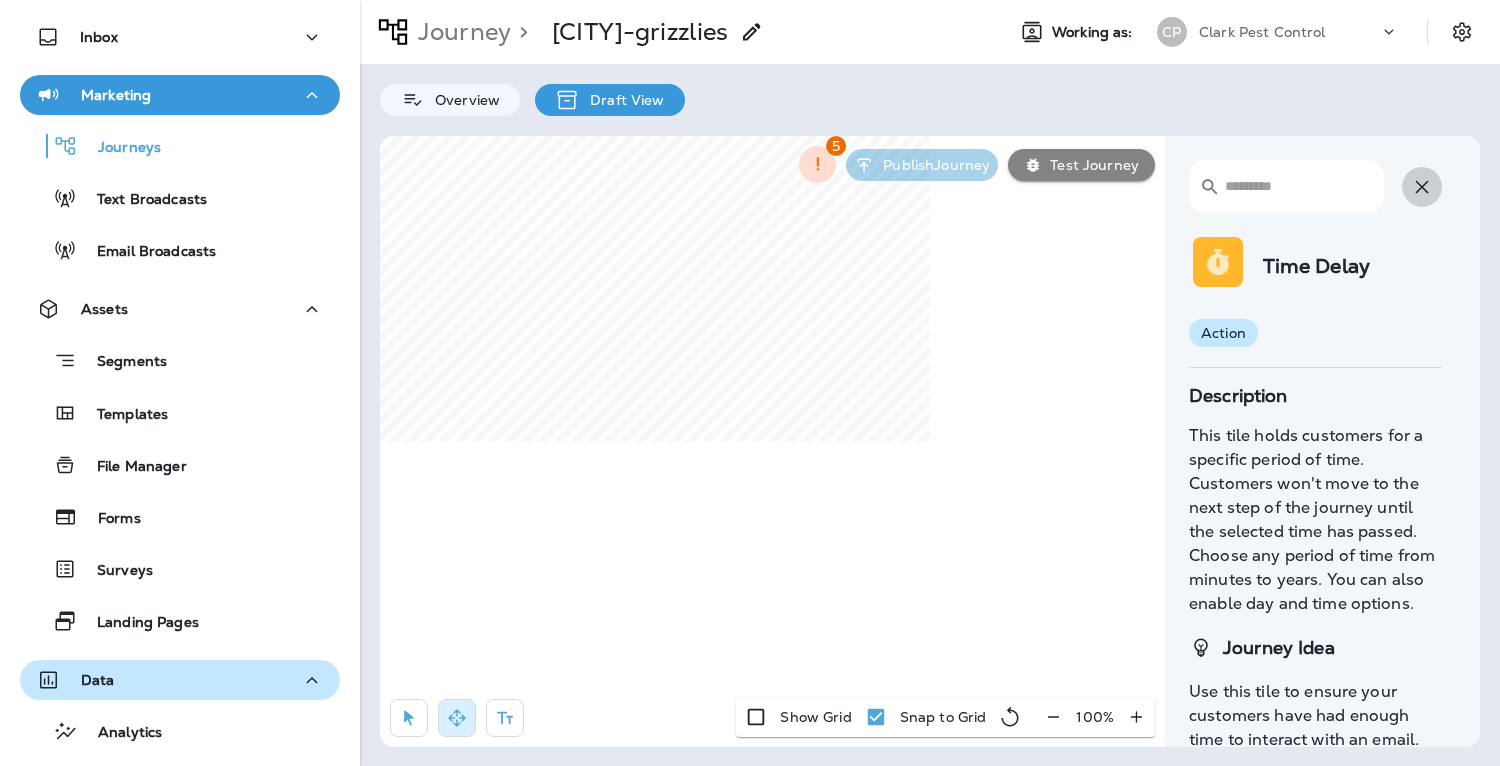 click 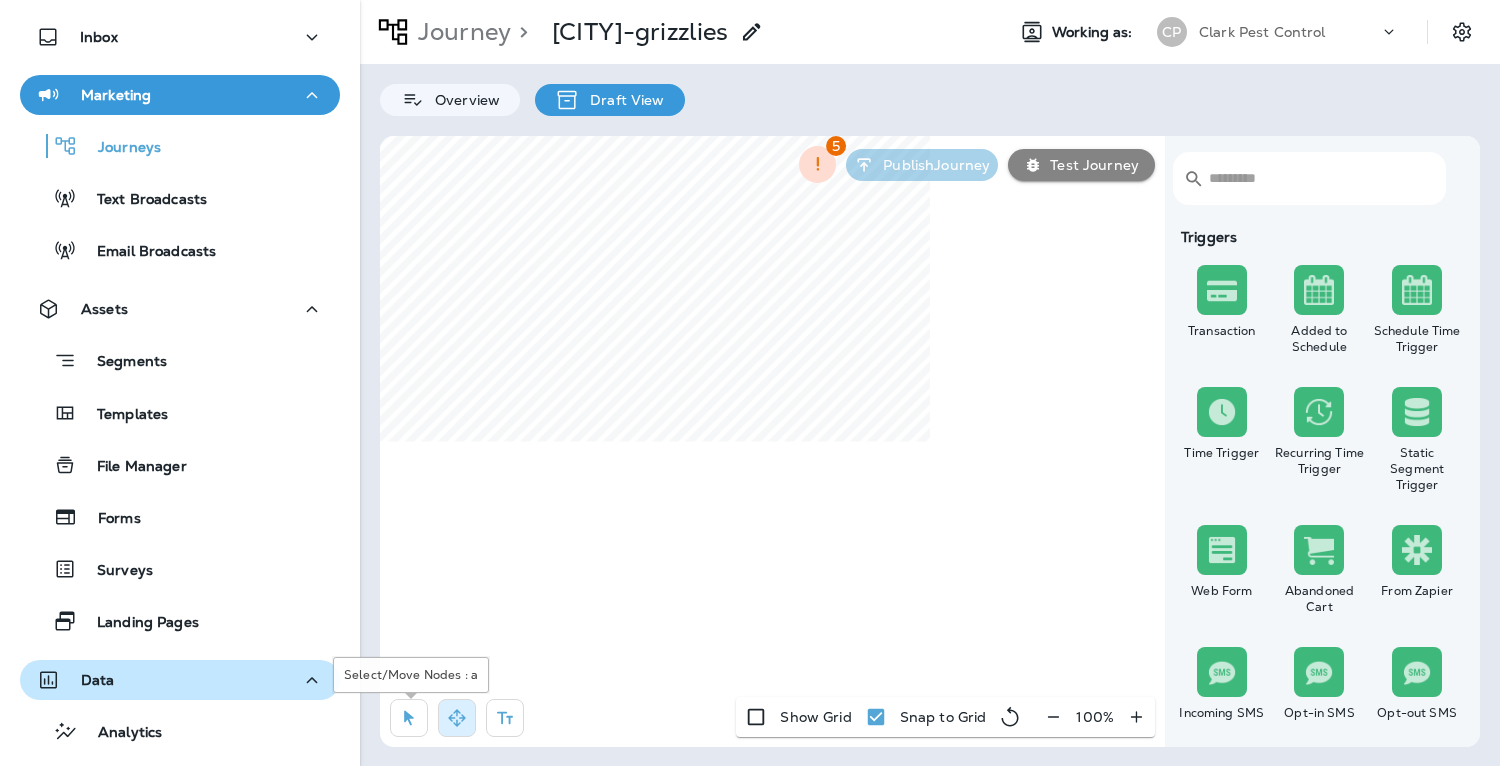 click 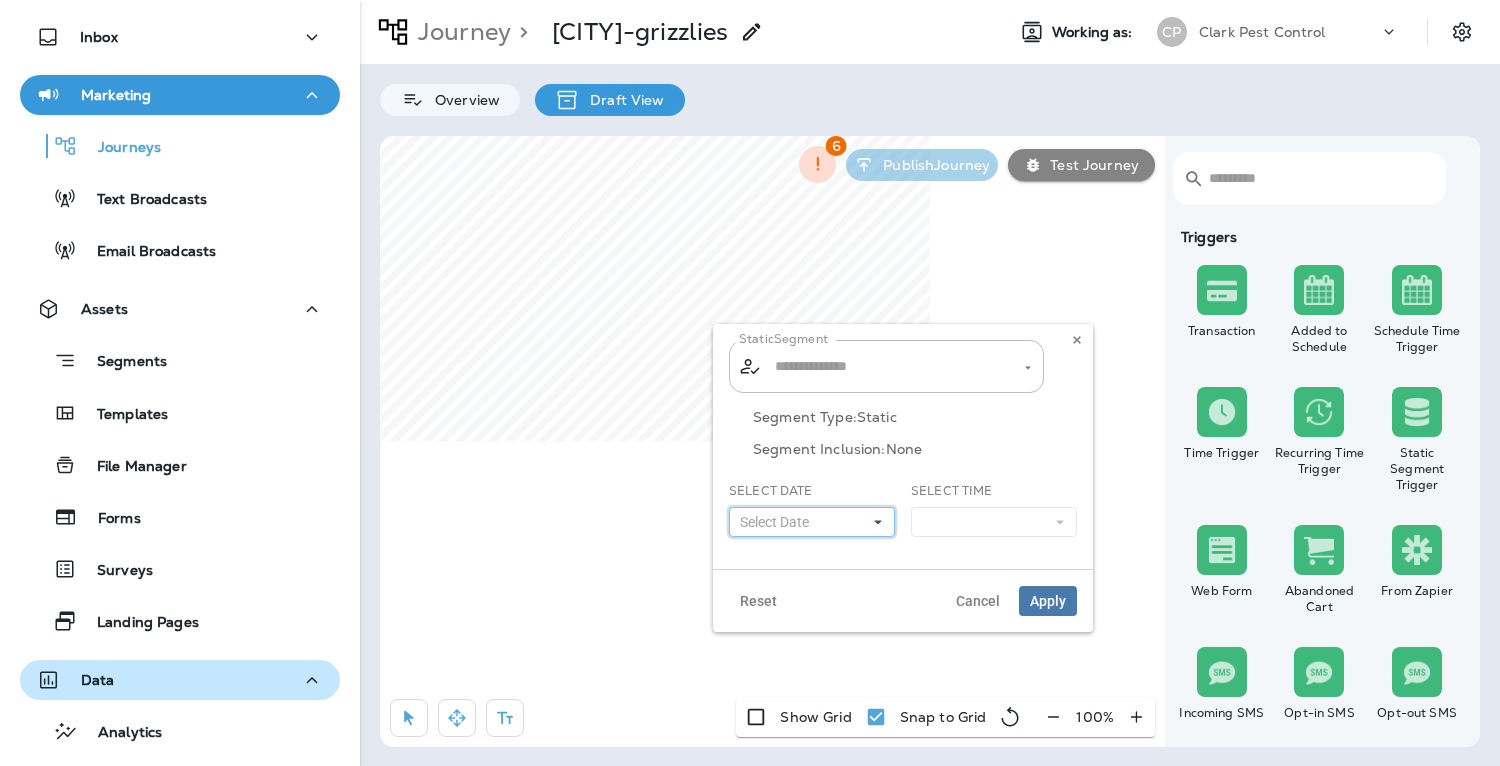 click 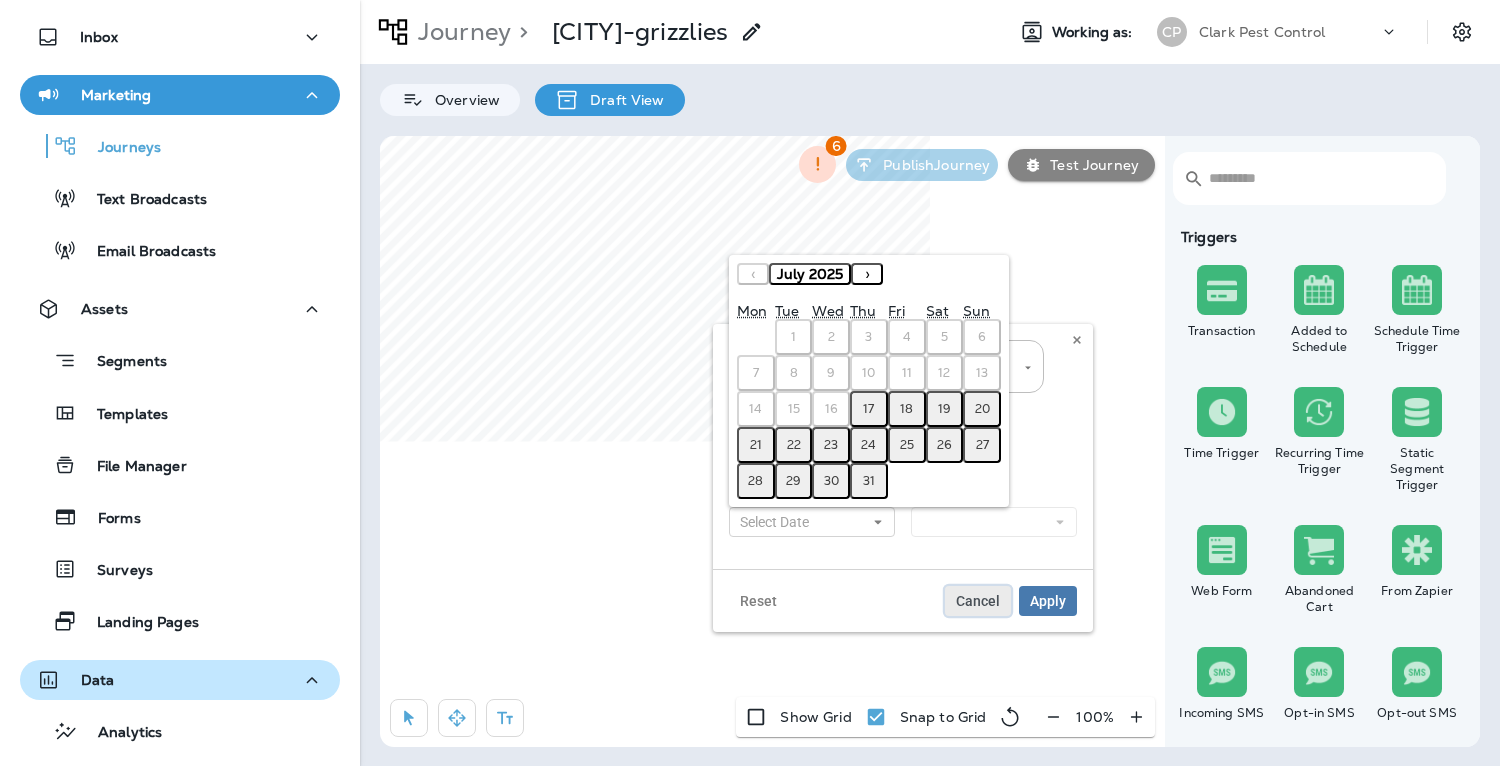 click on "Cancel" at bounding box center (978, 601) 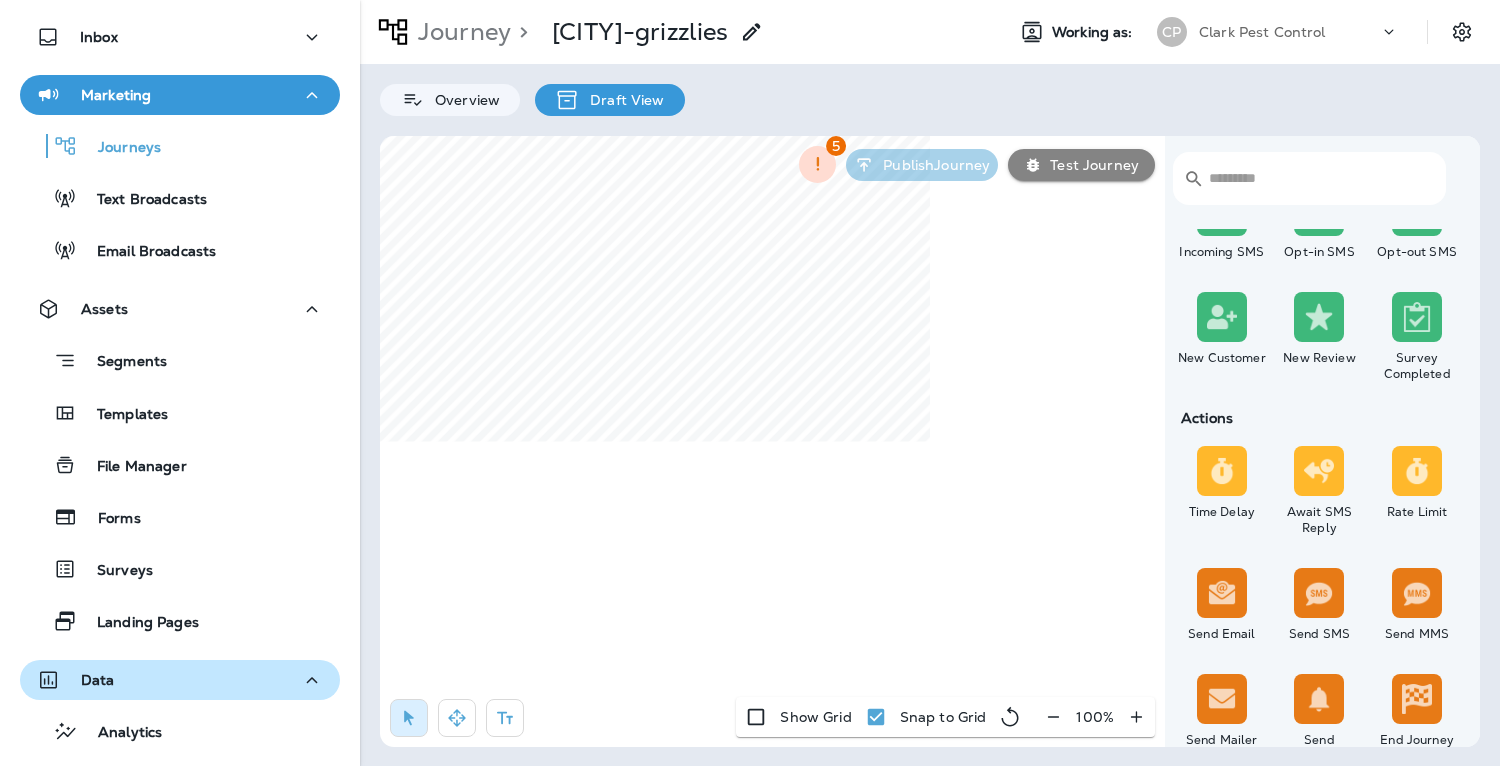 scroll, scrollTop: 463, scrollLeft: 0, axis: vertical 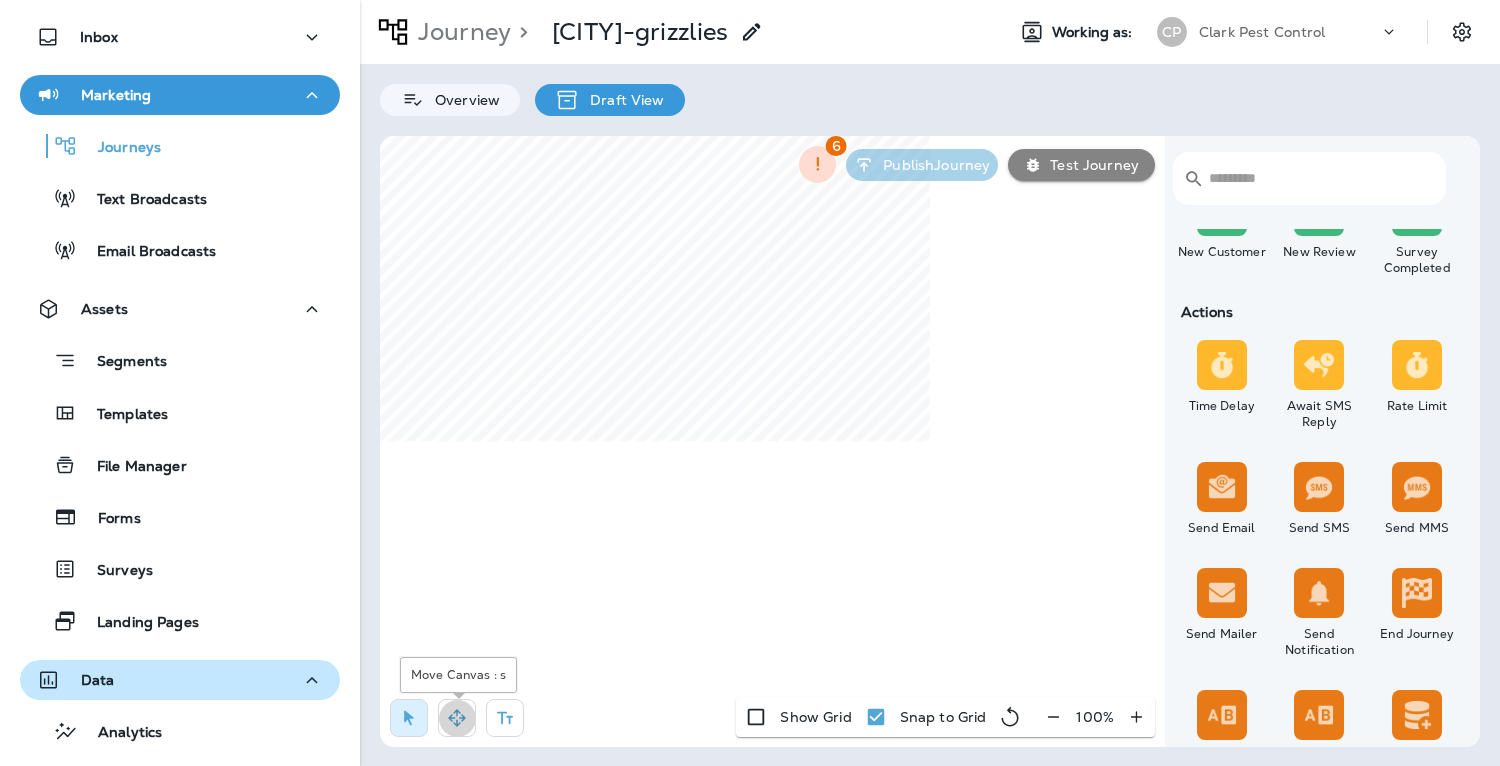 click 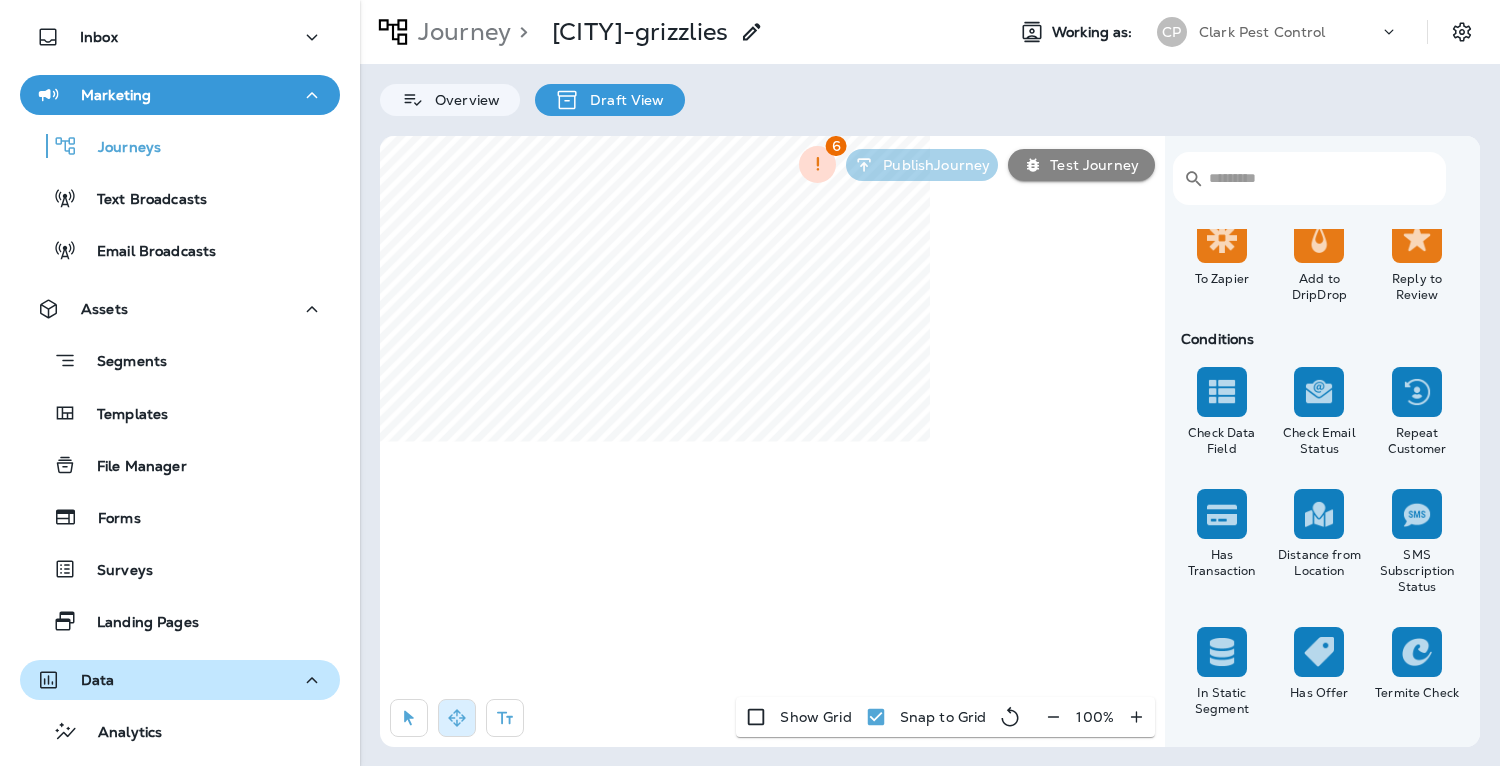 scroll, scrollTop: 1690, scrollLeft: 0, axis: vertical 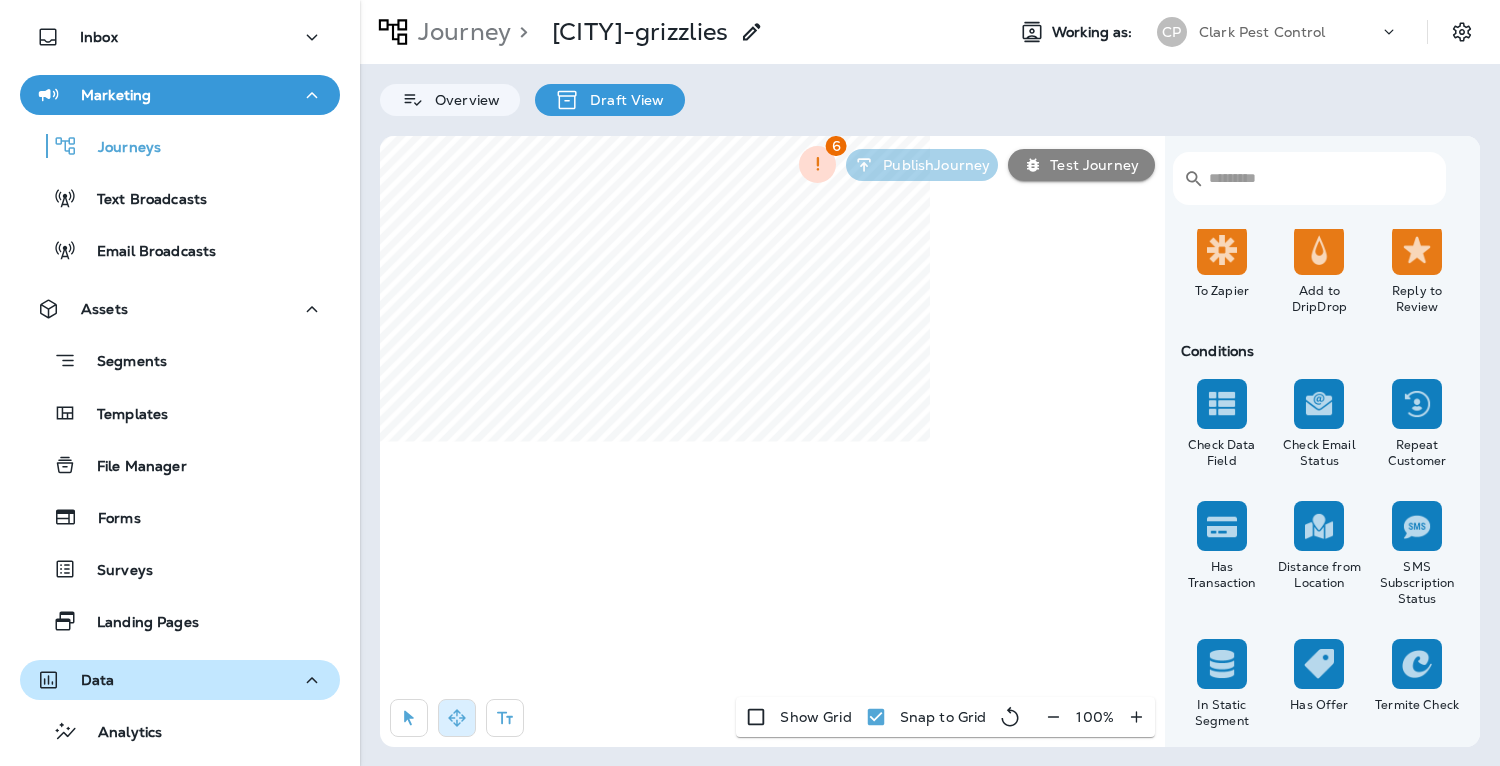click at bounding box center (1222, 404) 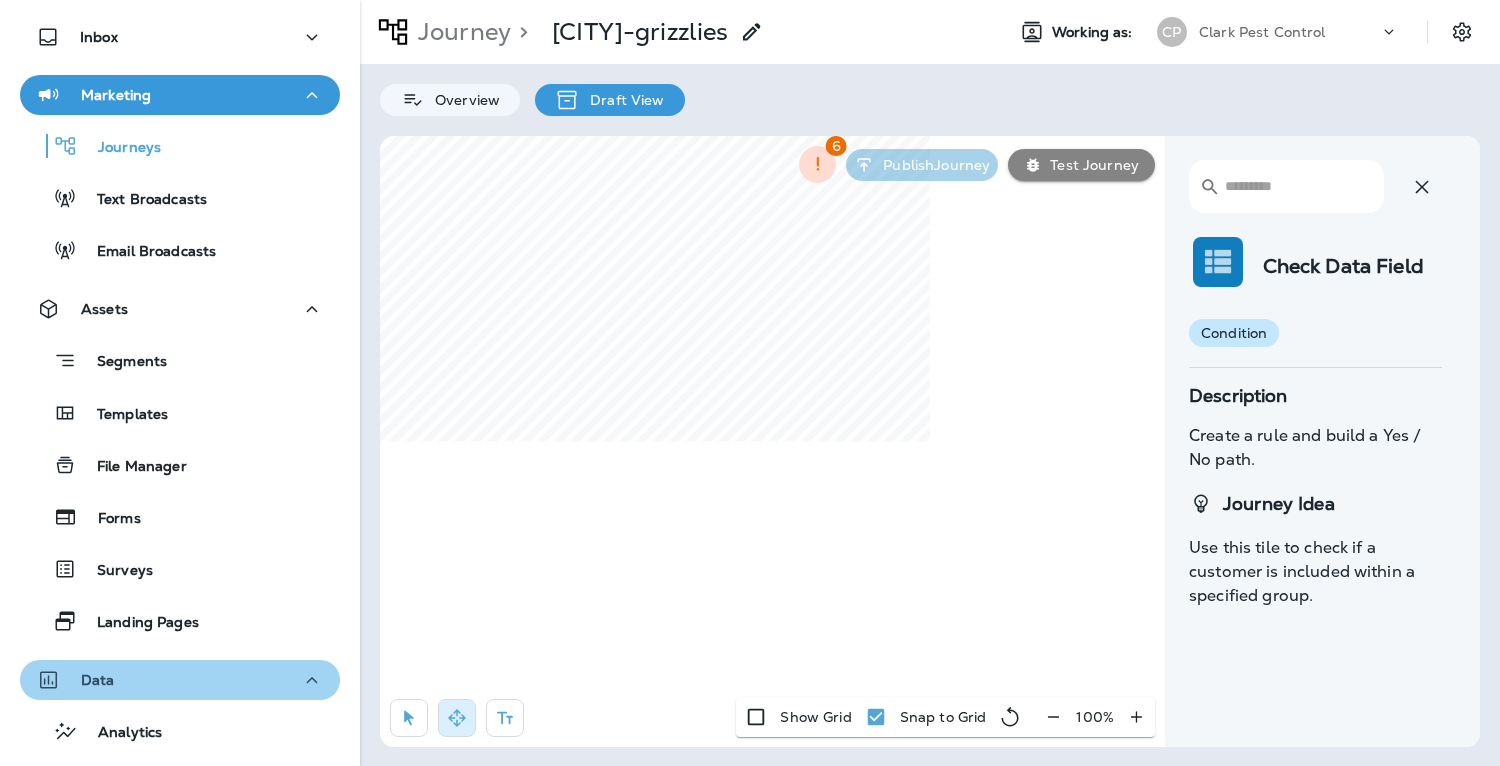 click 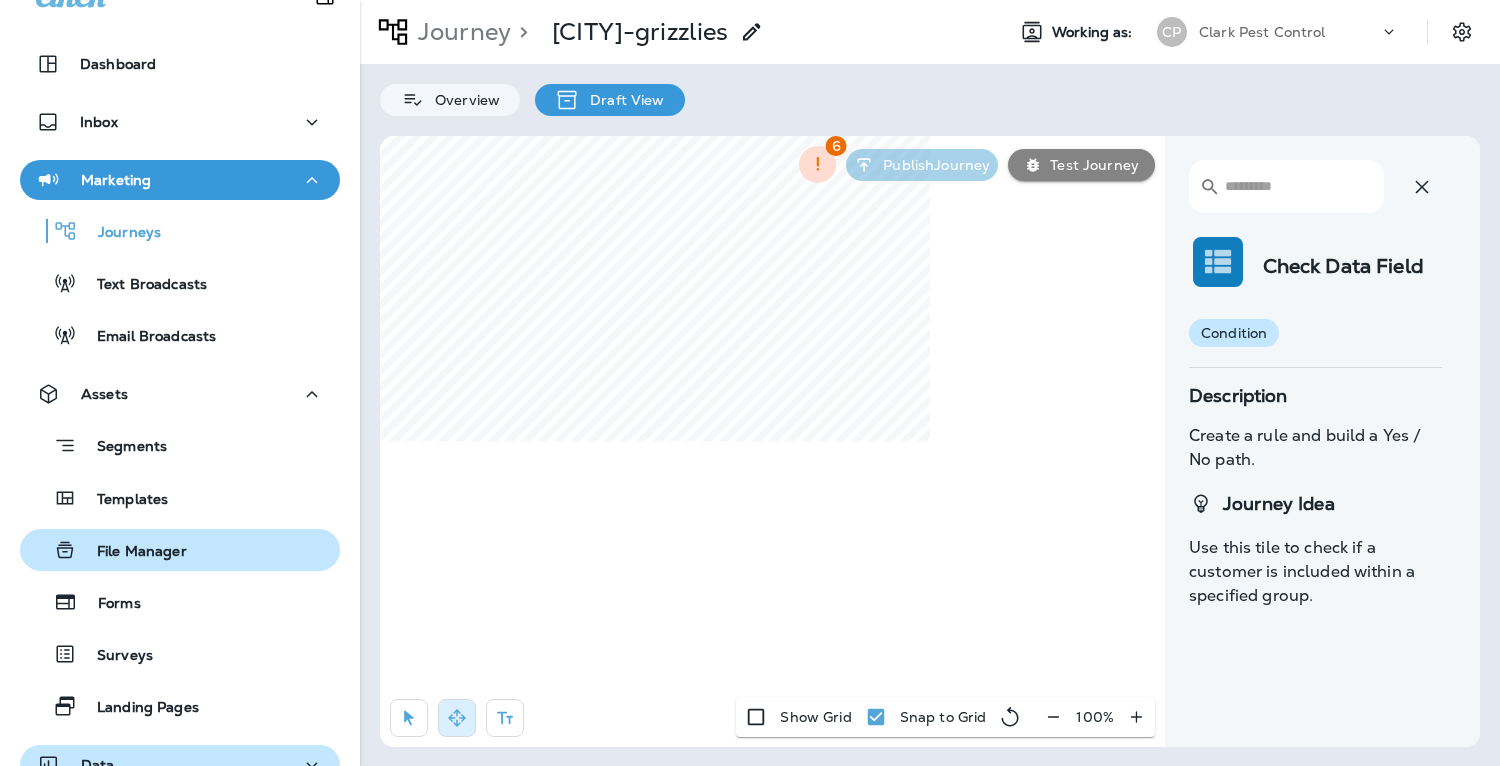 scroll, scrollTop: 0, scrollLeft: 0, axis: both 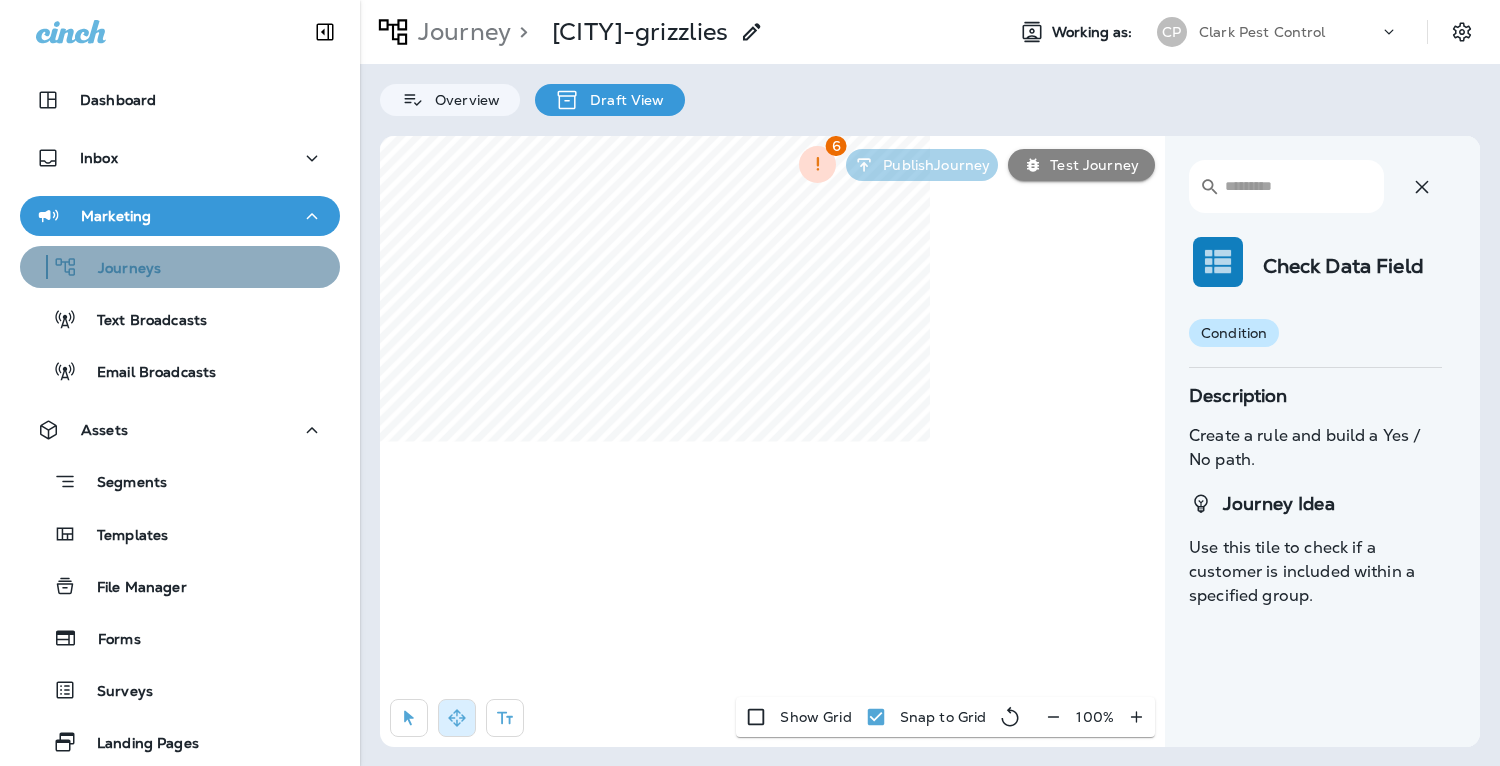 click on "Journeys" at bounding box center (180, 267) 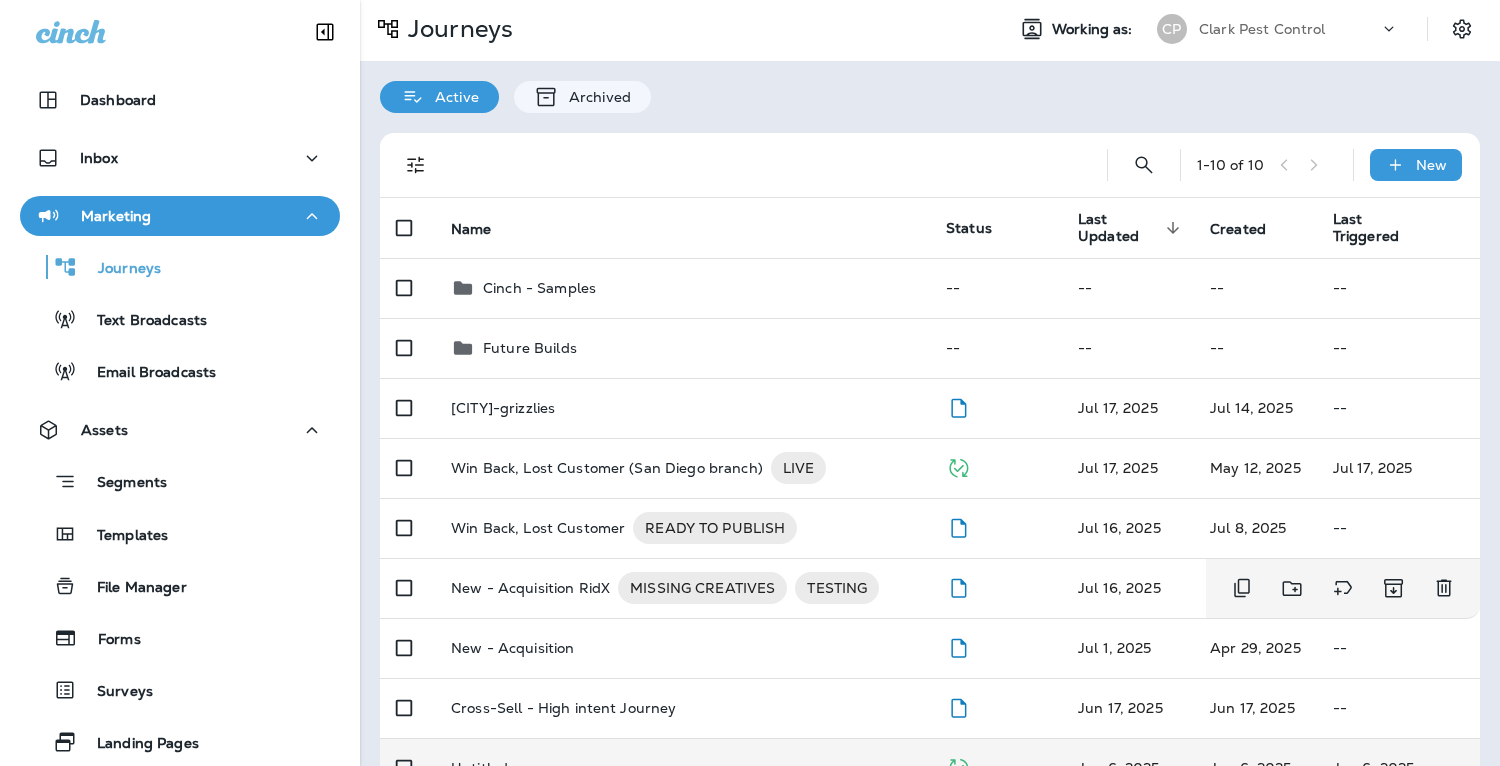 scroll, scrollTop: 0, scrollLeft: 0, axis: both 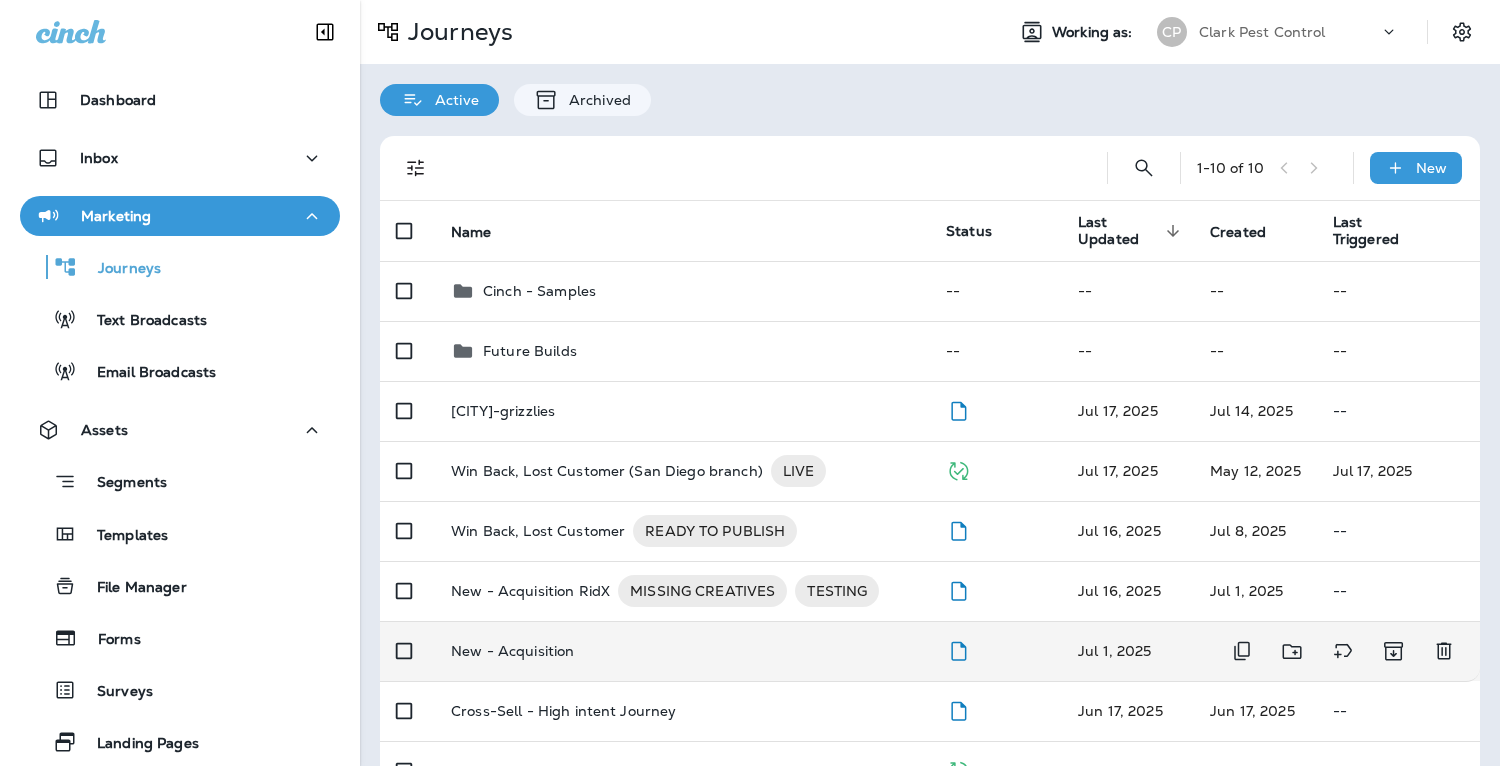 click on "New - Acquisition" at bounding box center (512, 651) 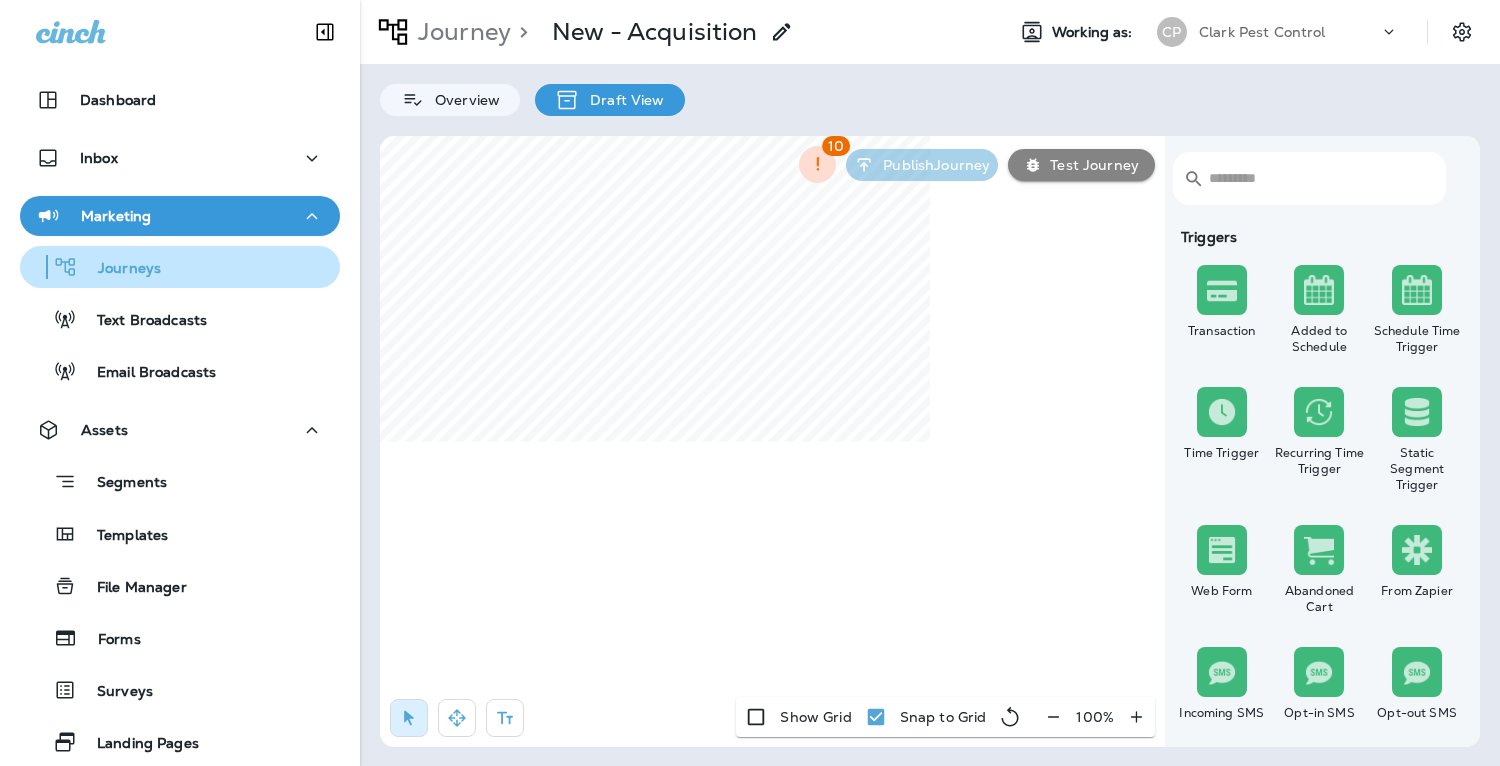 click on "Journeys" at bounding box center [119, 269] 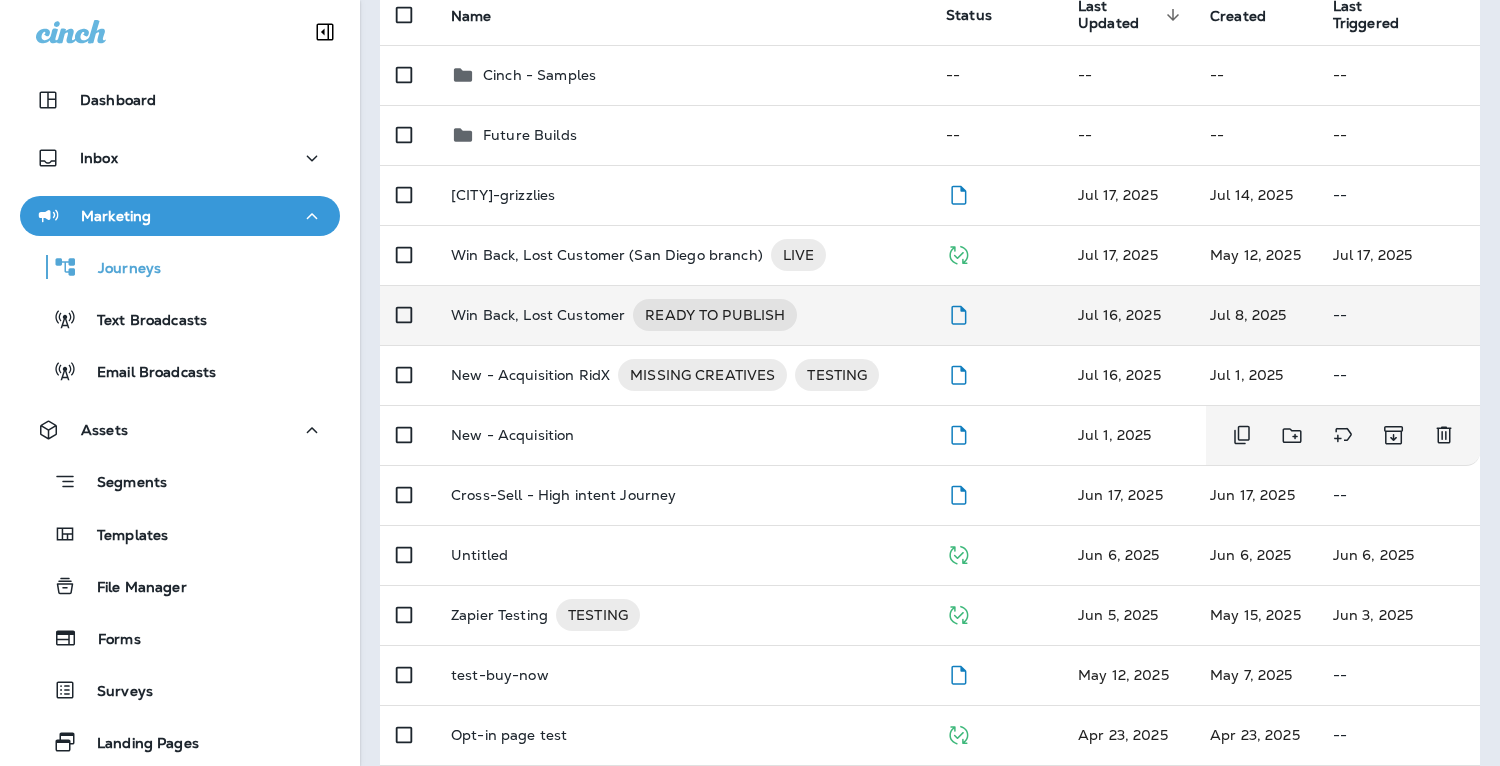 scroll, scrollTop: 236, scrollLeft: 0, axis: vertical 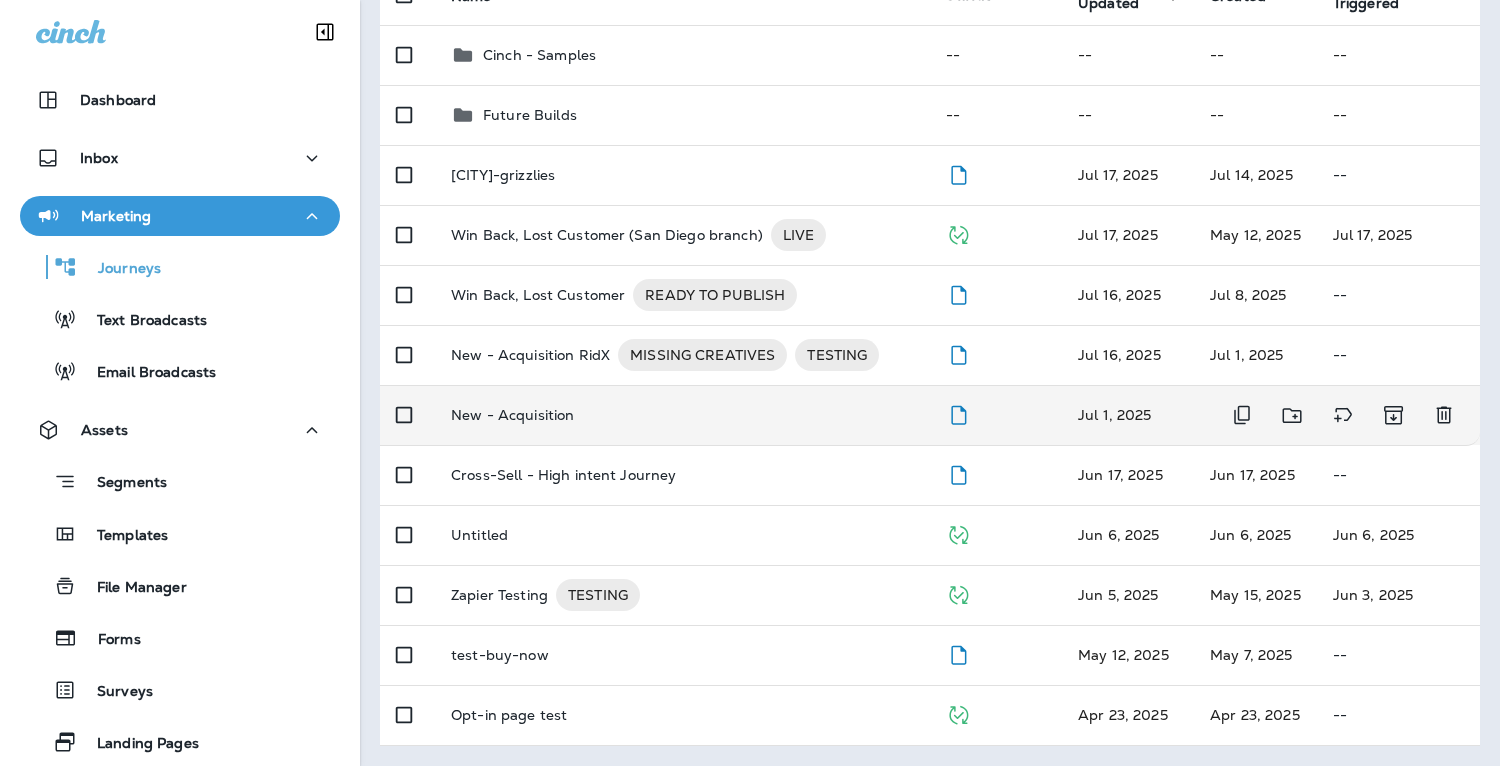 click on "New - Acquisition" at bounding box center [512, 415] 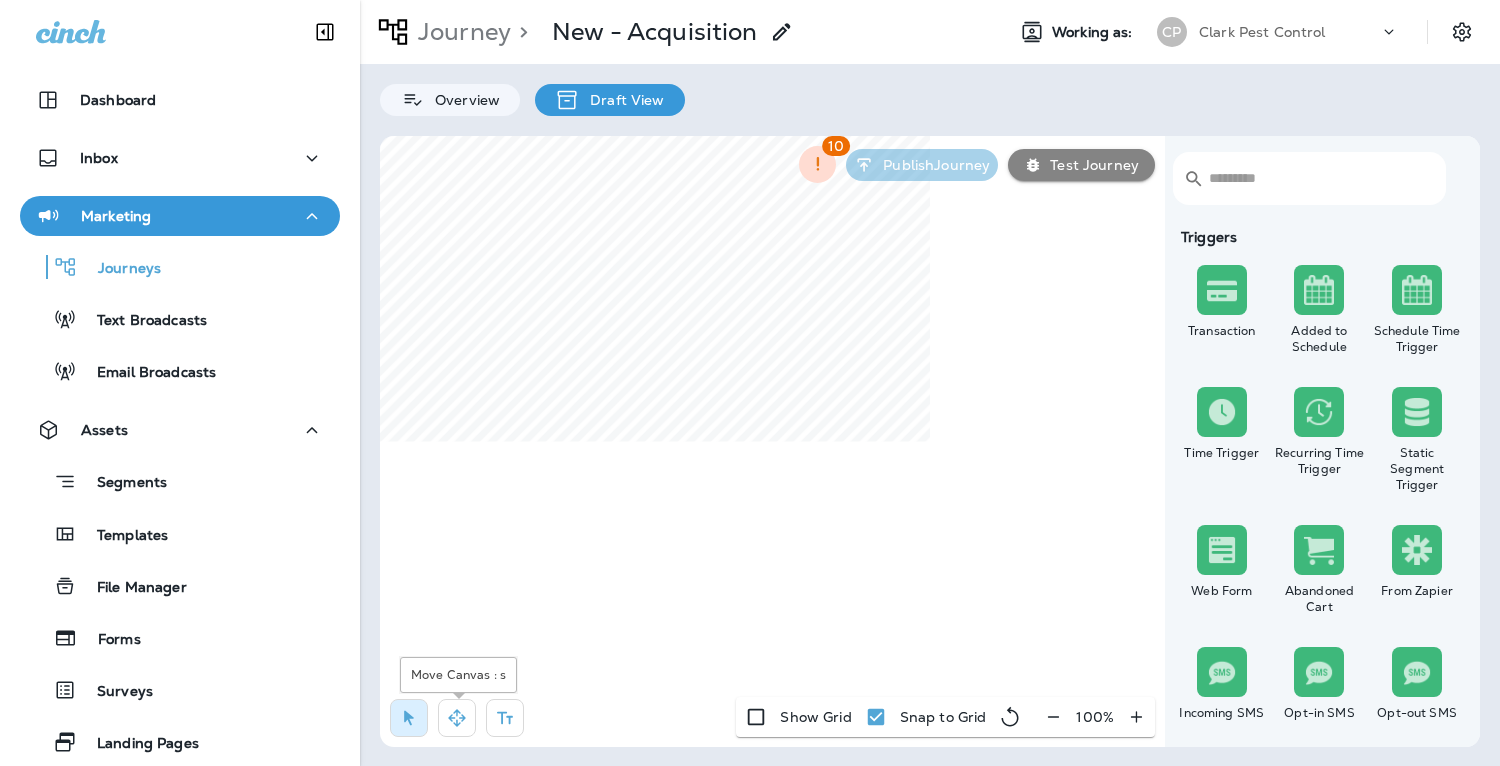 click 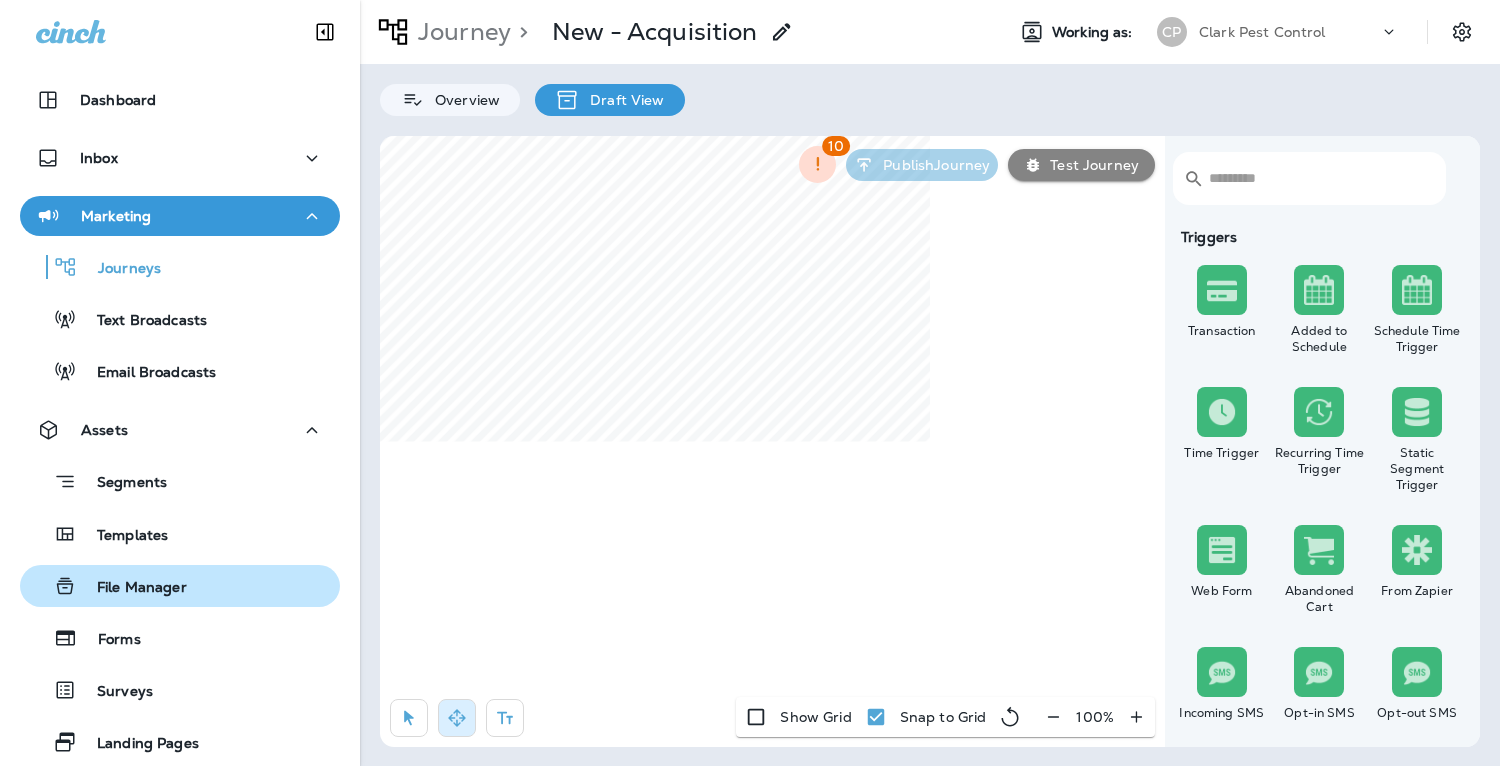 click on "Dashboard Inbox Marketing Journeys Text Broadcasts Email Broadcasts Assets Segments Templates File Manager Forms Surveys Landing Pages Data 12 What's New Support Journey > New - Acquisition Working as: CP Clark Pest Control Overview Draft View ​ ​ Triggers Transaction Added to Schedule Schedule Time Trigger Time Trigger Recurring Time Trigger Static Segment Trigger Web Form Abandoned Cart From Zapier Incoming SMS Opt-in SMS Opt-out SMS New Customer New Review Survey Completed Actions Time Delay Await SMS Reply Rate Limit Send Email Send SMS Send MMS Send Mailer Send Notification End Journey A/B Split A/B Testing Add to Static Segment Remove from Static Segment Add to Facebook Audience Remove from Facebook Audience Add to Google Ads Audience Remove from Google Ads Audience Add to Mailbox Power Remove from Mailbox Power Send Survey SMS Send Survey Email Webhook Contest Winners Recurring Contest Winners To Zapier Add to DripDrop Reply to Review Conditions Check Data Field Check Email Status 10" at bounding box center [750, 383] 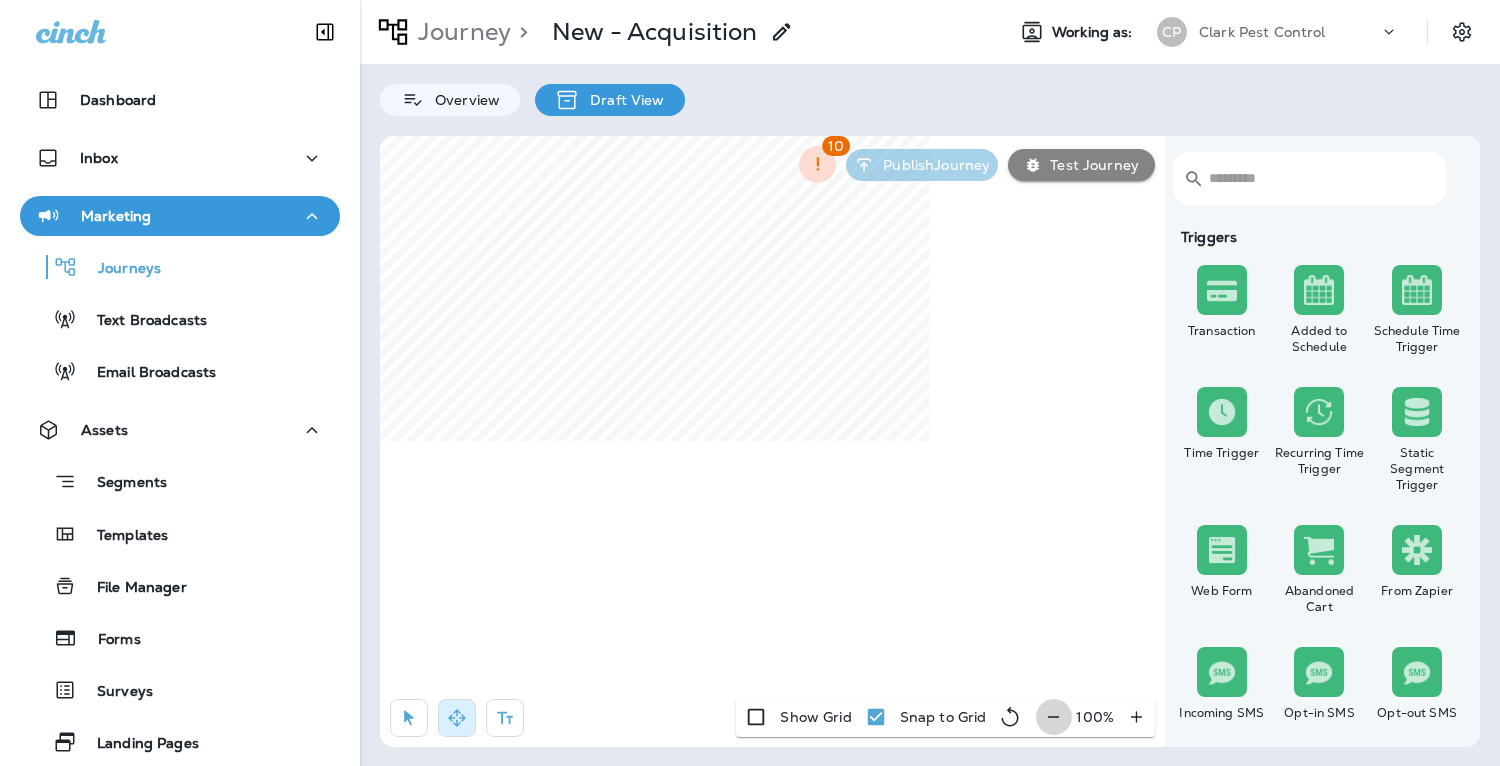 click 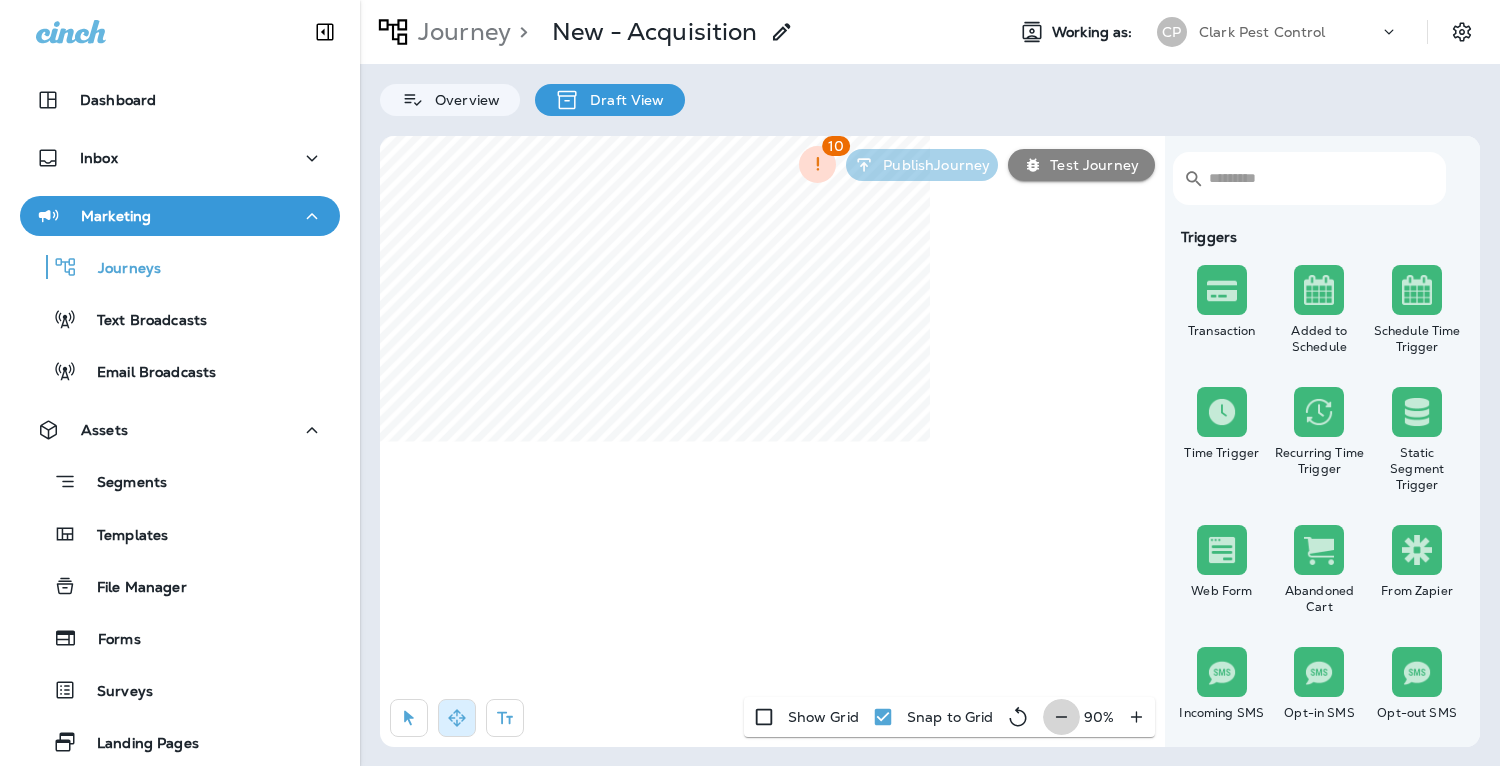 click 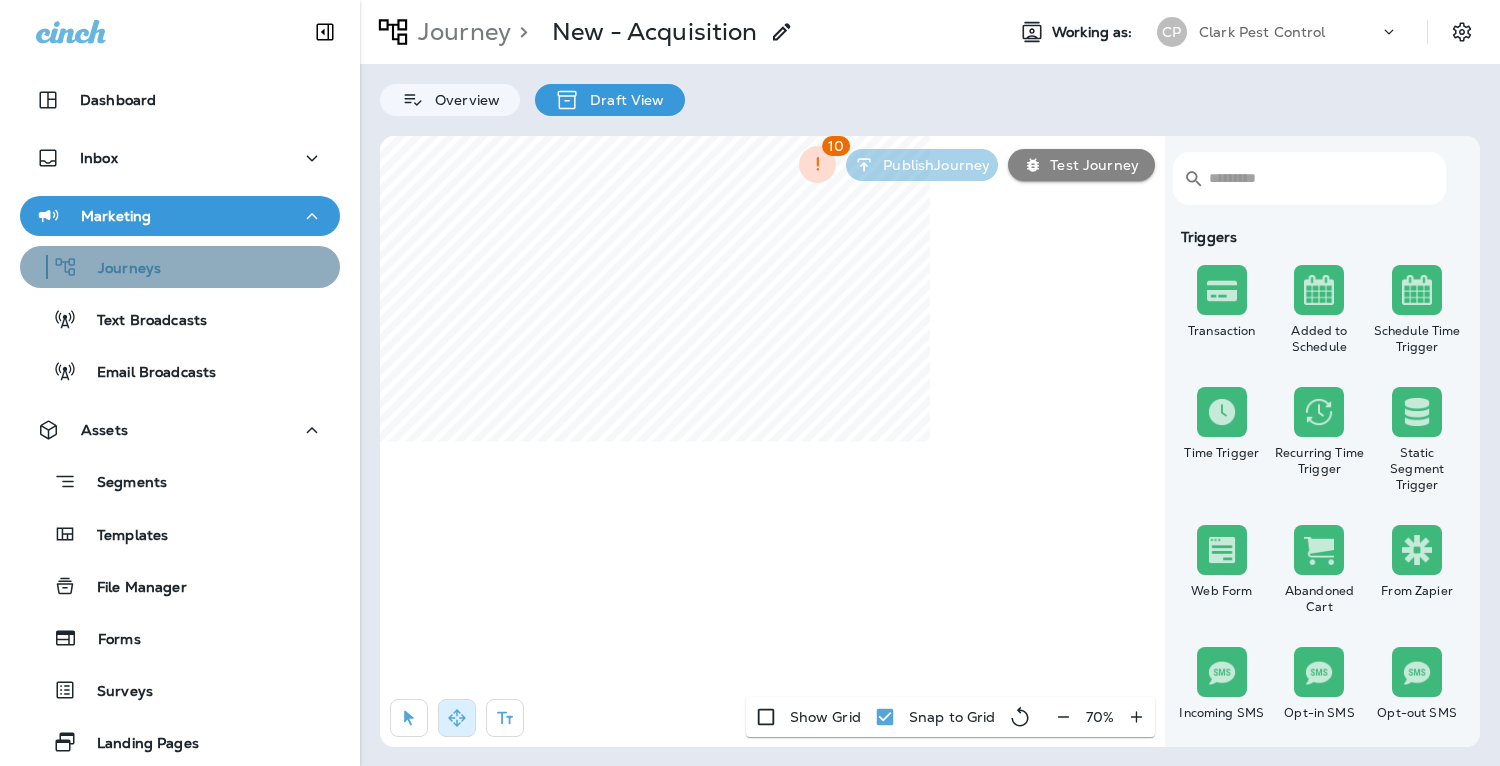 click on "Journeys" at bounding box center [119, 269] 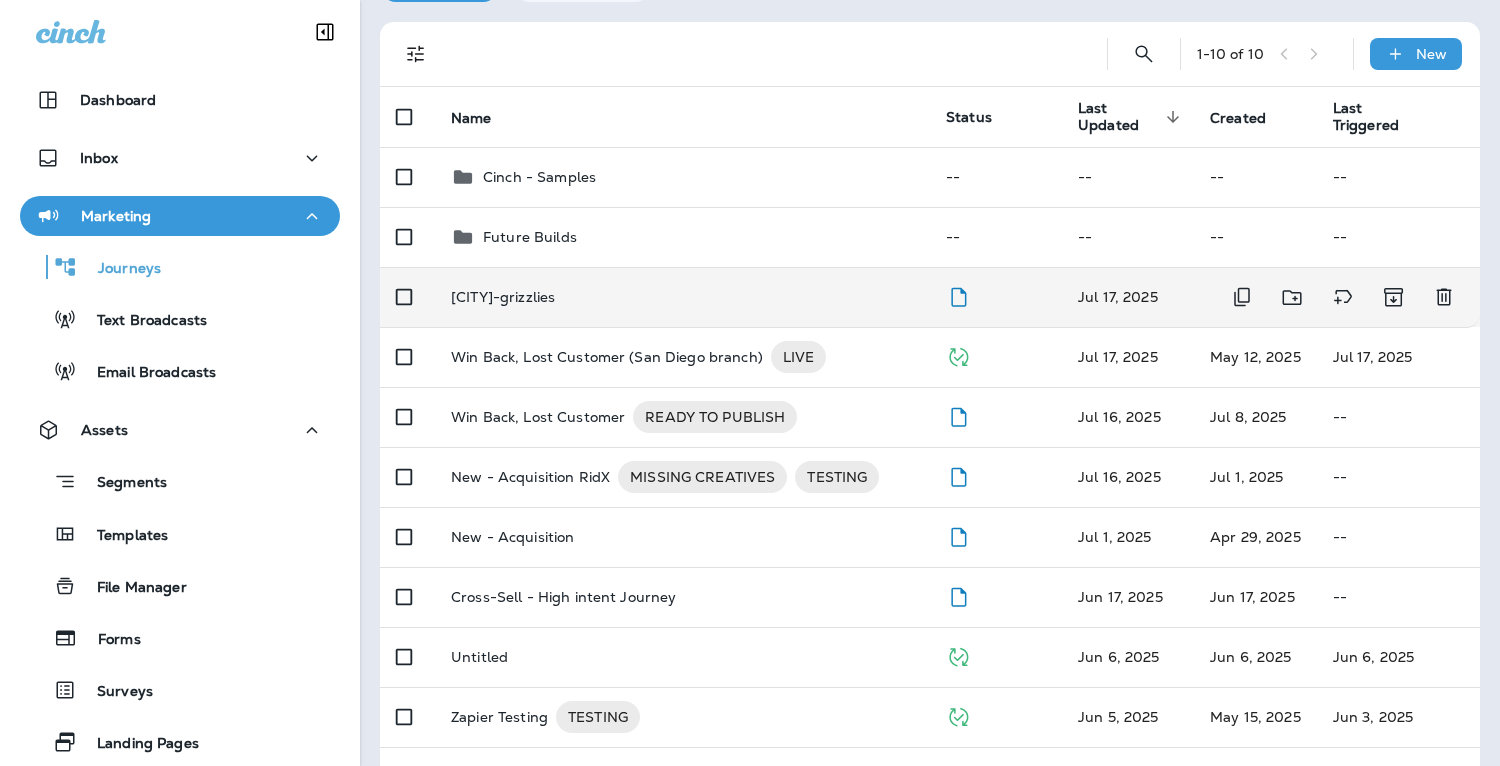 scroll, scrollTop: 166, scrollLeft: 0, axis: vertical 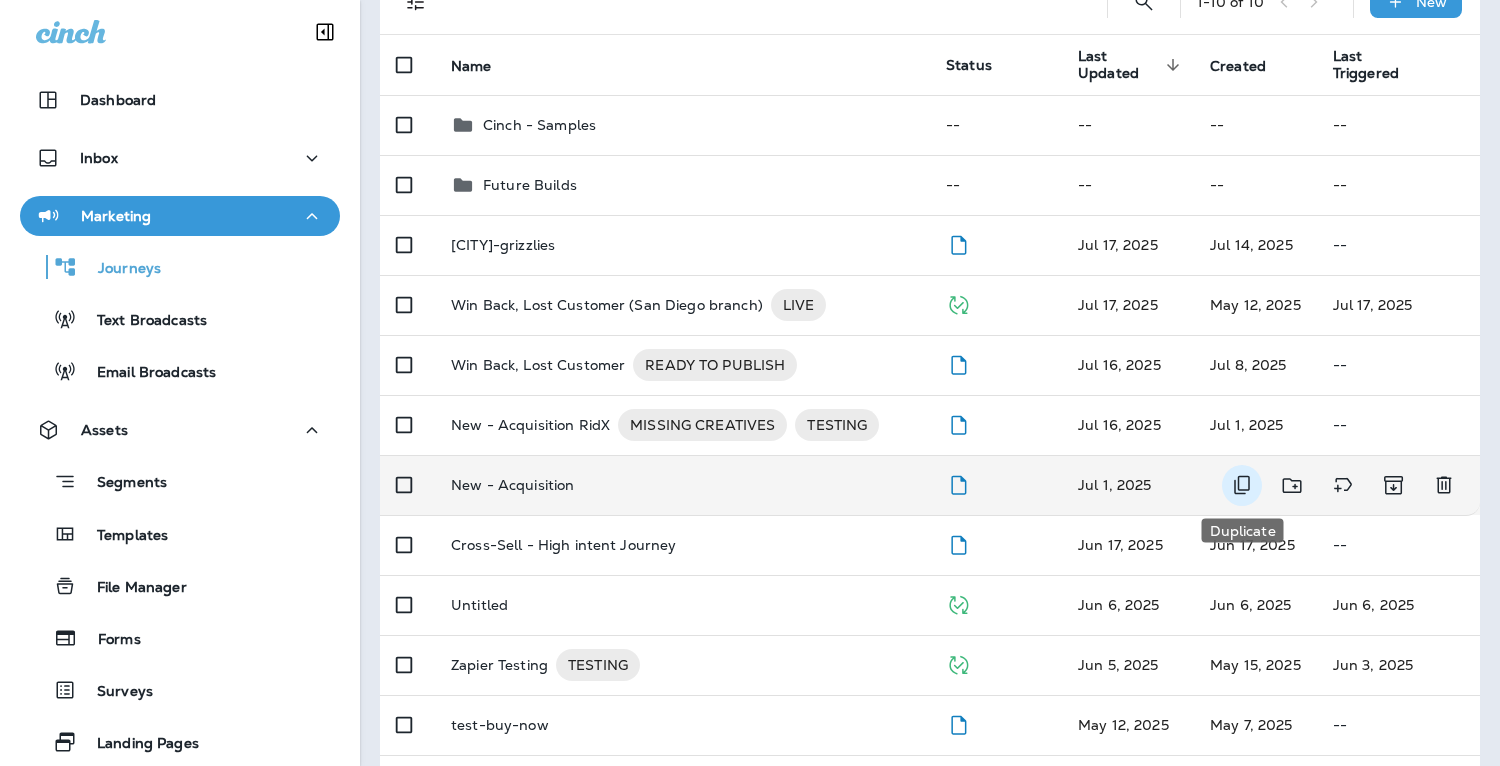 click 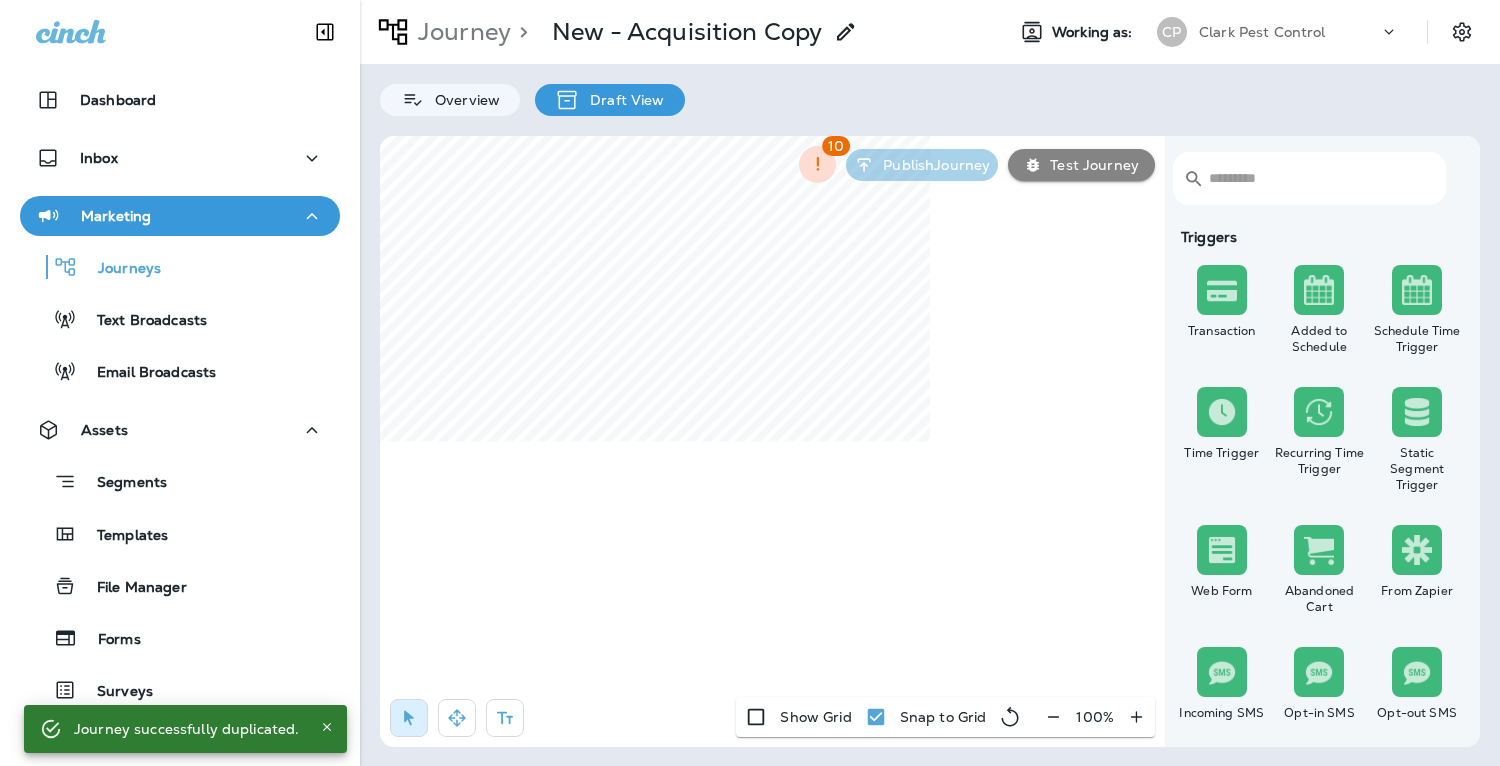 click 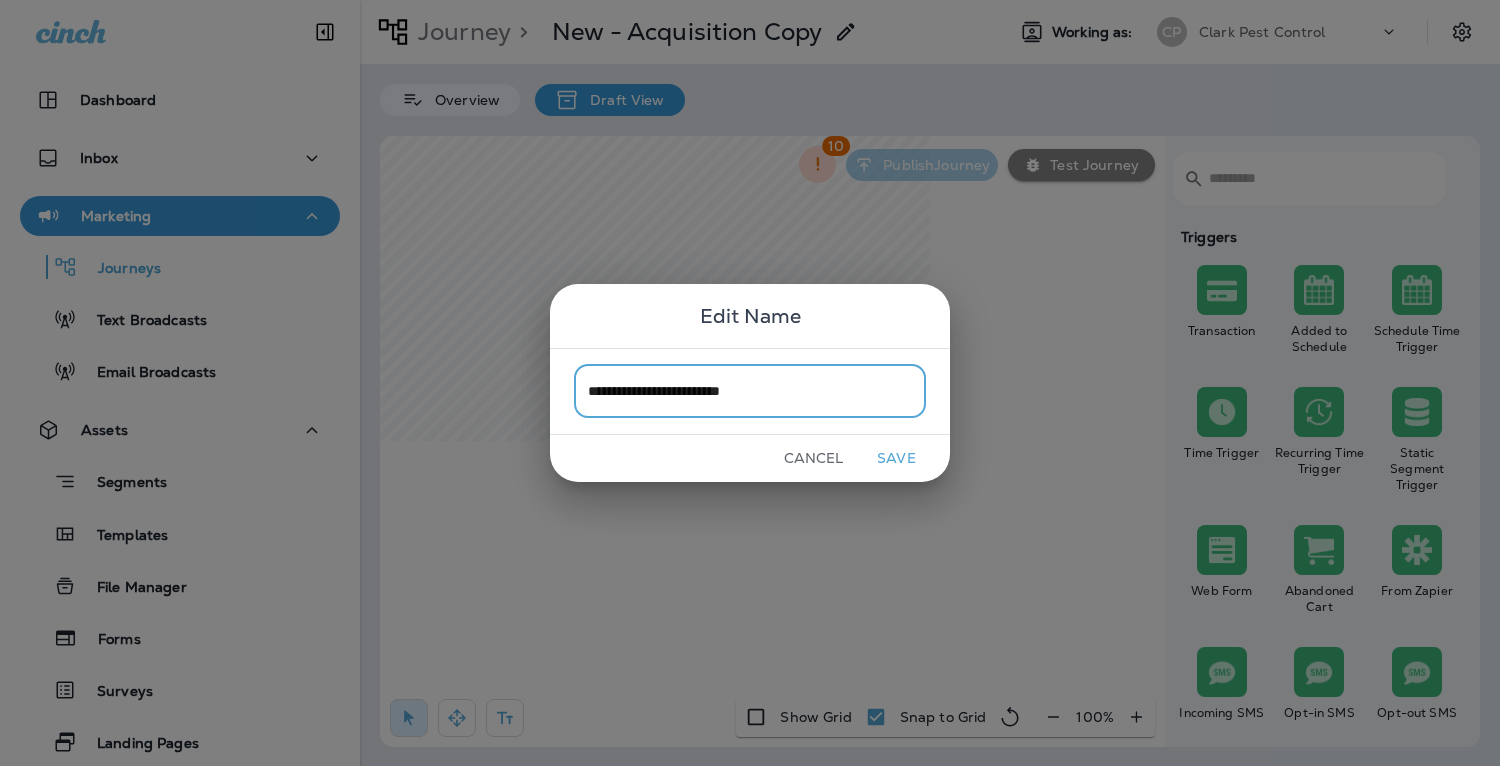 click on "**********" at bounding box center (750, 391) 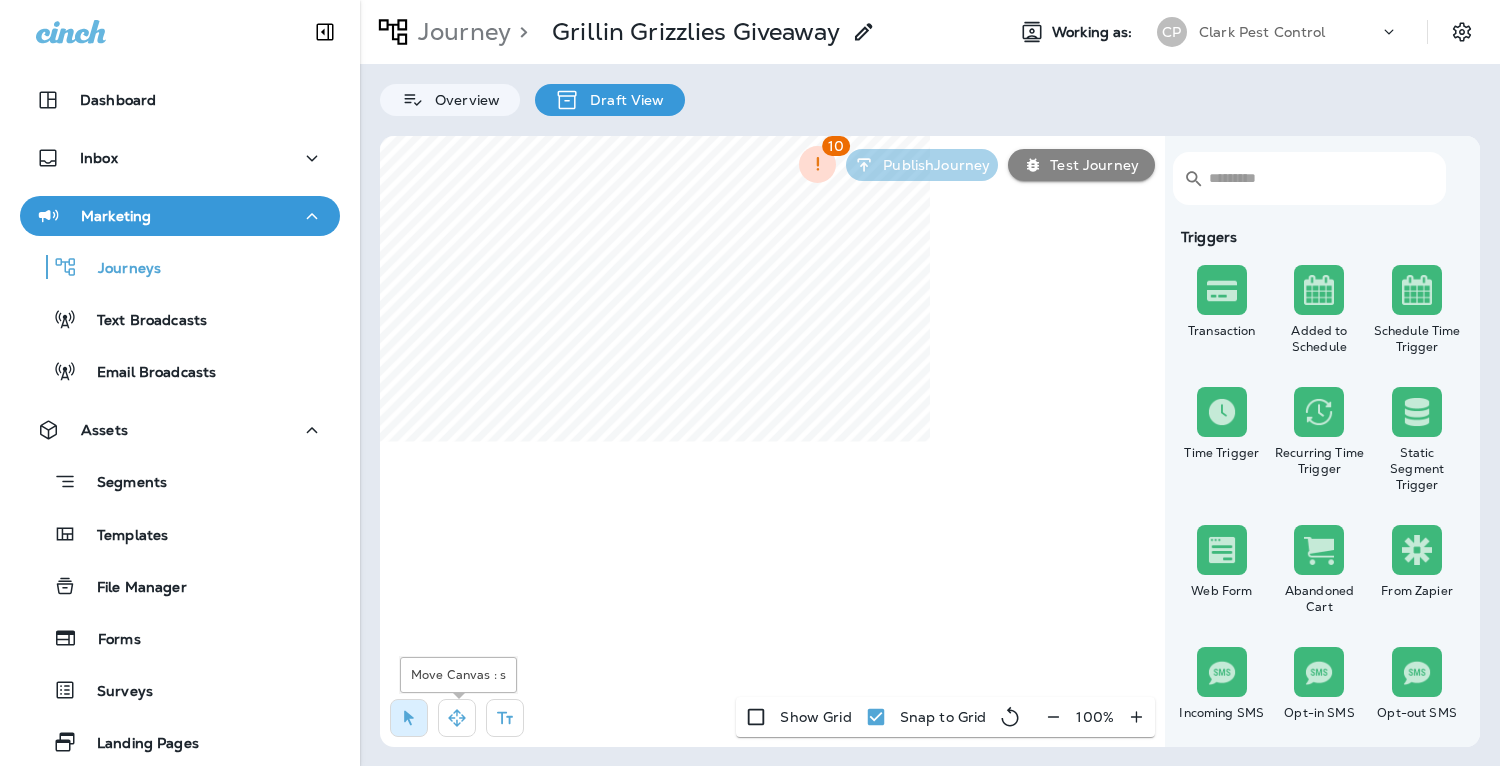 click 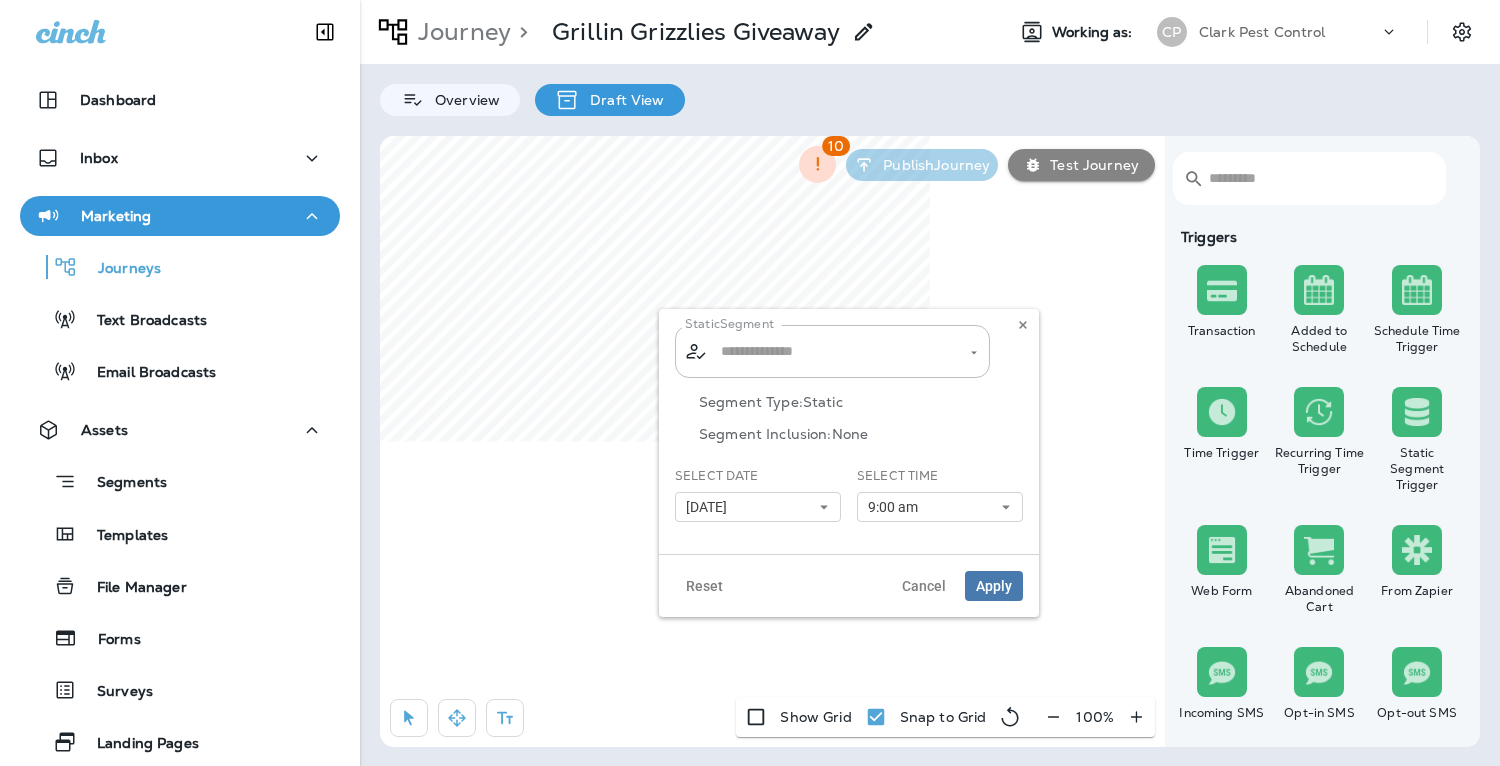 type on "**********" 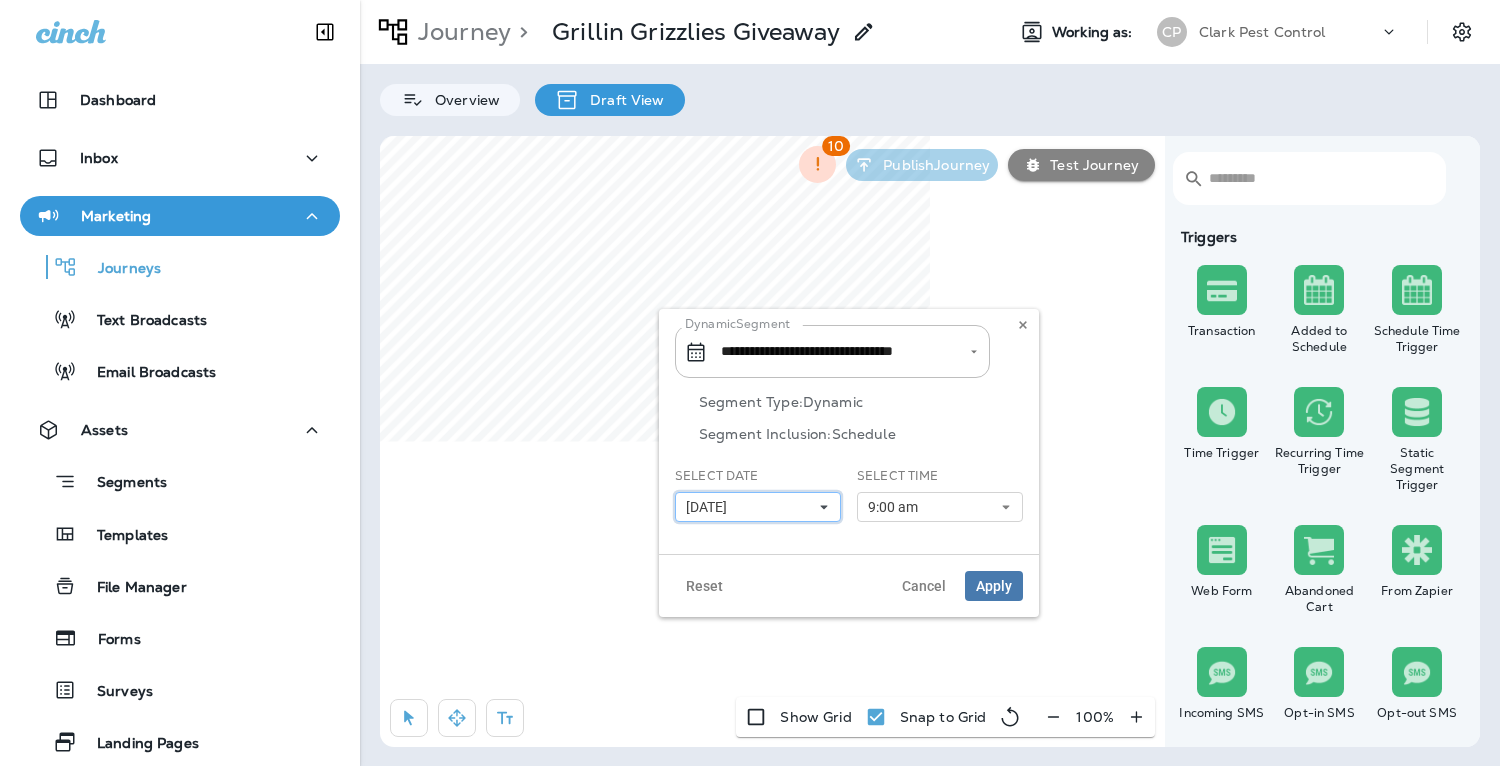 click 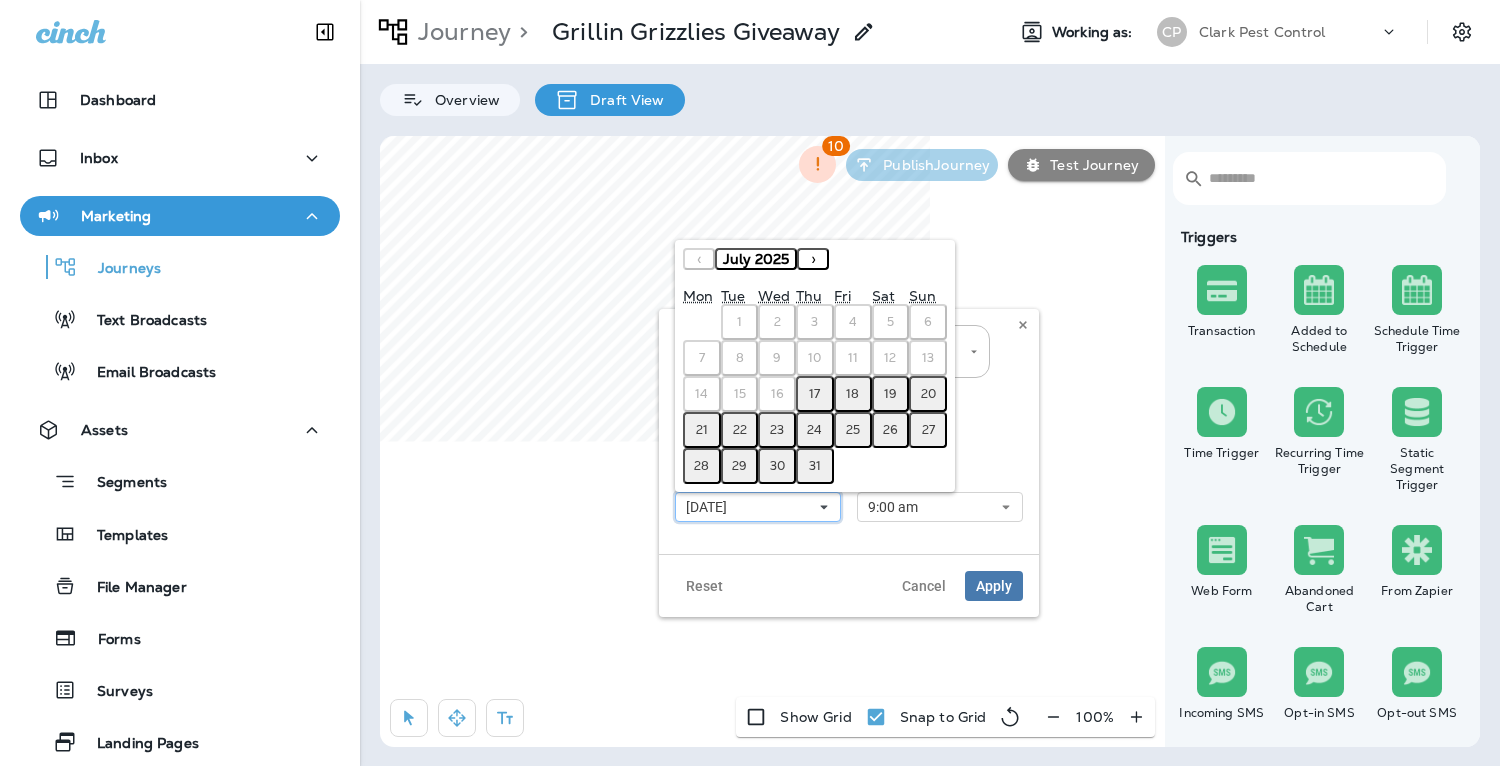 click 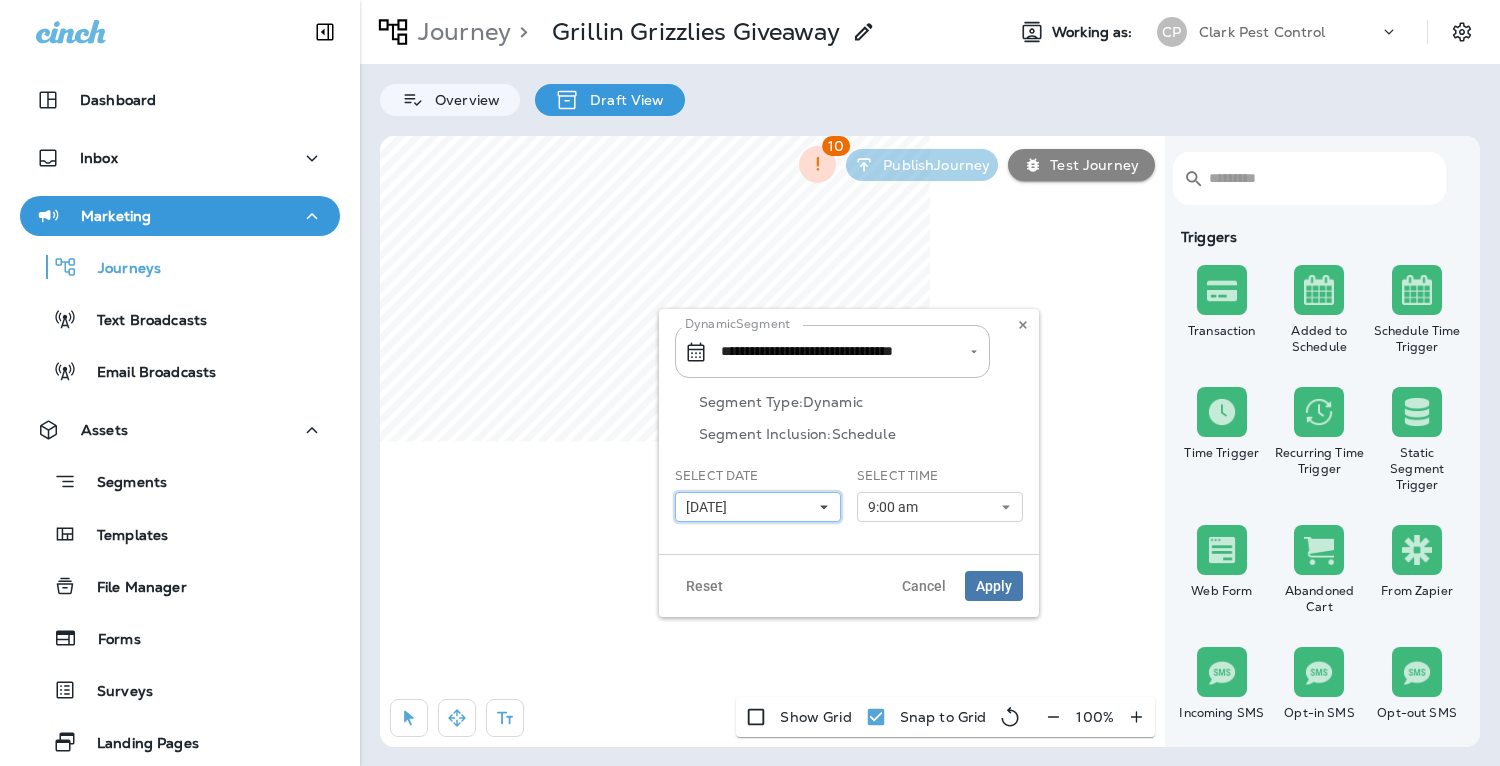 click 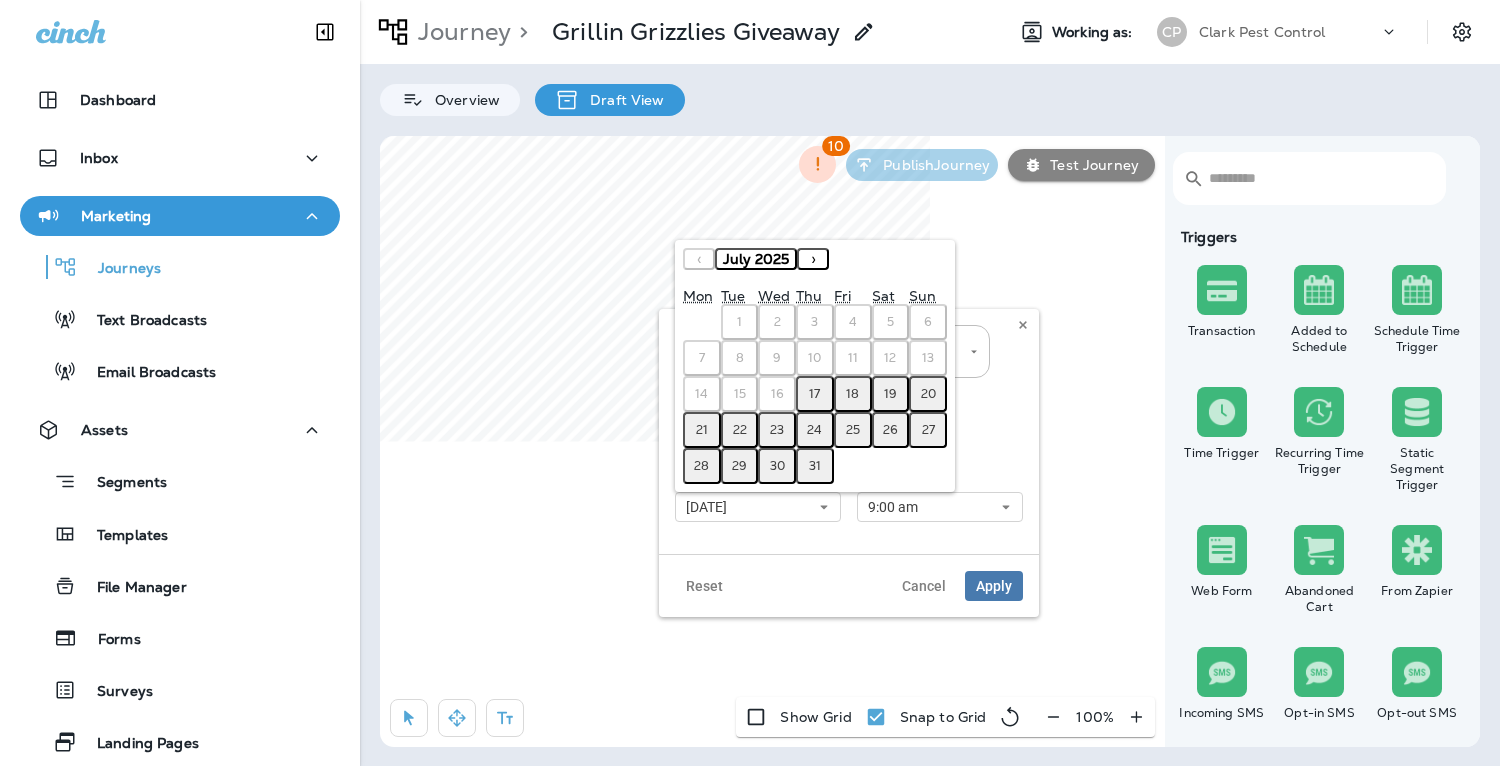 click on "25" at bounding box center (853, 430) 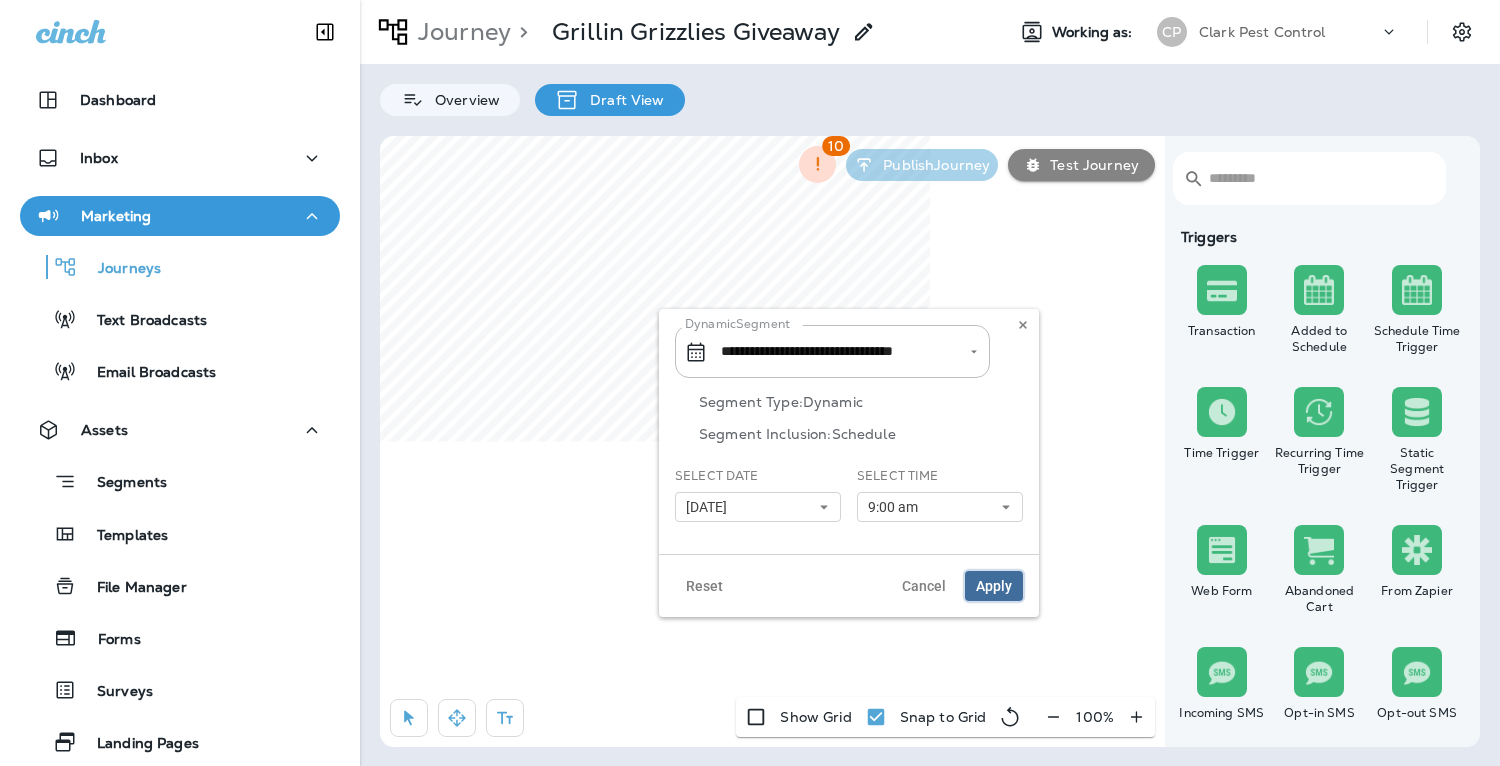 click on "Apply" at bounding box center (994, 586) 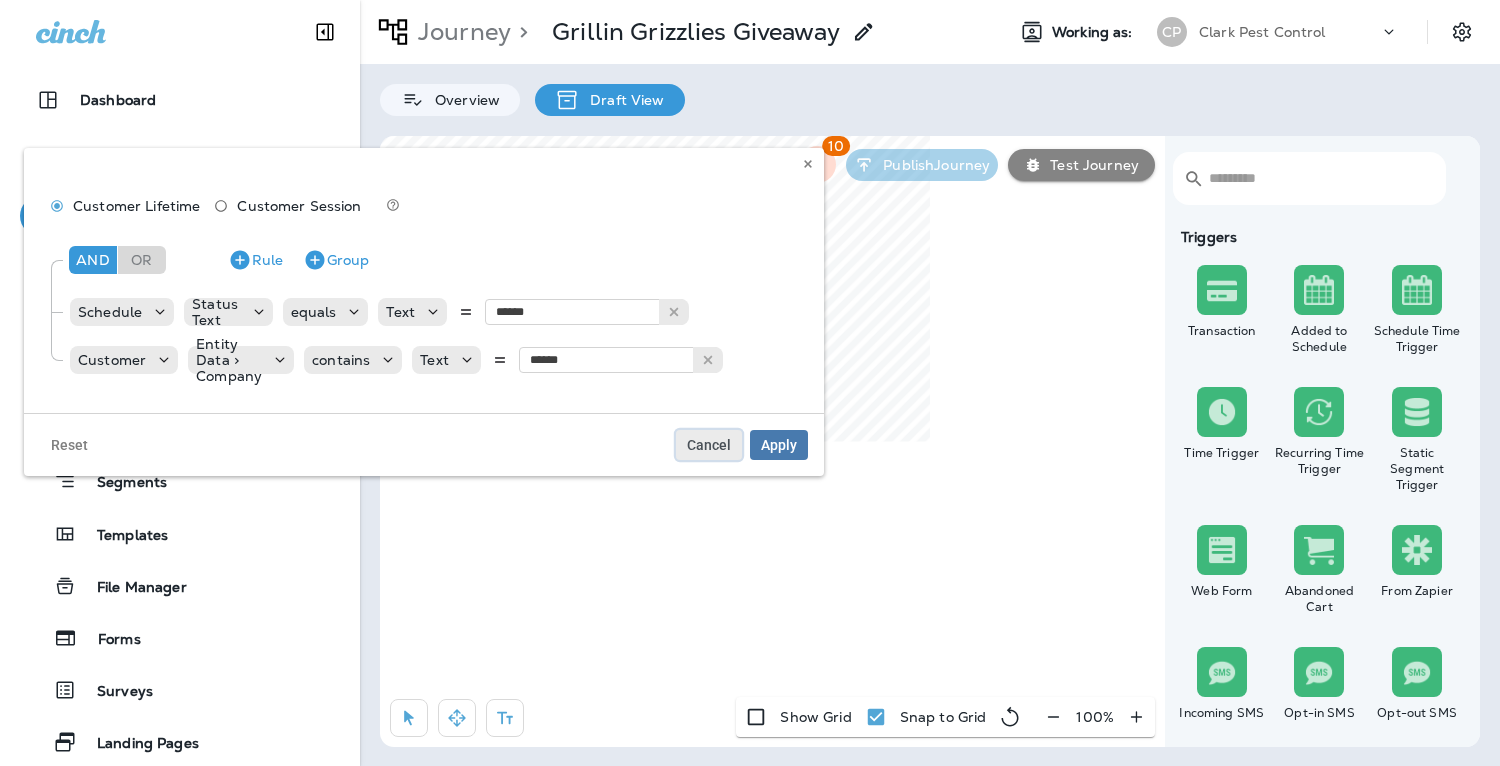 click on "Cancel" at bounding box center [709, 445] 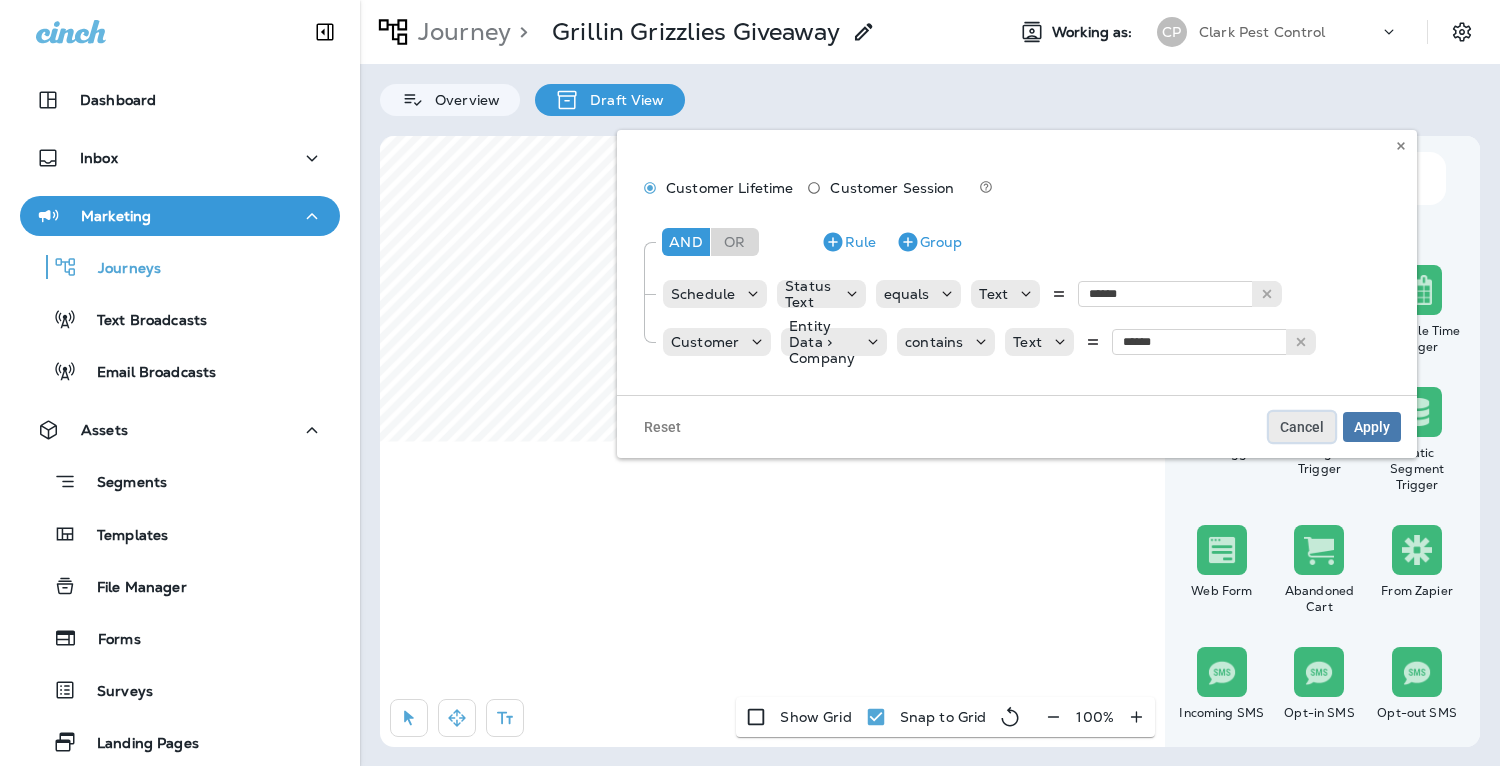 click on "Cancel" at bounding box center [1302, 427] 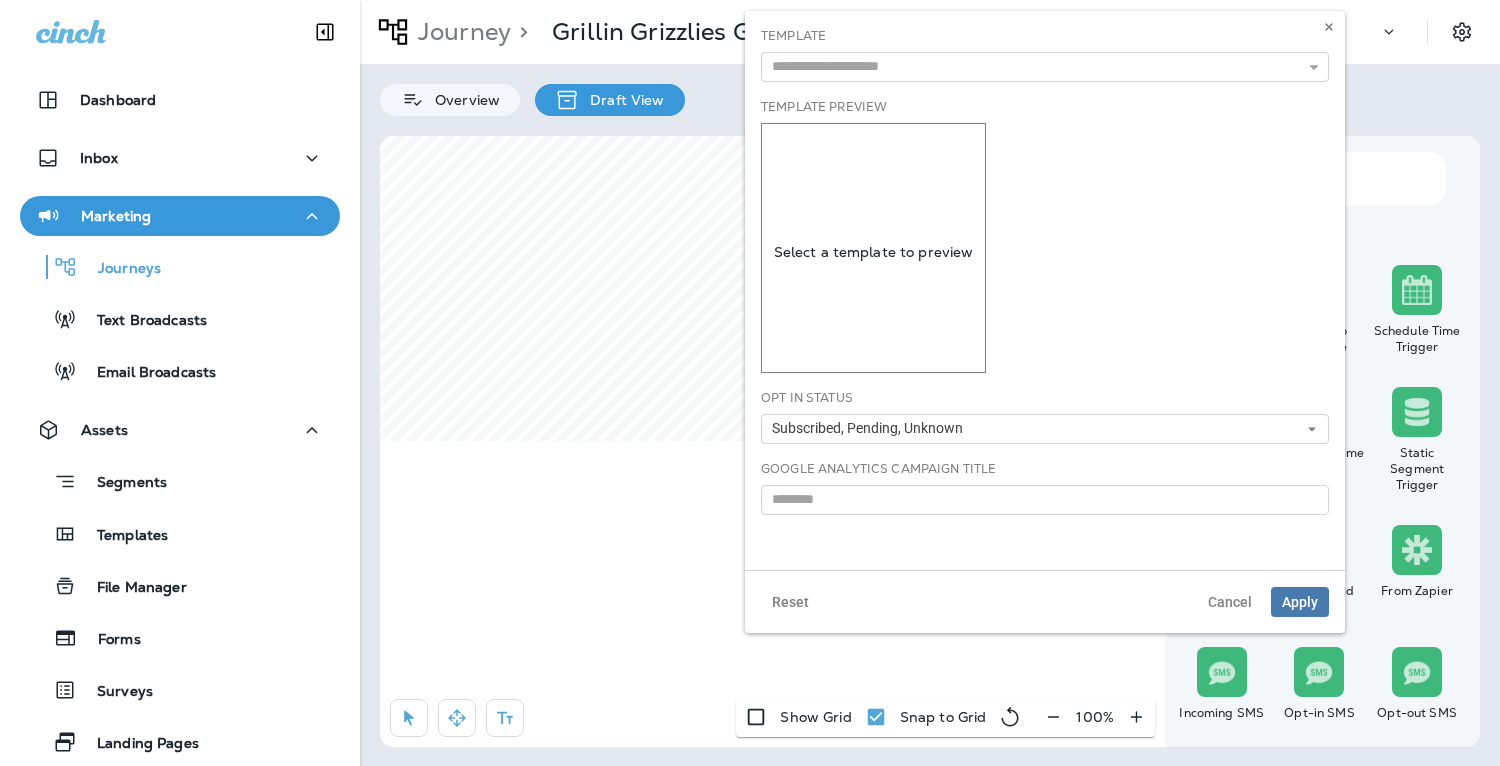 click on "Select a template to preview" at bounding box center (873, 252) 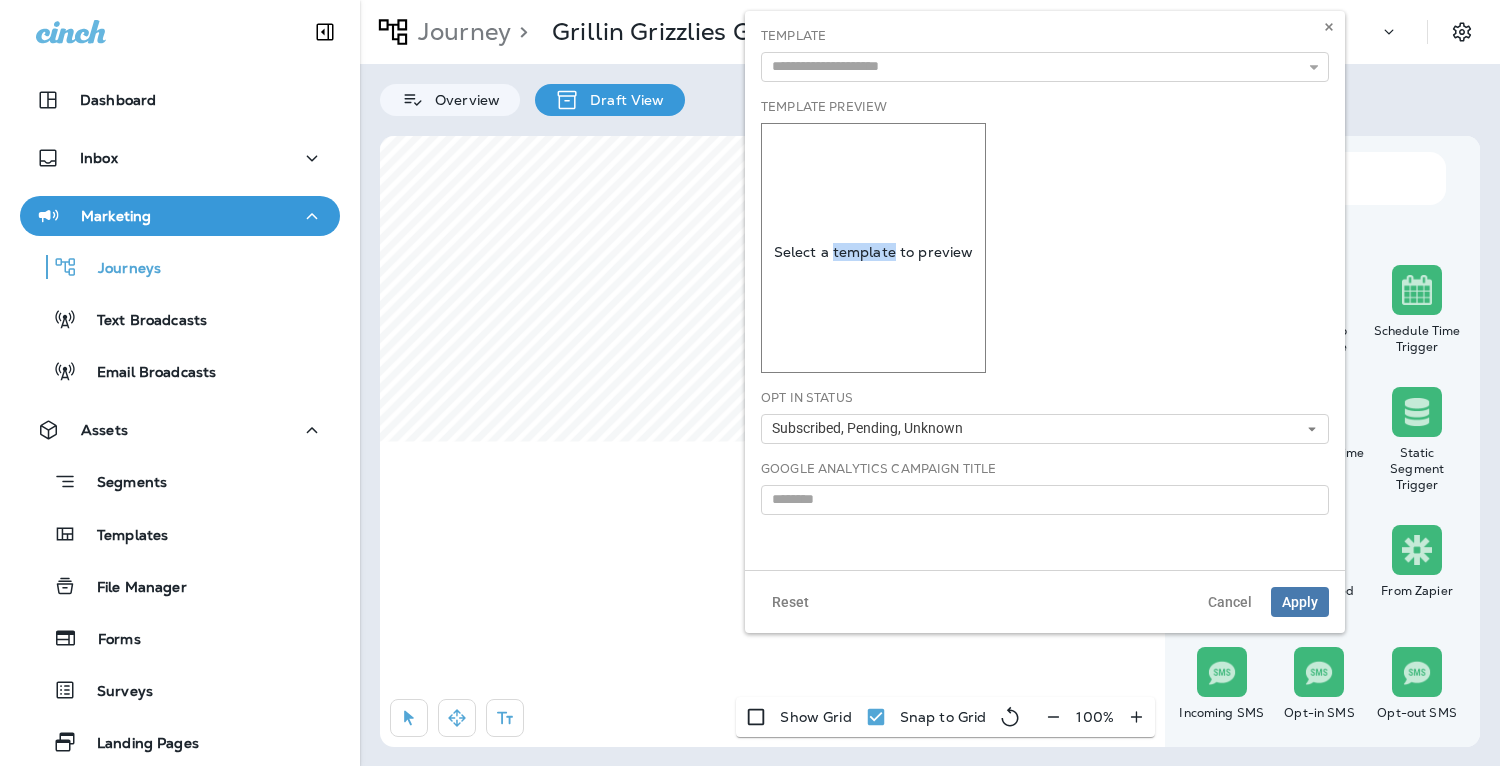 click on "Select a template to preview" at bounding box center [873, 252] 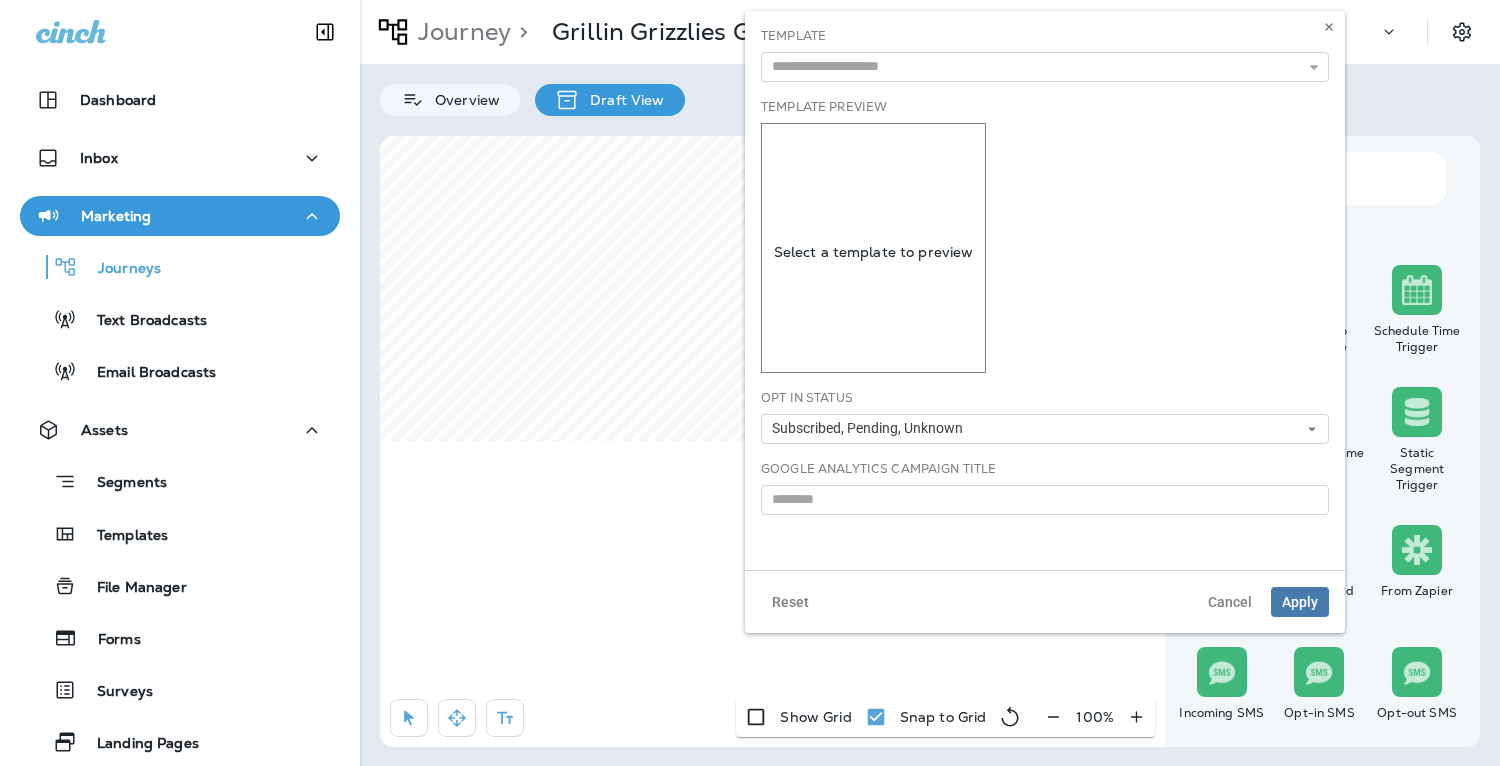 click on "Select a template to preview" at bounding box center [873, 252] 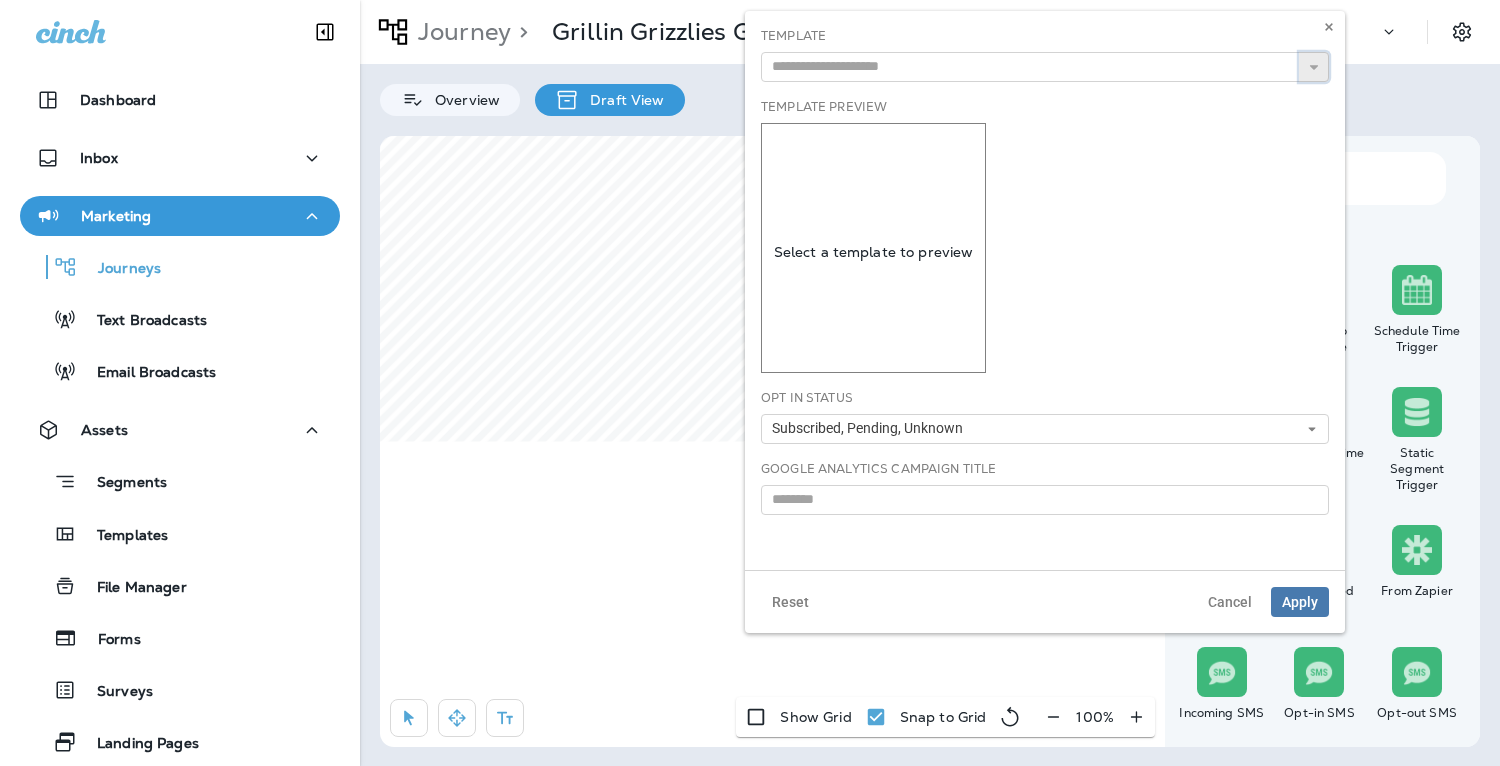 click 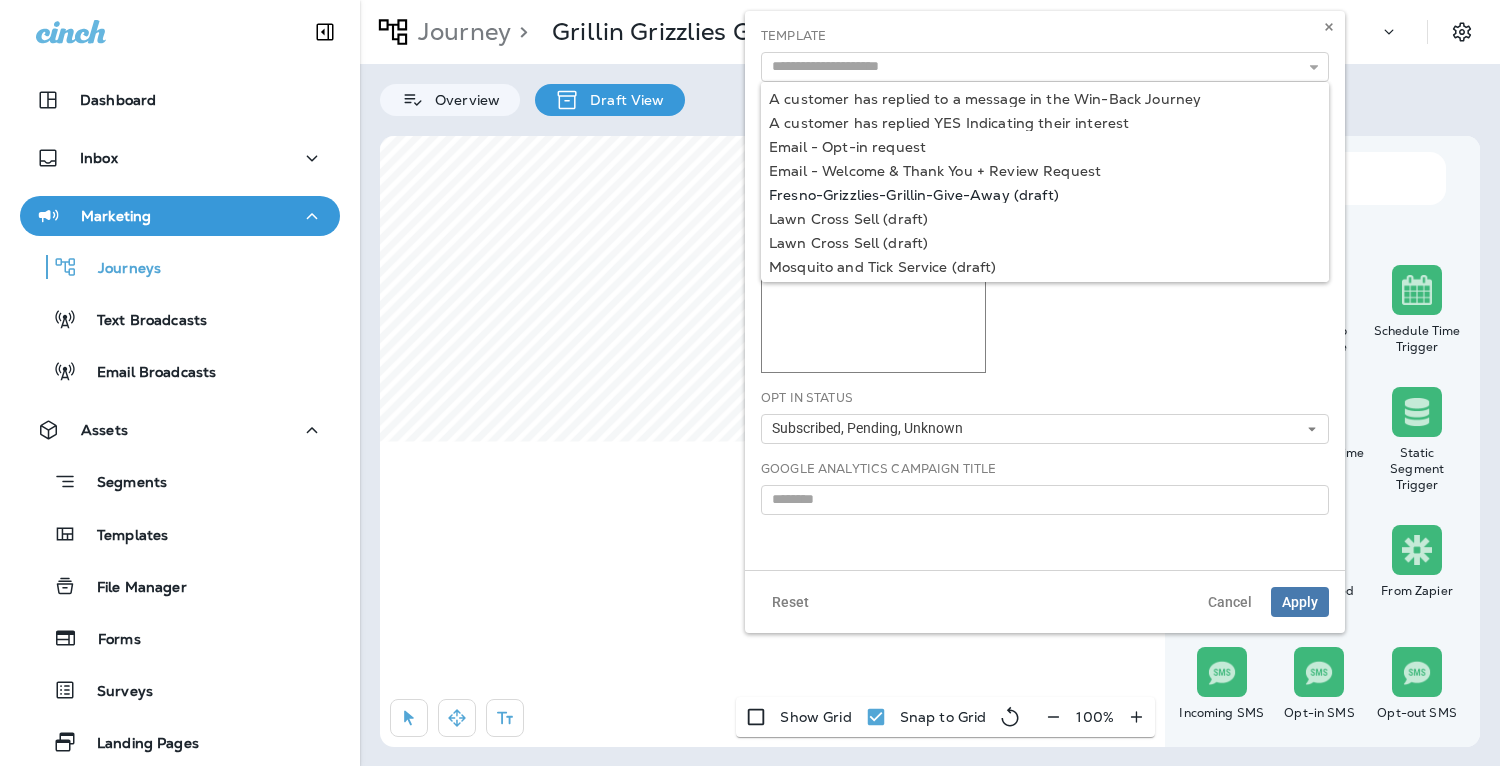 type on "**********" 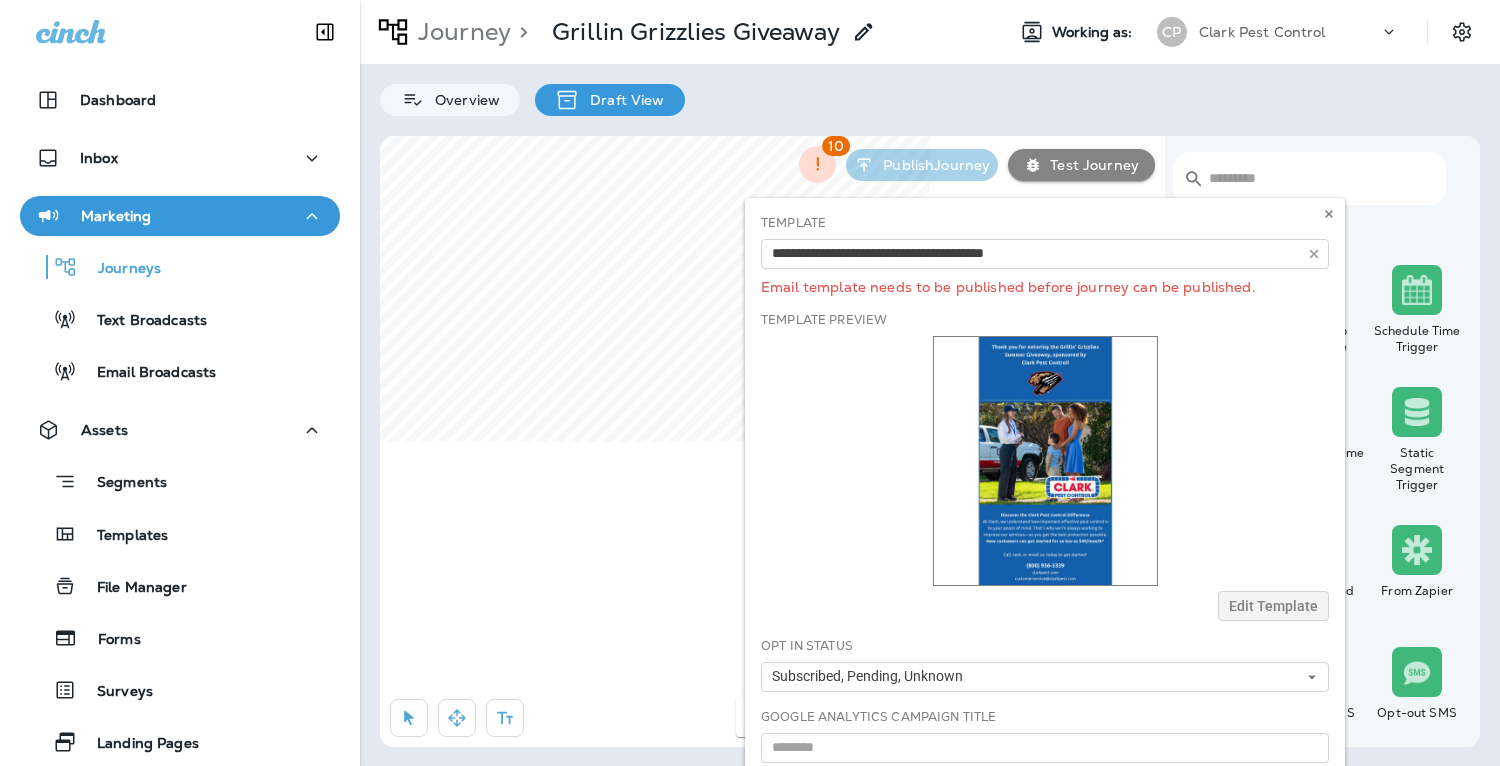 click on "Dashboard Inbox Marketing Journeys Text Broadcasts Email Broadcasts Assets Segments Templates File Manager Forms Surveys Landing Pages Data 12 What's New Support Journey > Grillin Grizzlies Giveaway Working as: CP Clark Pest Control Overview Draft View ​ ​ Triggers Transaction Added to Schedule Schedule Time Trigger Time Trigger Recurring Time Trigger Static Segment Trigger Web Form Abandoned Cart From Zapier Incoming SMS Opt-in SMS Opt-out SMS New Customer New Review Survey Completed Actions Time Delay Await SMS Reply Rate Limit Send Email Send SMS Send MMS Send Mailer Send Notification End Journey A/B Split A/B Testing Add to Static Segment Remove from Static Segment Add to Facebook Audience Remove from Facebook Audience Add to Google Ads Audience Remove from Google Ads Audience Add to Mailbox Power Remove from Mailbox Power Send Survey SMS Send Survey Email Webhook Contest Winners Recurring Contest Winners To Zapier Add to DripDrop Reply to Review Conditions Check Data Field Has Offer 10" at bounding box center [750, 0] 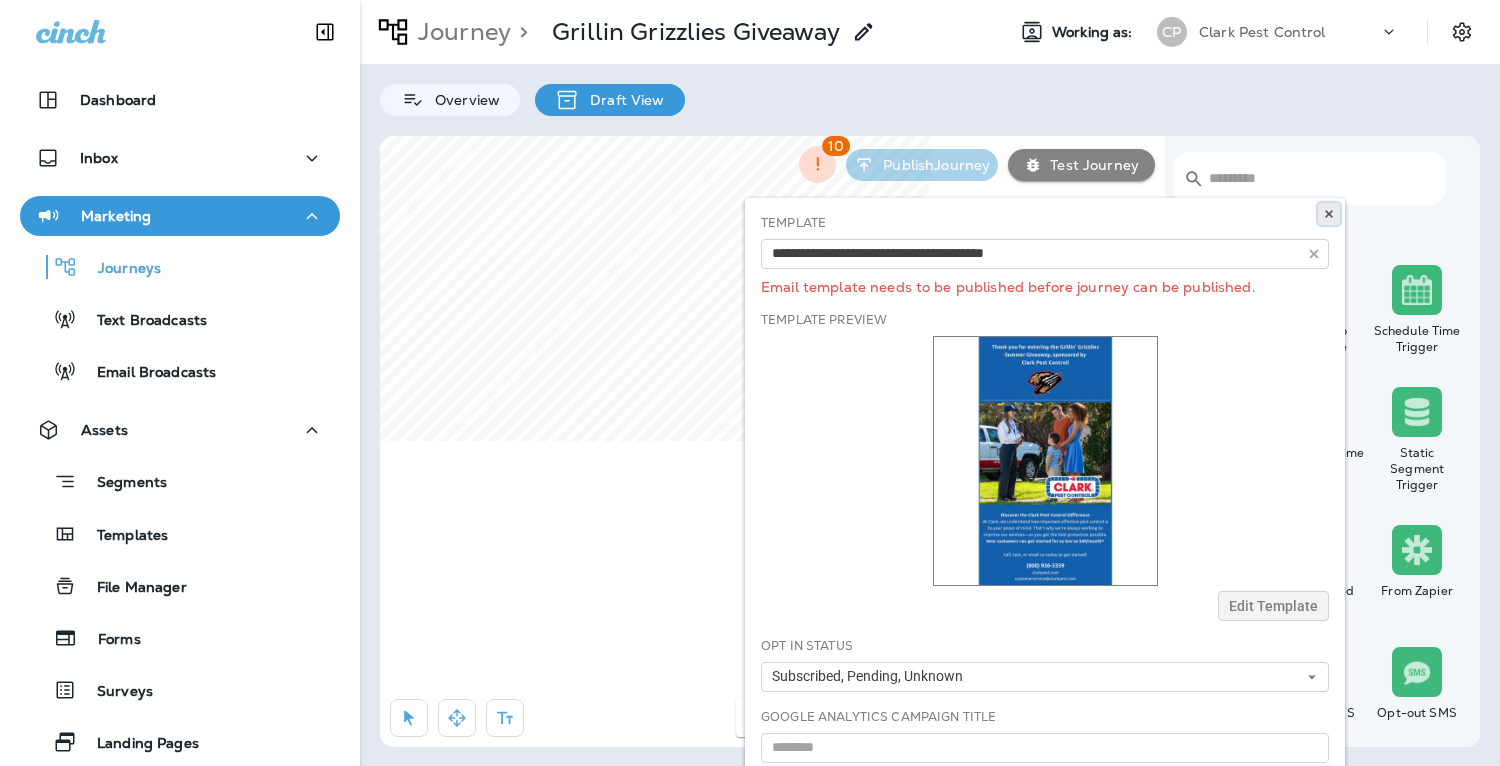 click 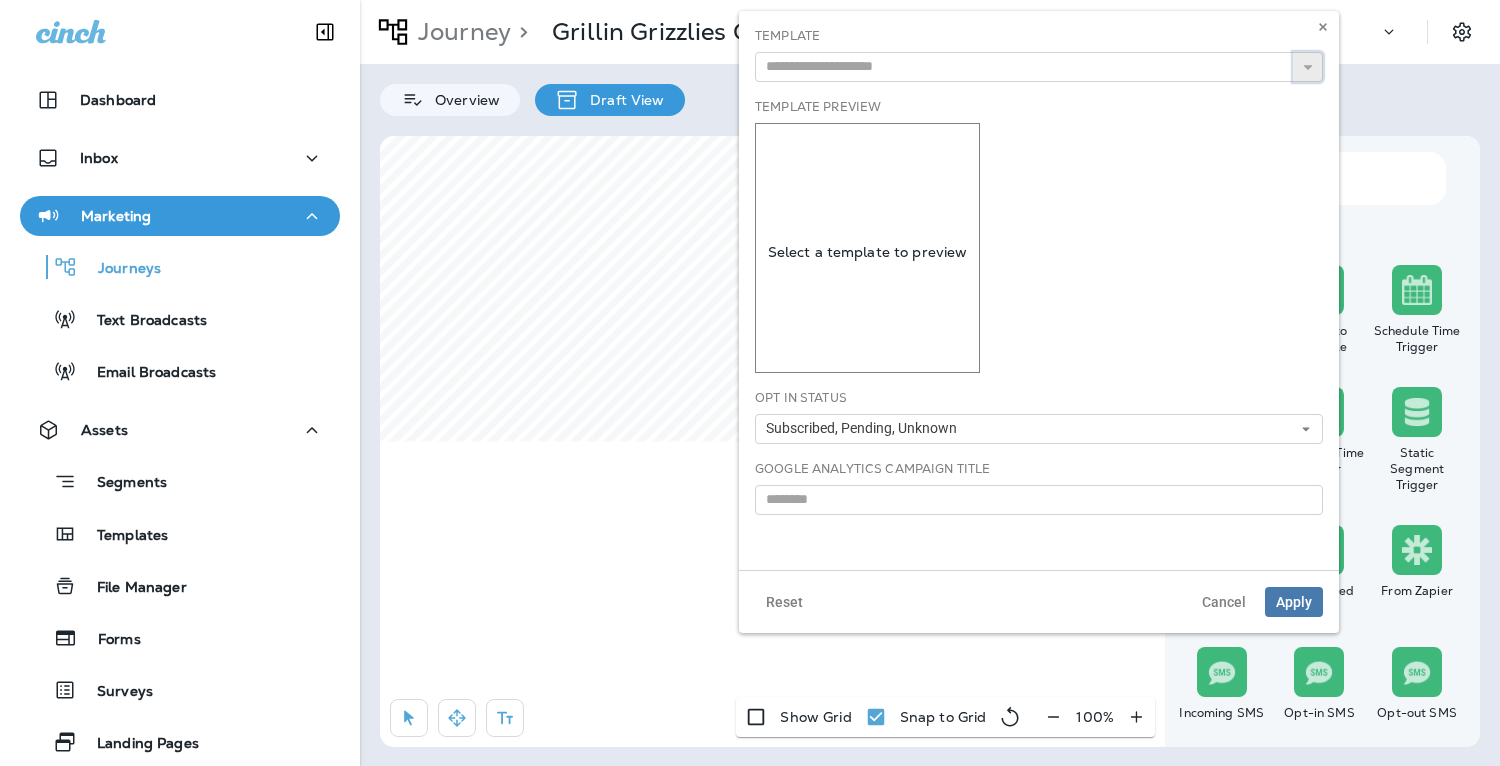 click 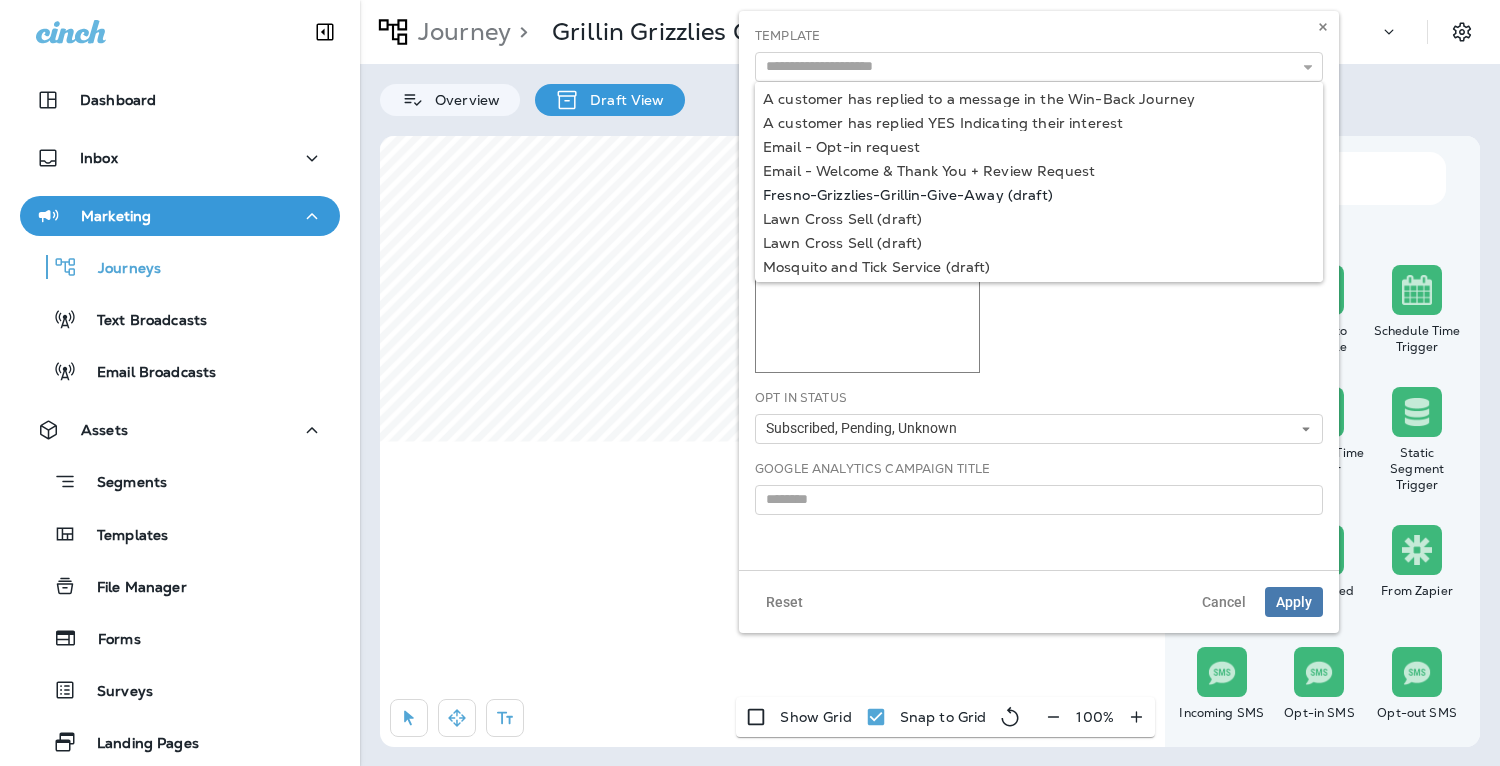 type on "**********" 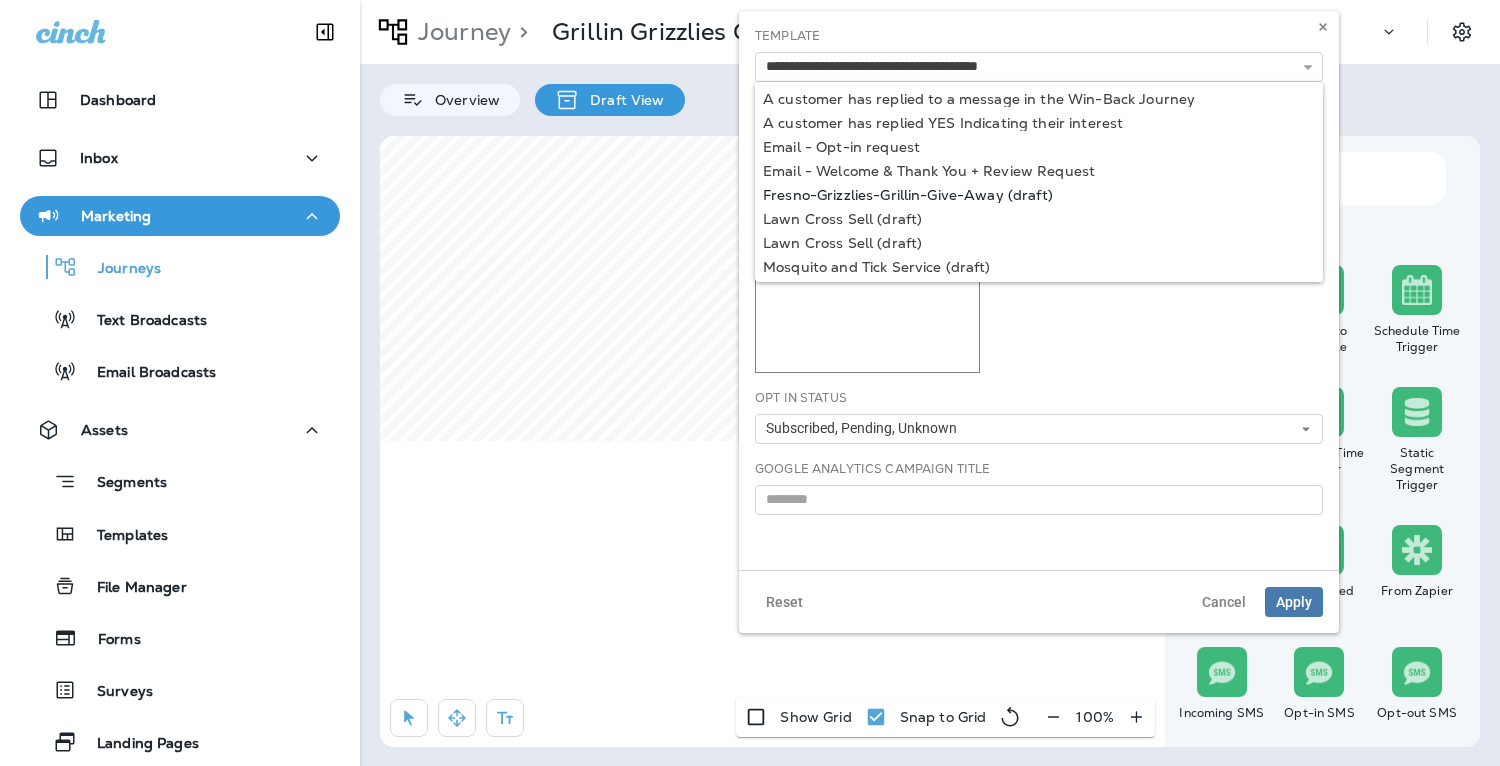 click on "**********" at bounding box center [1039, 290] 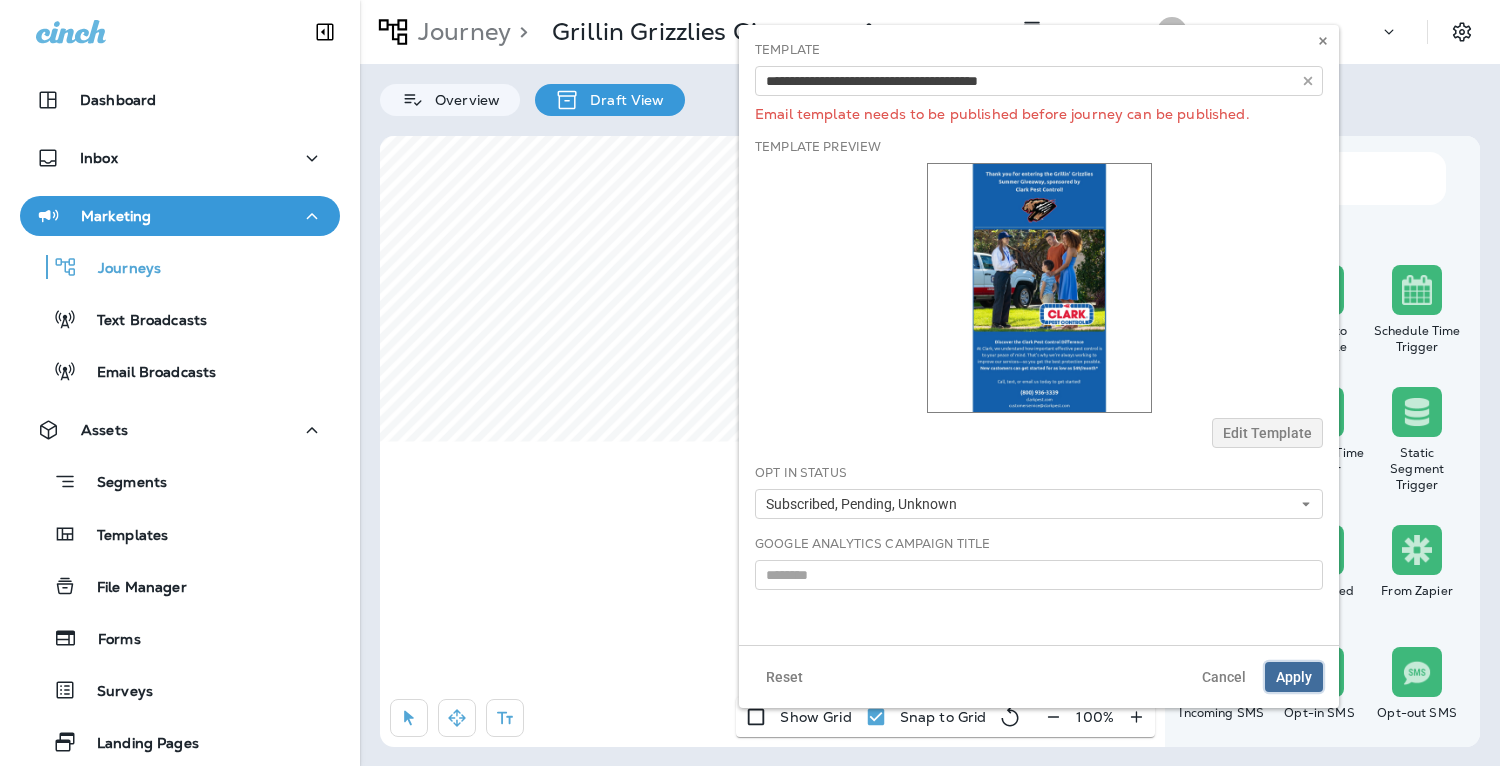 click on "Apply" at bounding box center [1294, 677] 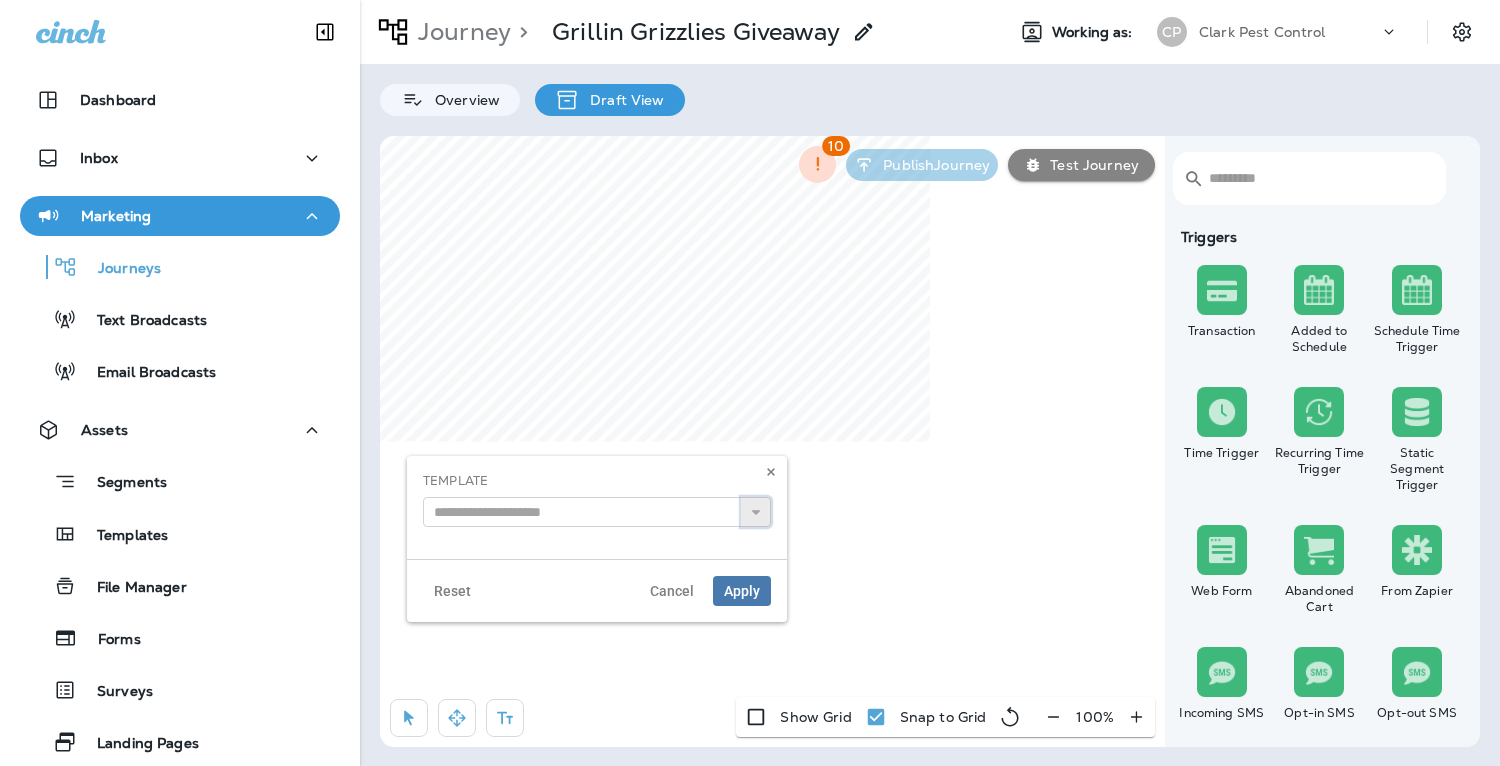 click 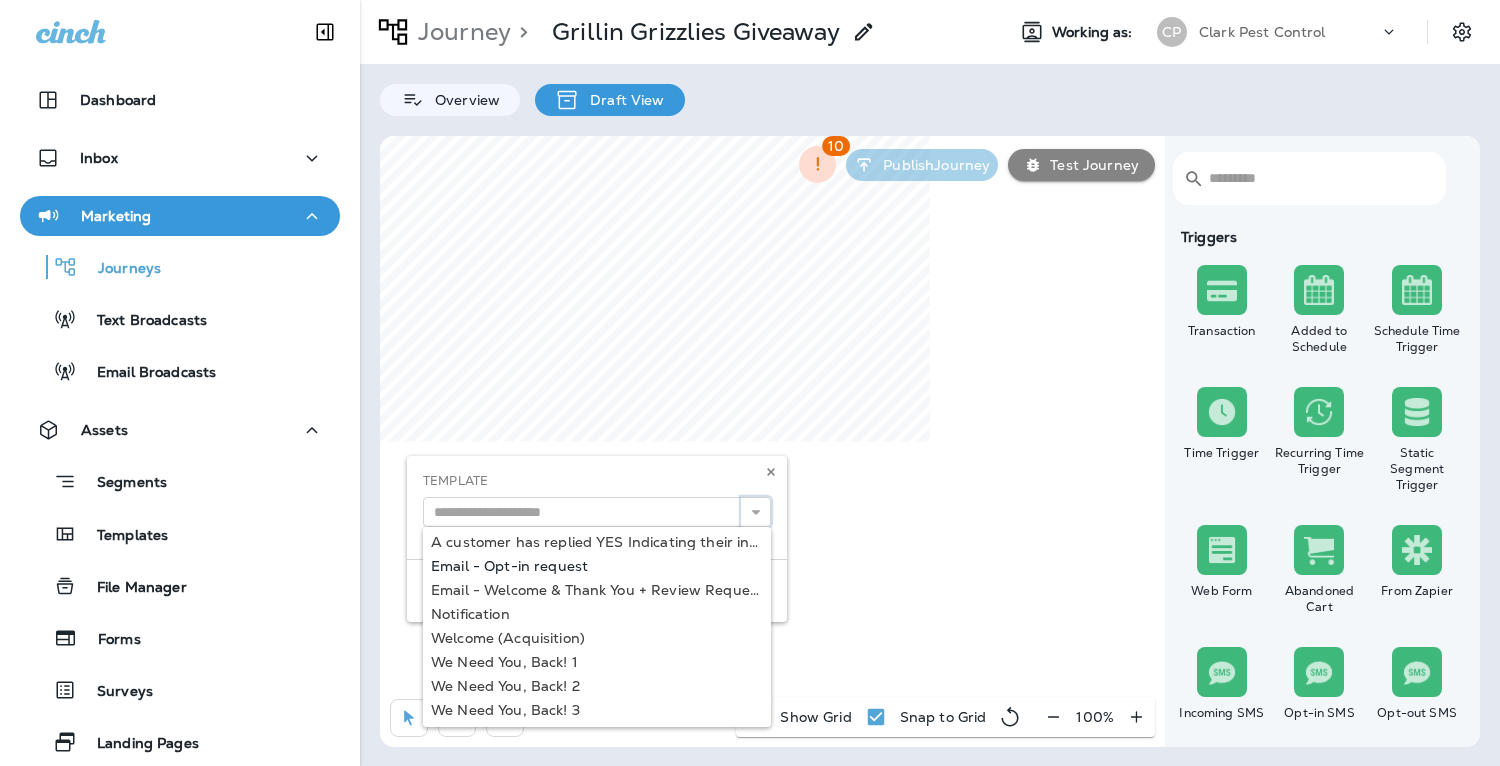 scroll, scrollTop: 15, scrollLeft: 0, axis: vertical 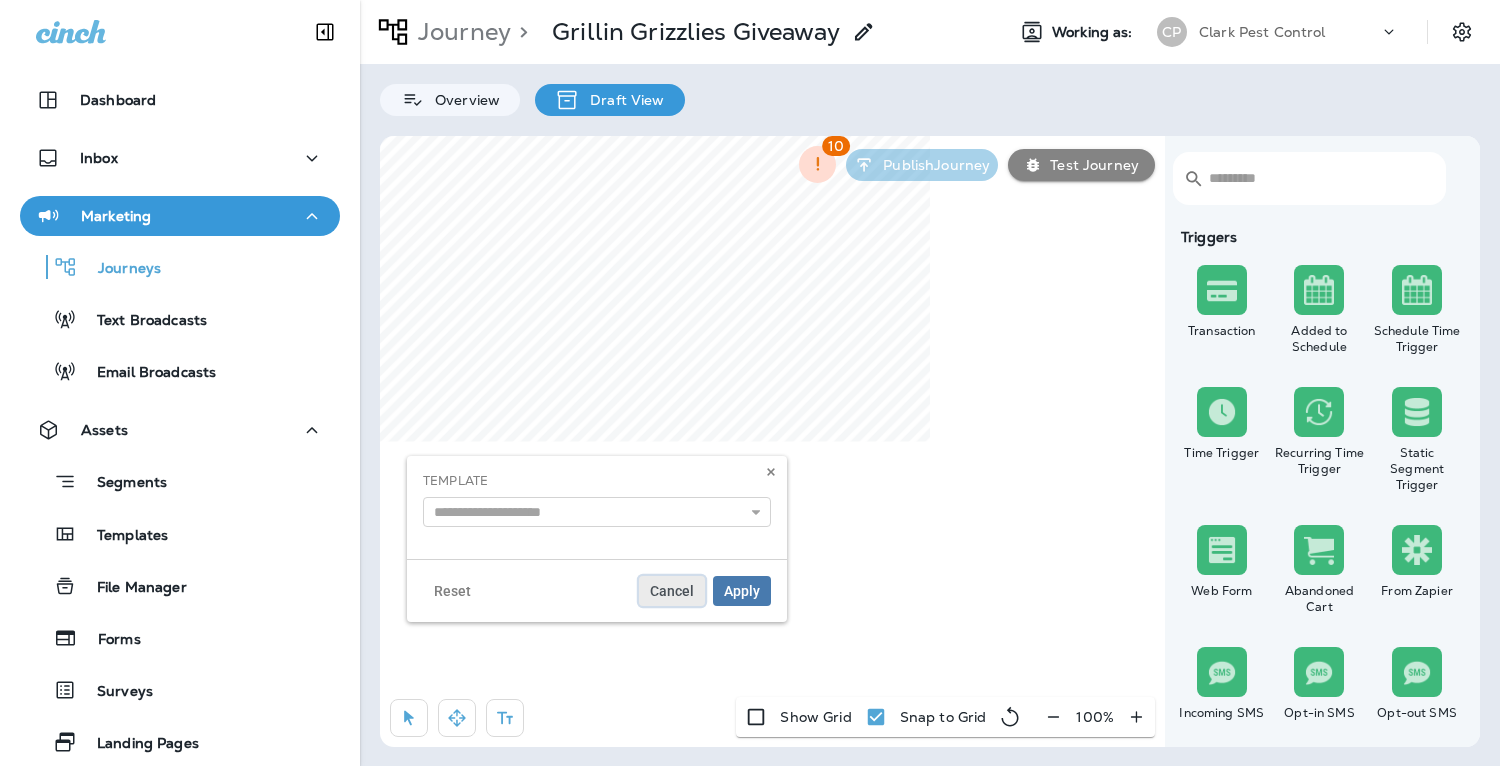 click on "Cancel" at bounding box center [672, 591] 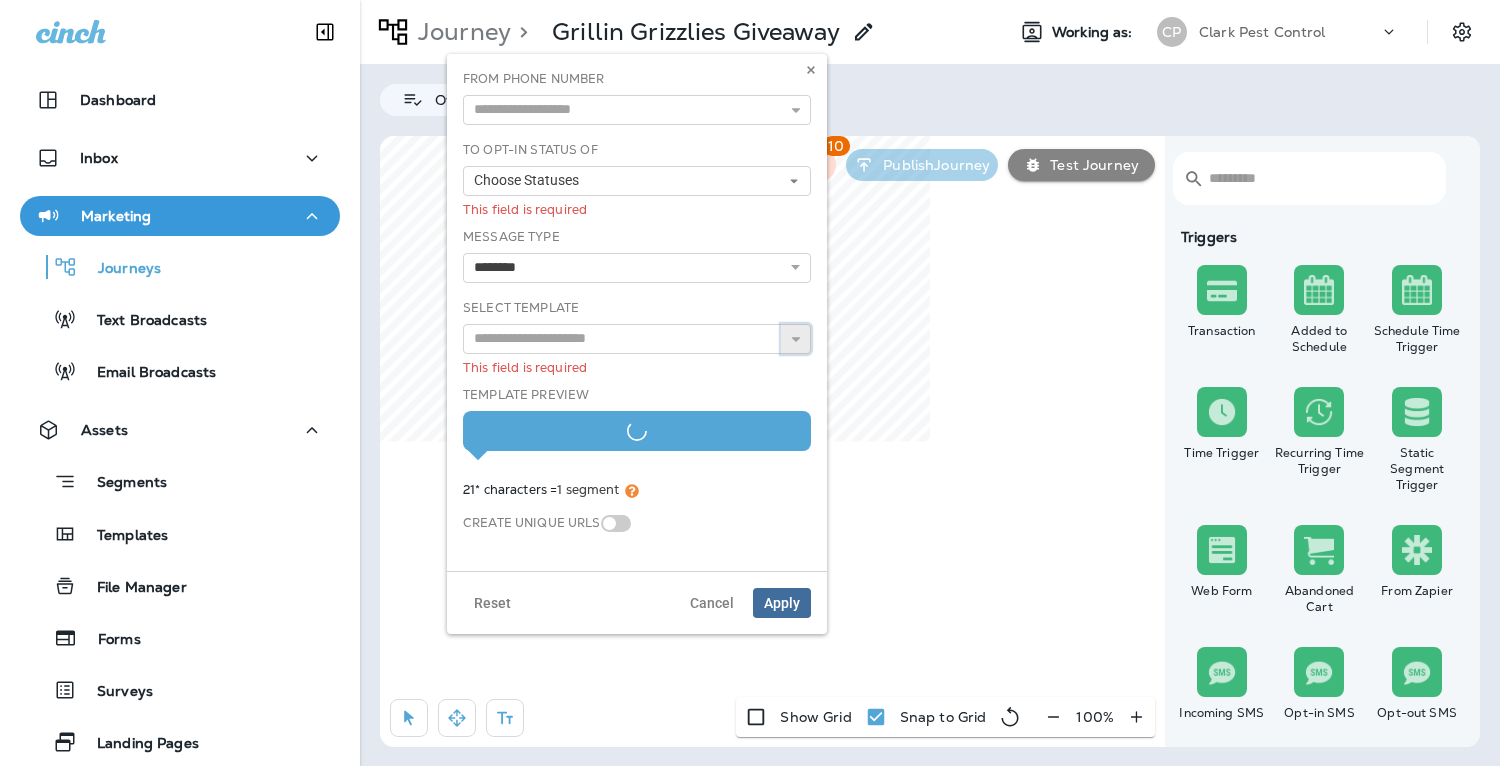click 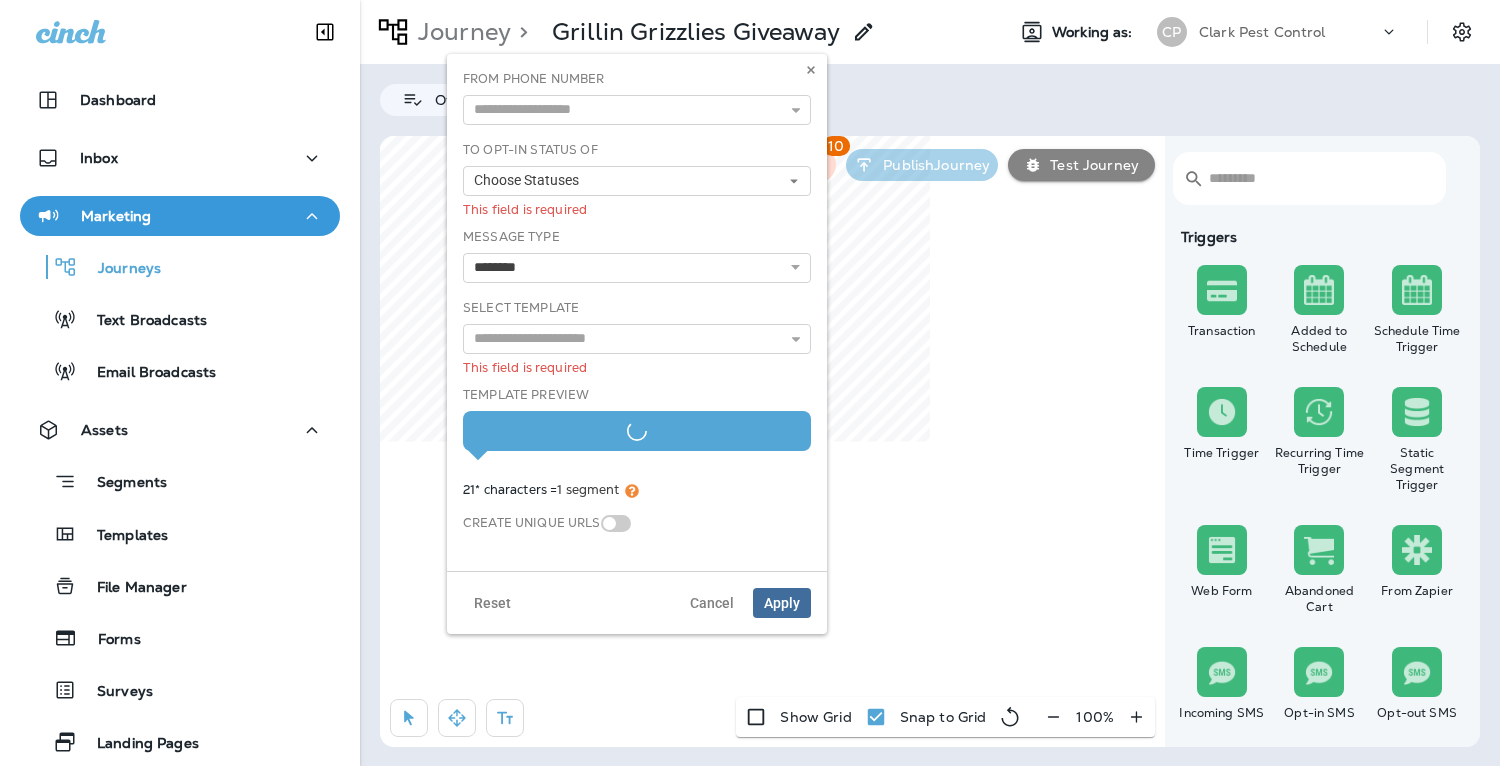 click on "Template Preview" at bounding box center [526, 395] 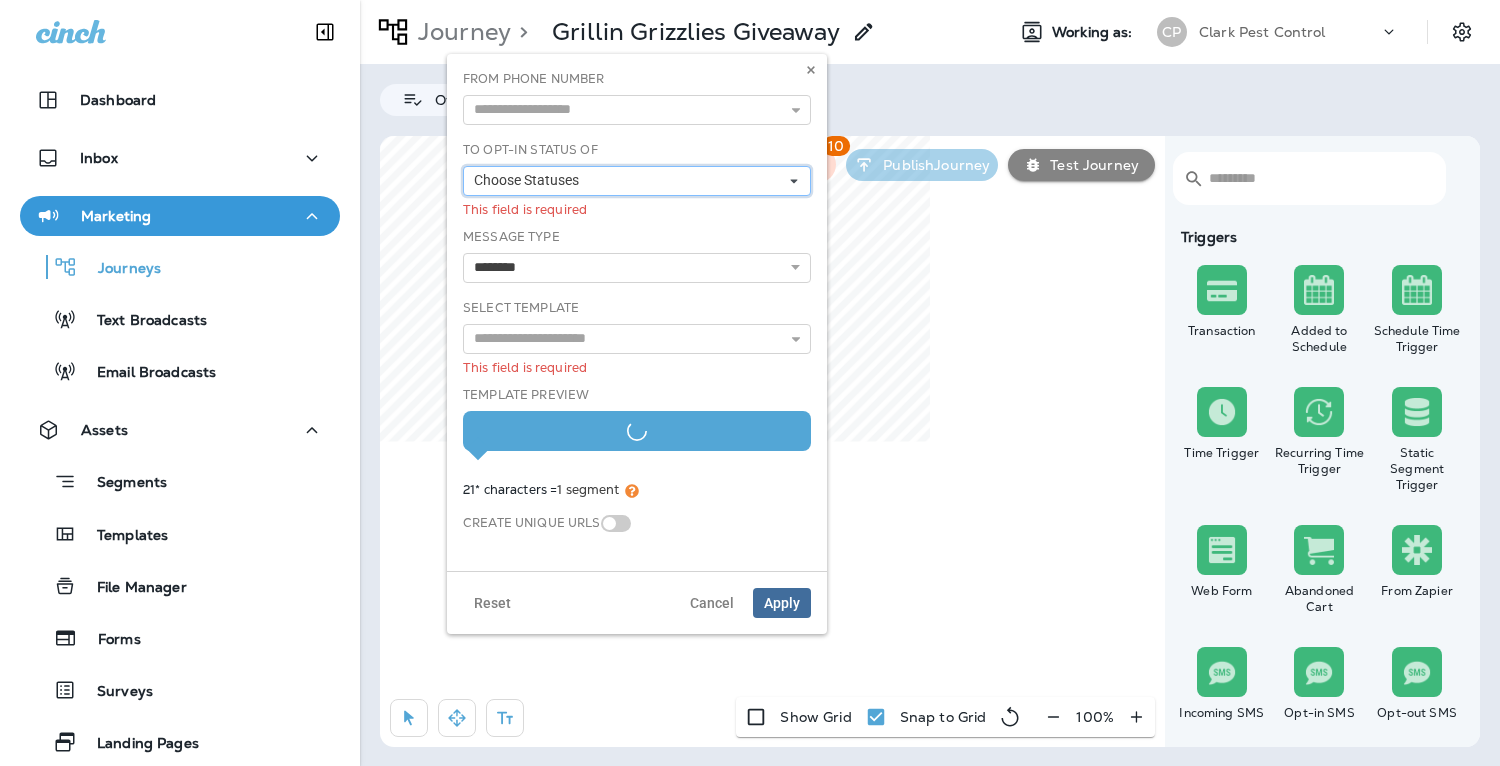 click 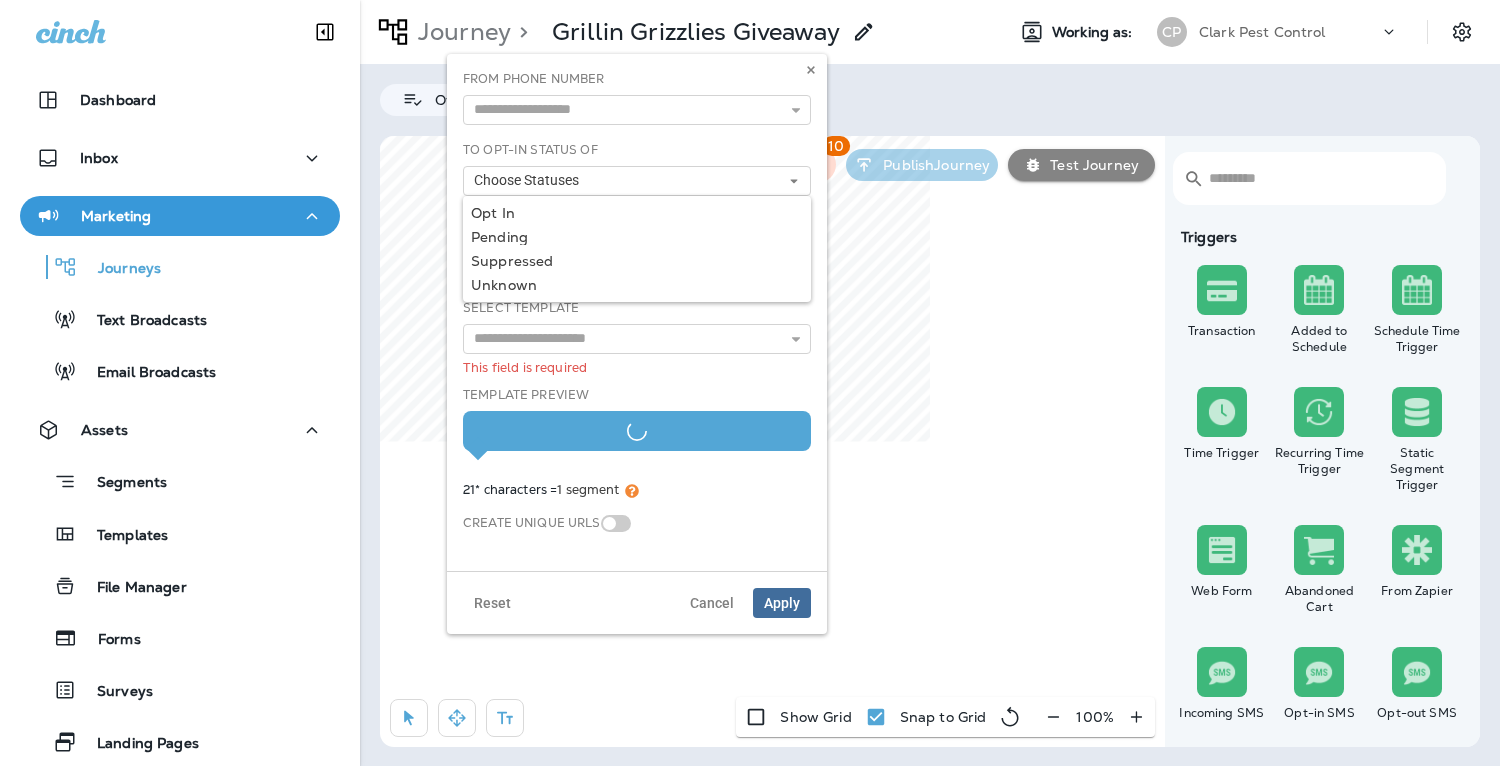 click on "To Opt-In Status Of   Choose Statuses Opt In Pending Suppressed Unknown" at bounding box center (637, 168) 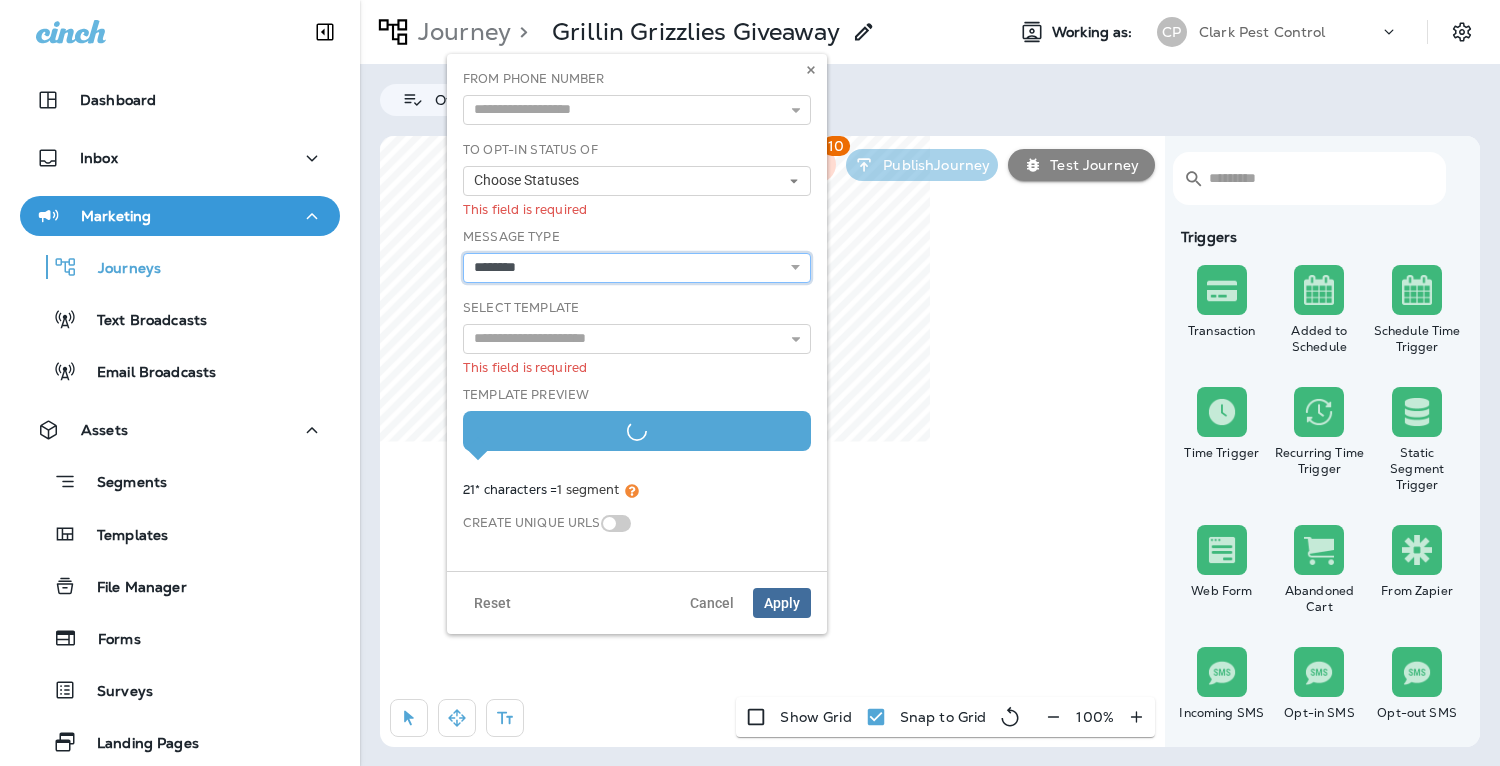 select on "**" 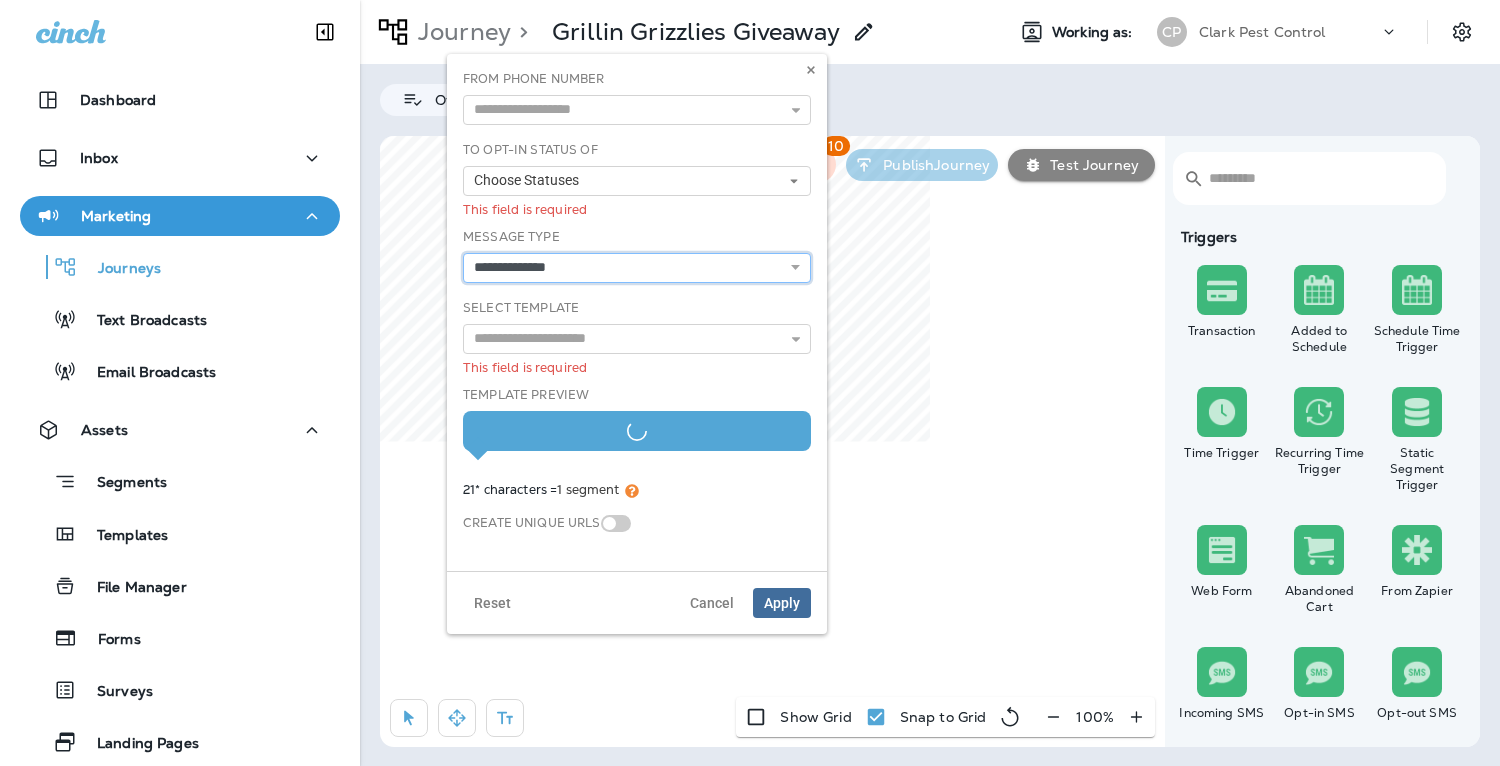 click on "**********" at bounding box center [0, 0] 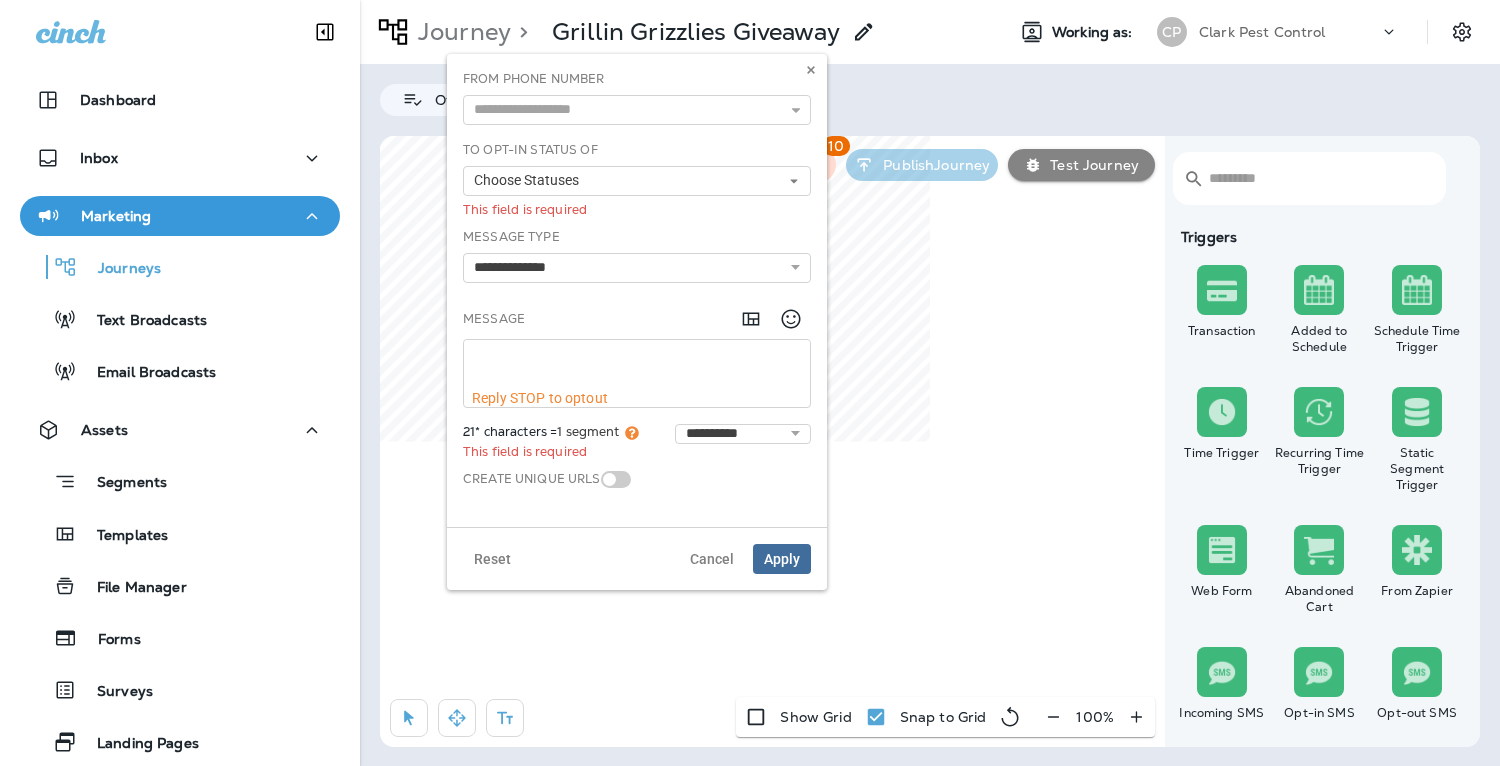 click at bounding box center (637, 365) 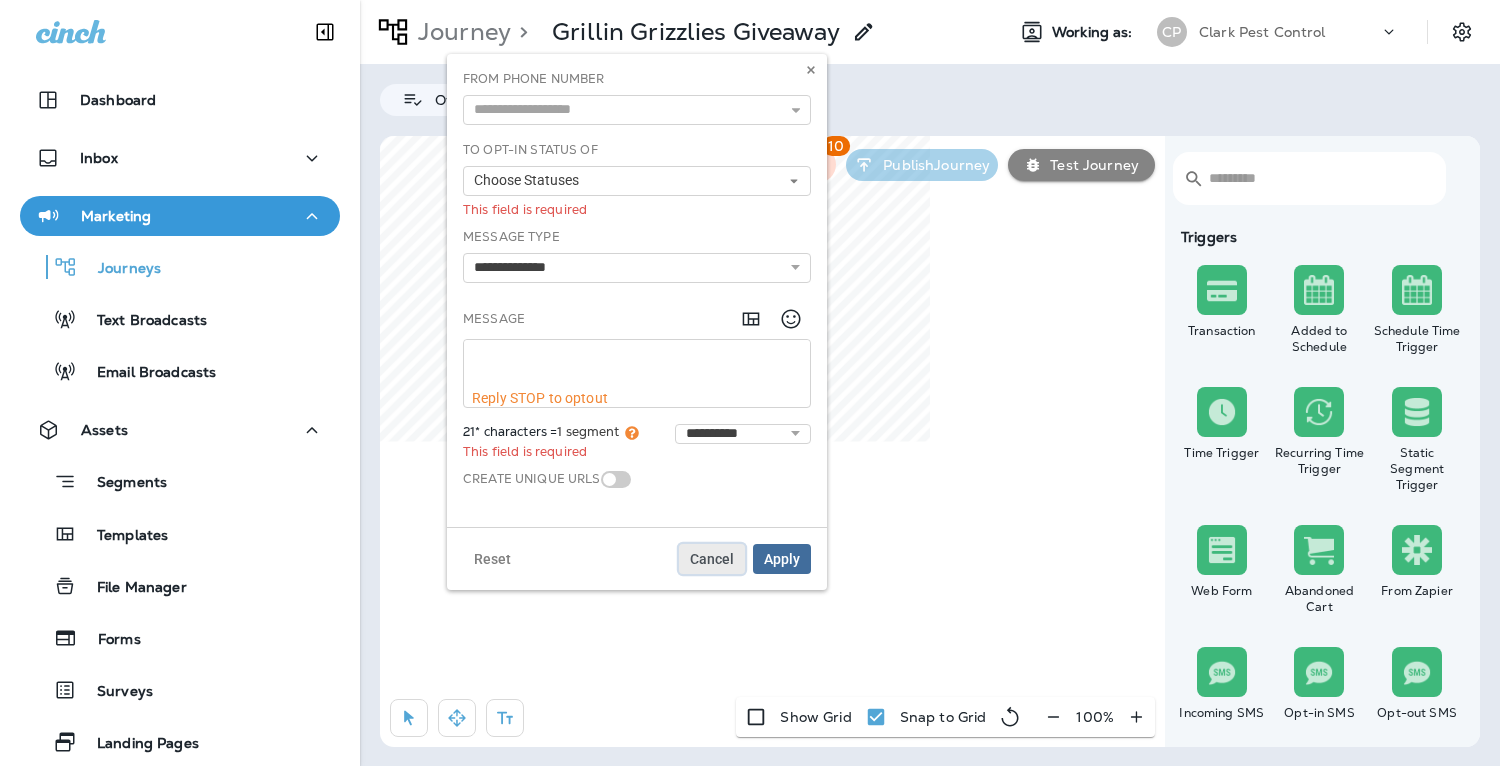 click on "Cancel" at bounding box center (712, 559) 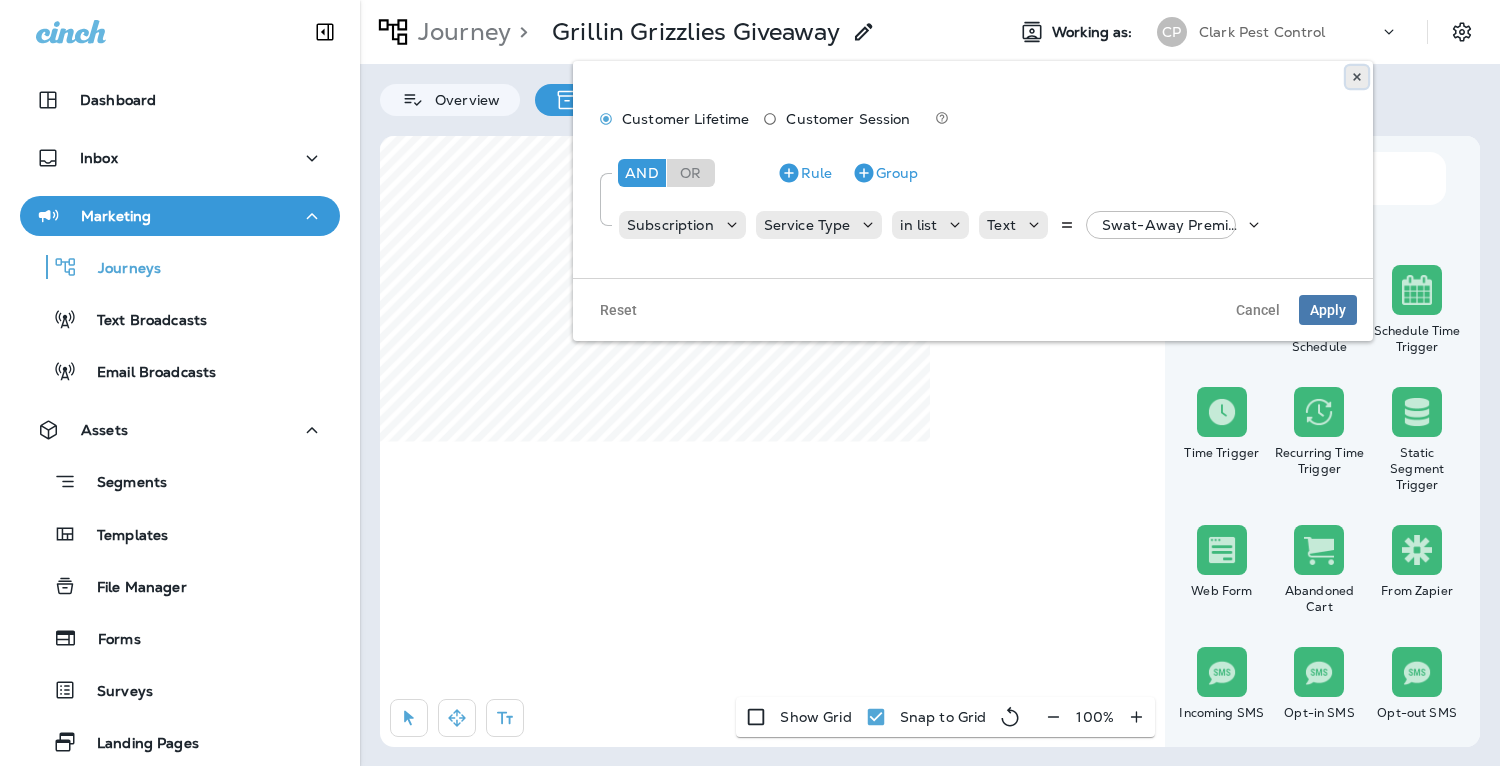 click 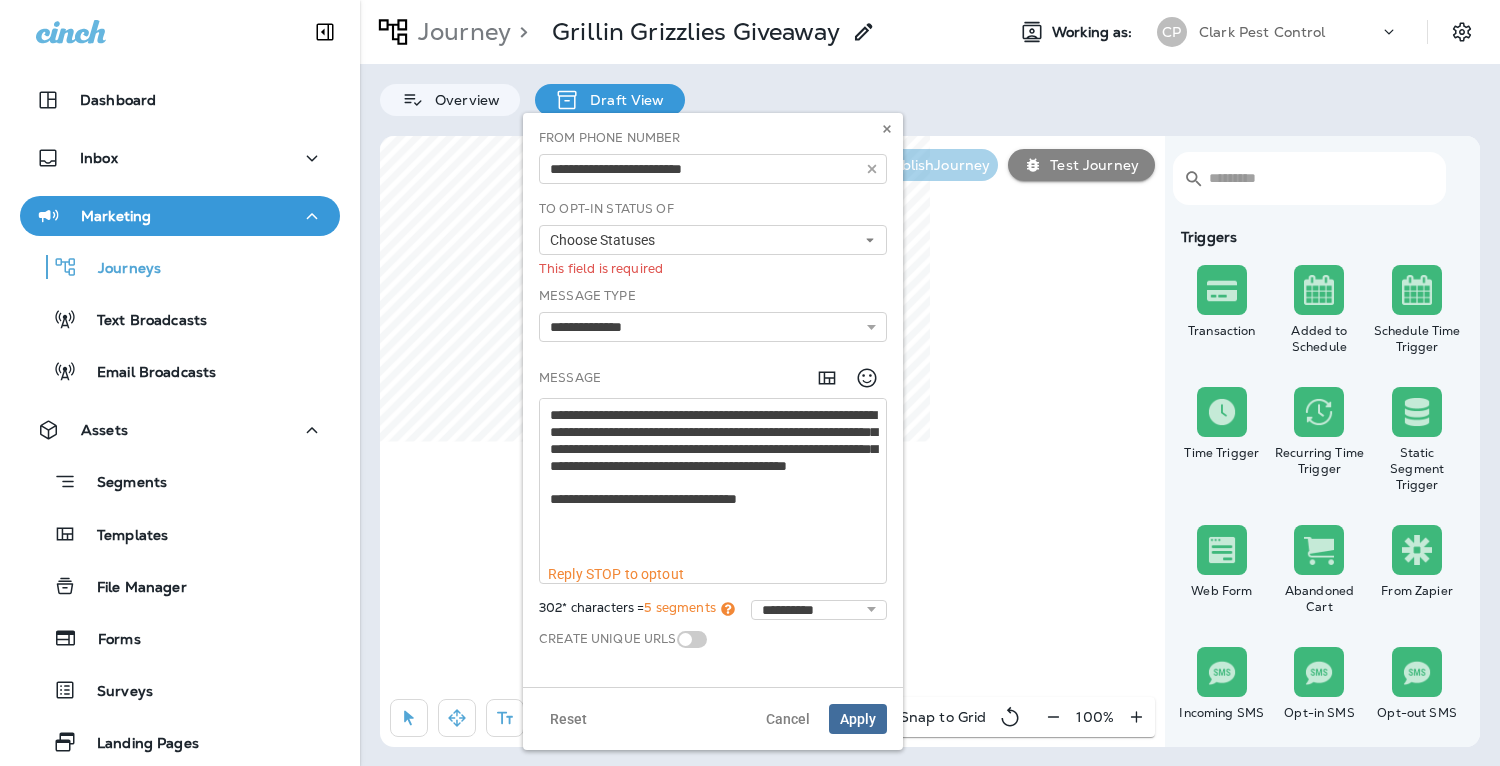 drag, startPoint x: 883, startPoint y: 444, endPoint x: 910, endPoint y: 561, distance: 120.074974 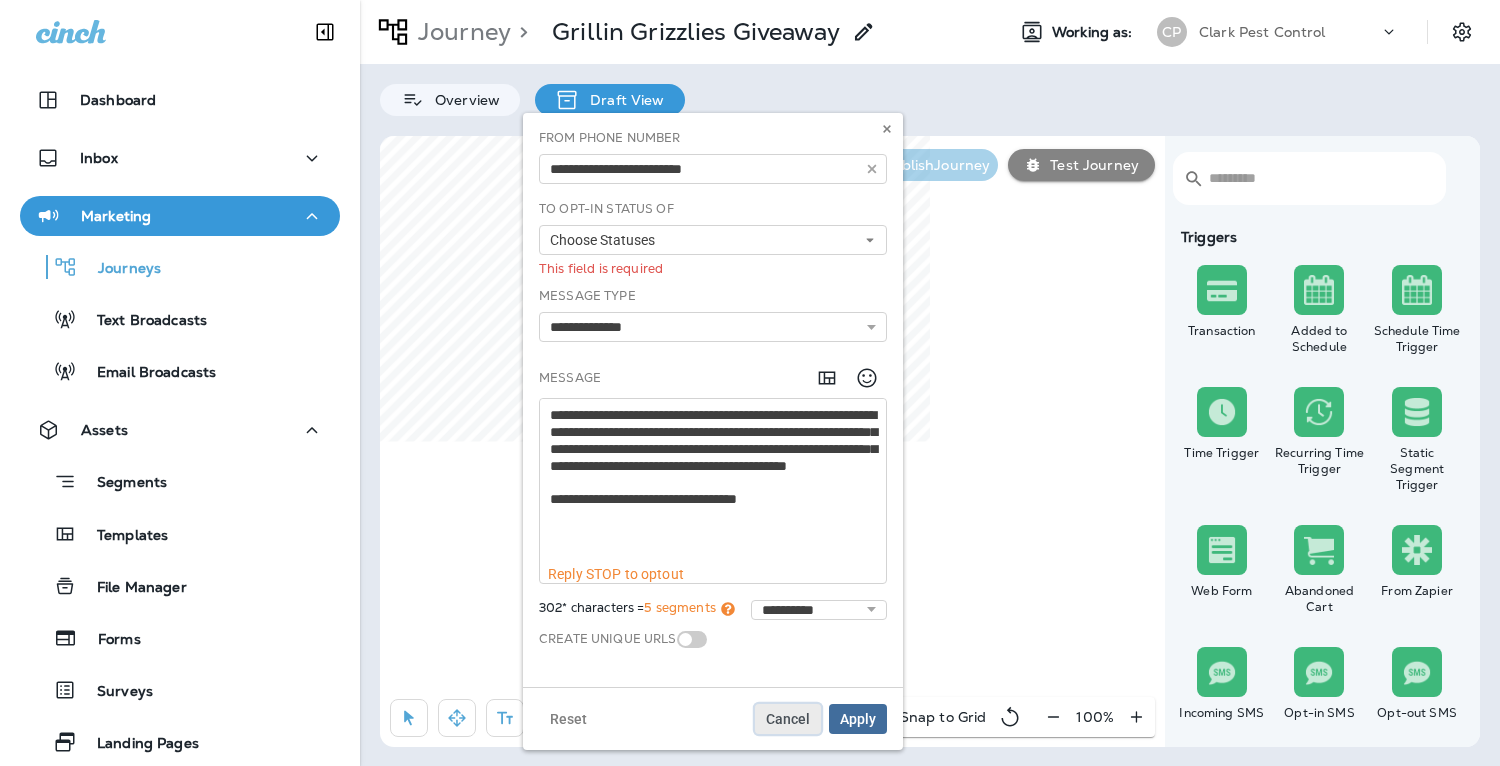 click on "Cancel" at bounding box center (788, 719) 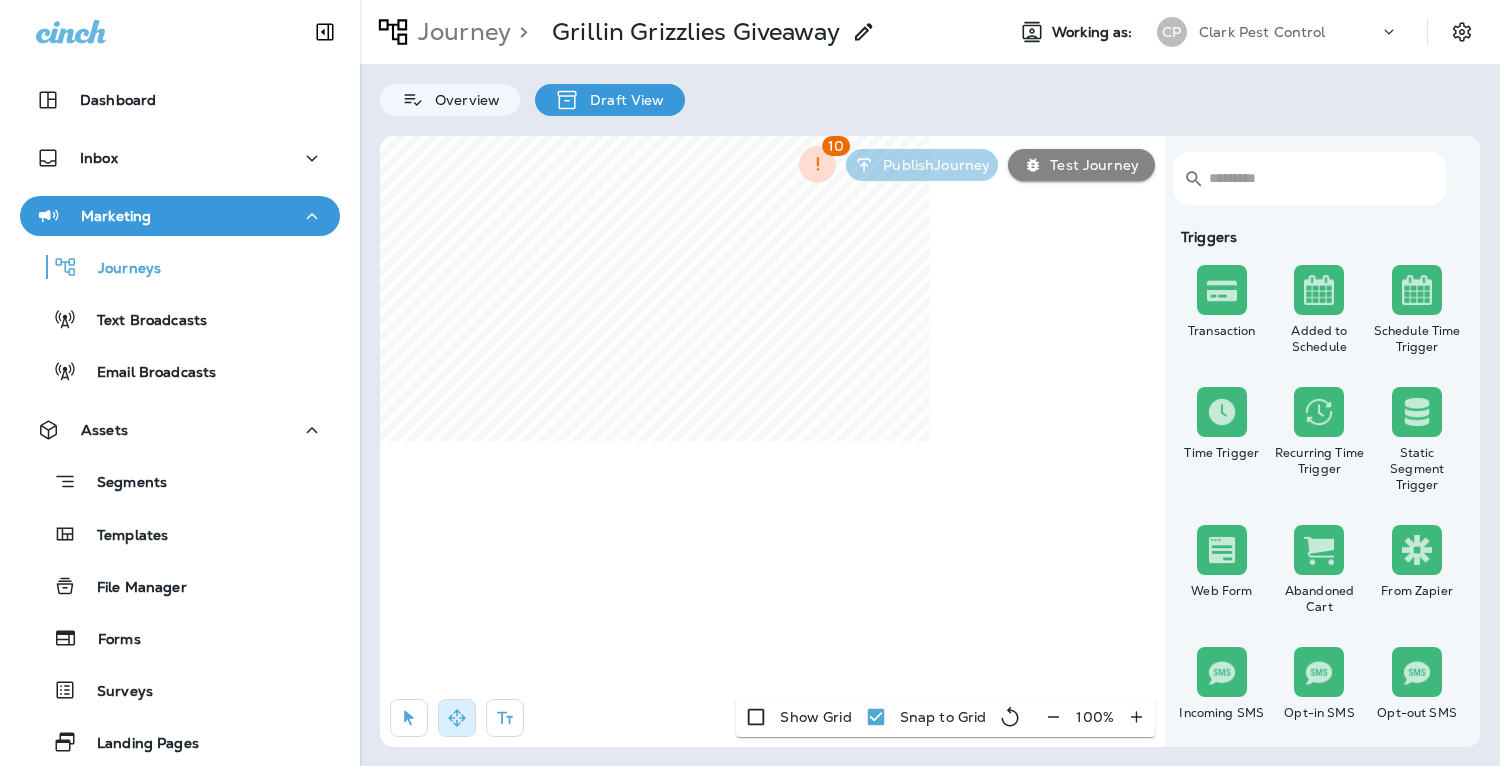 select on "***" 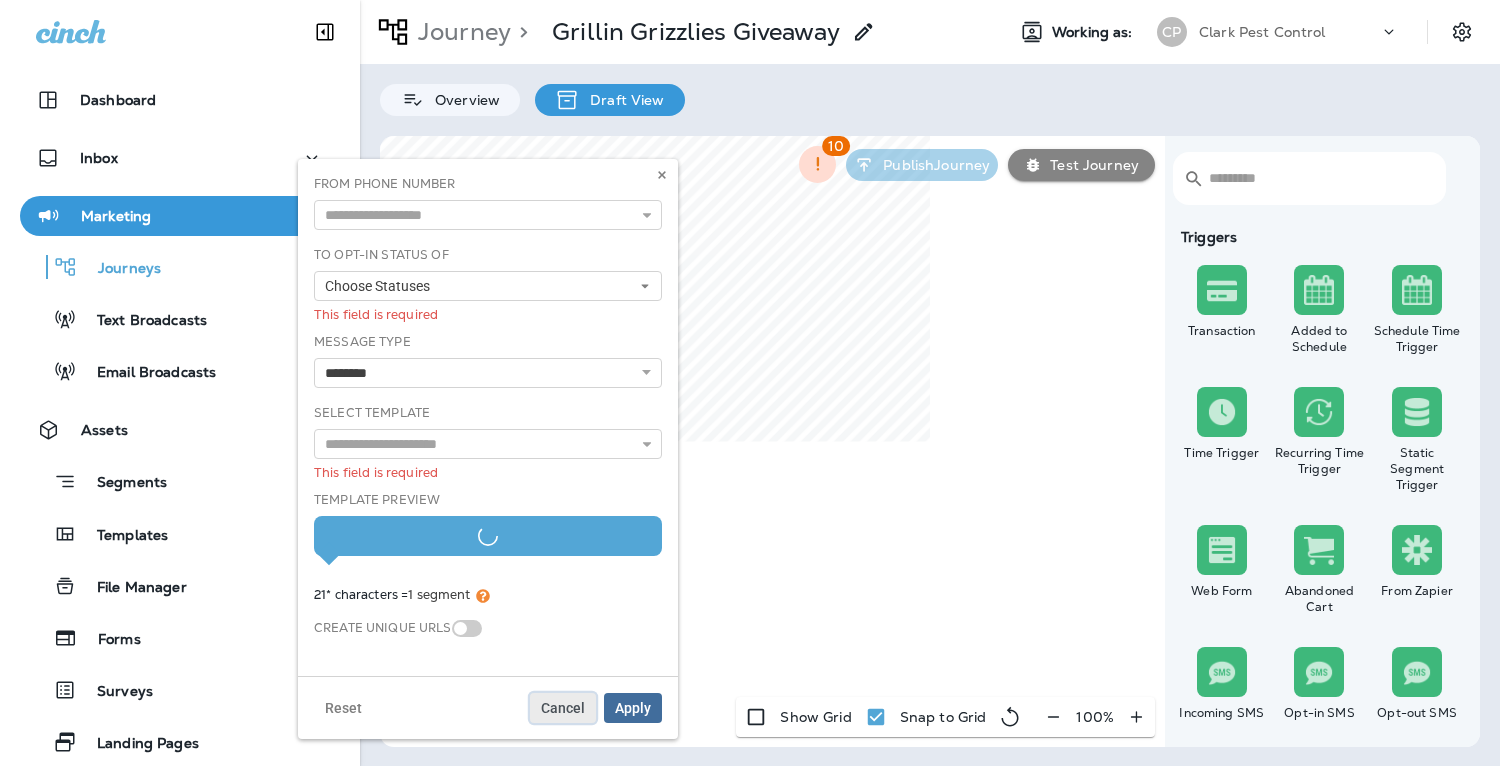 click on "Cancel" at bounding box center (563, 708) 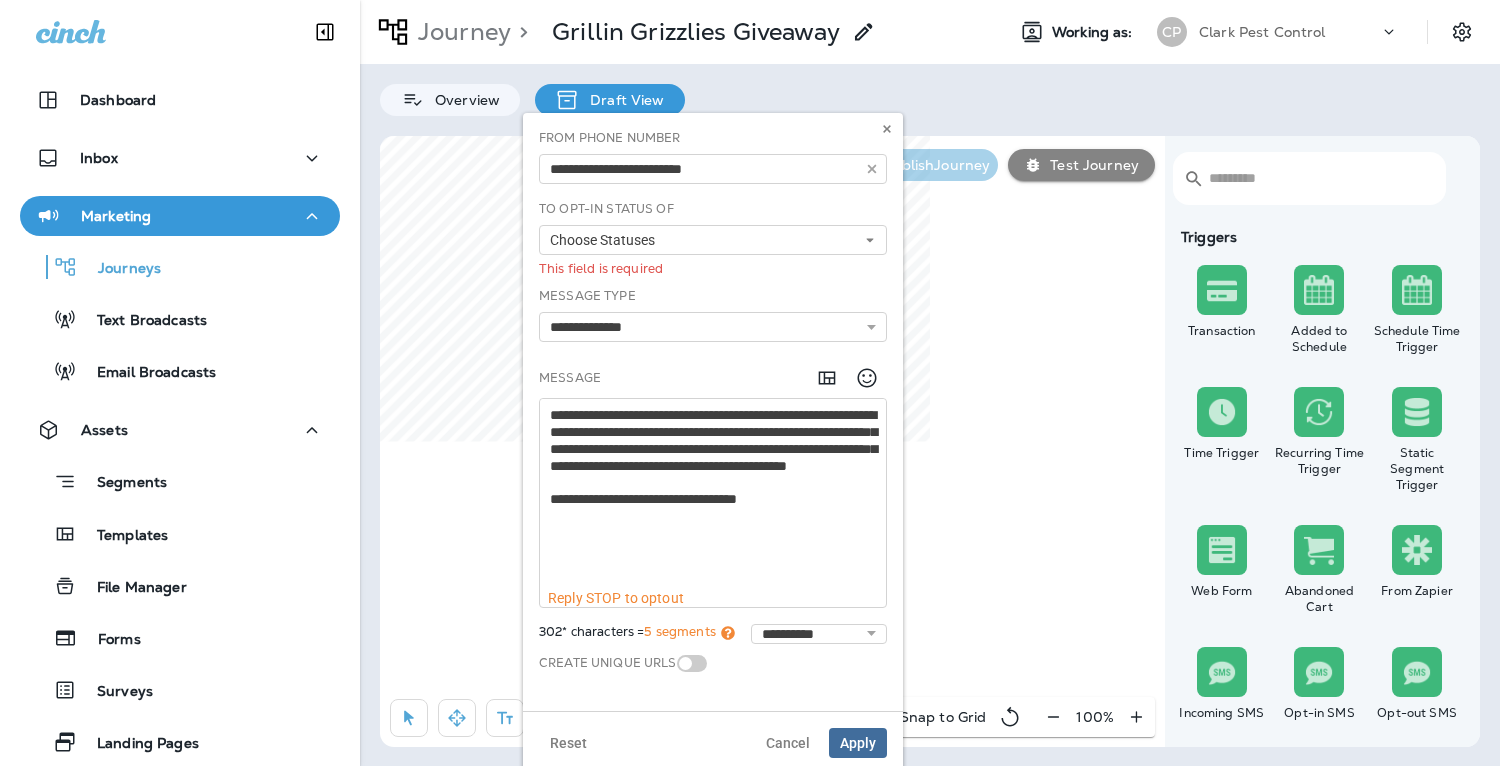 drag, startPoint x: 883, startPoint y: 447, endPoint x: 934, endPoint y: 589, distance: 150.88075 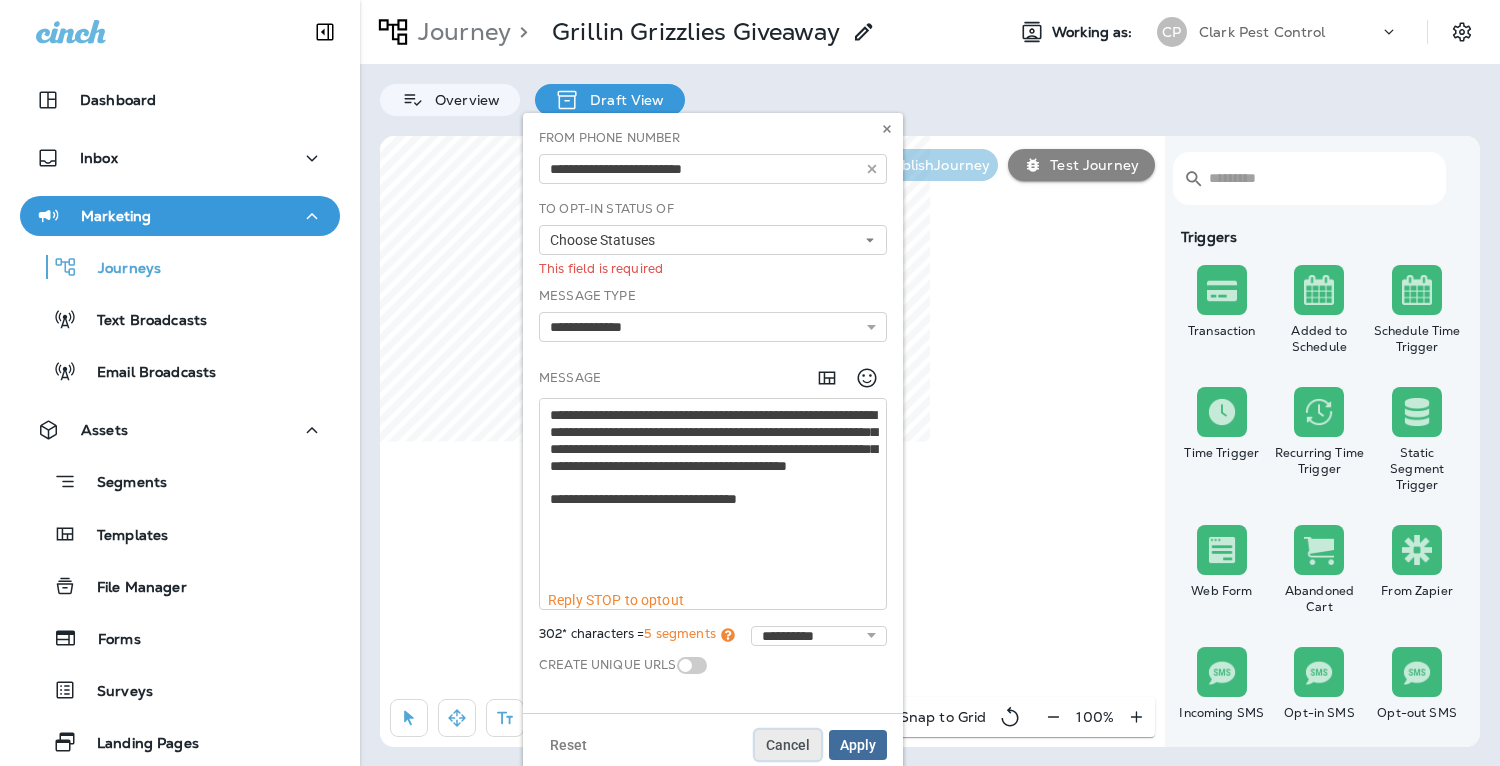 click on "Cancel" at bounding box center (788, 745) 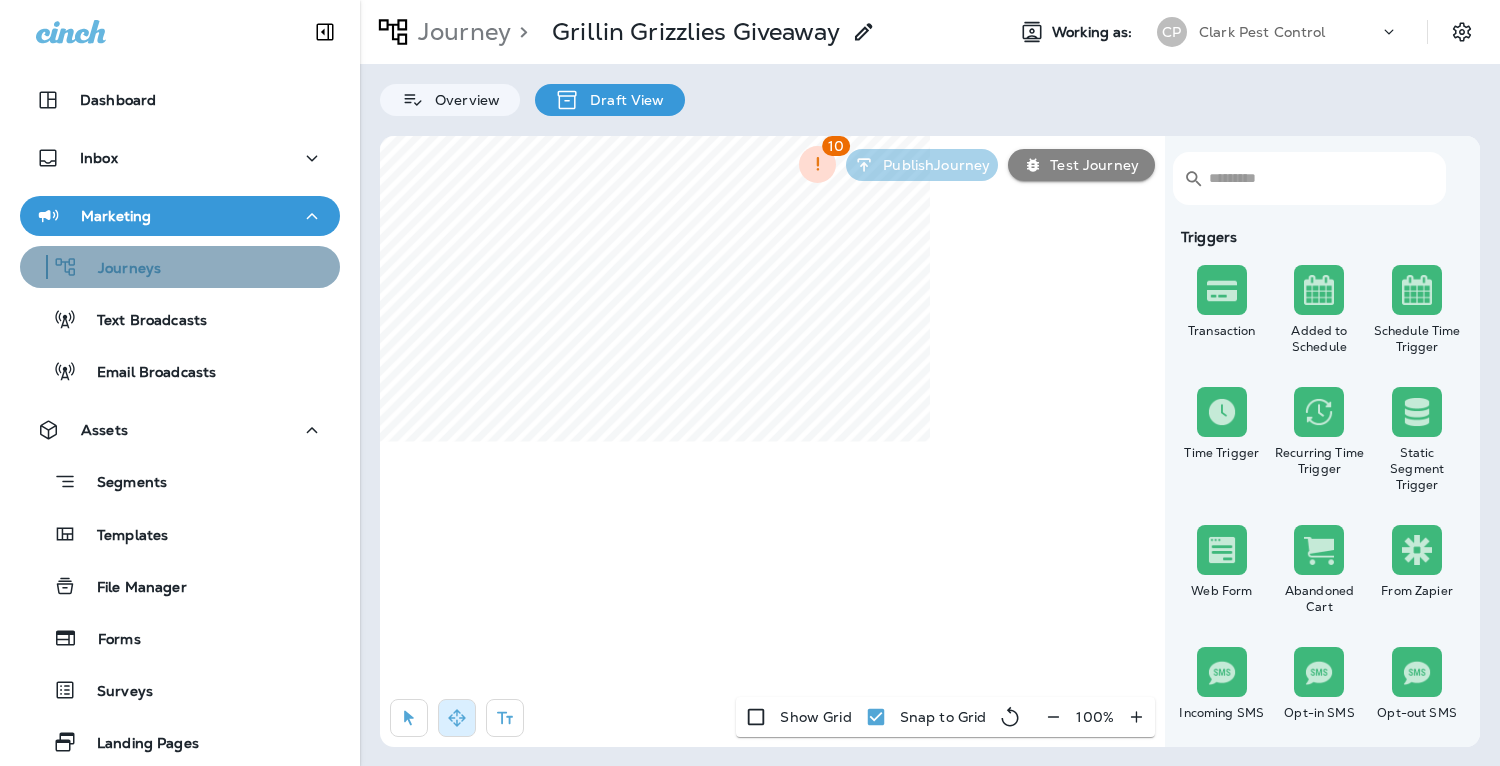 click on "Journeys" at bounding box center [119, 269] 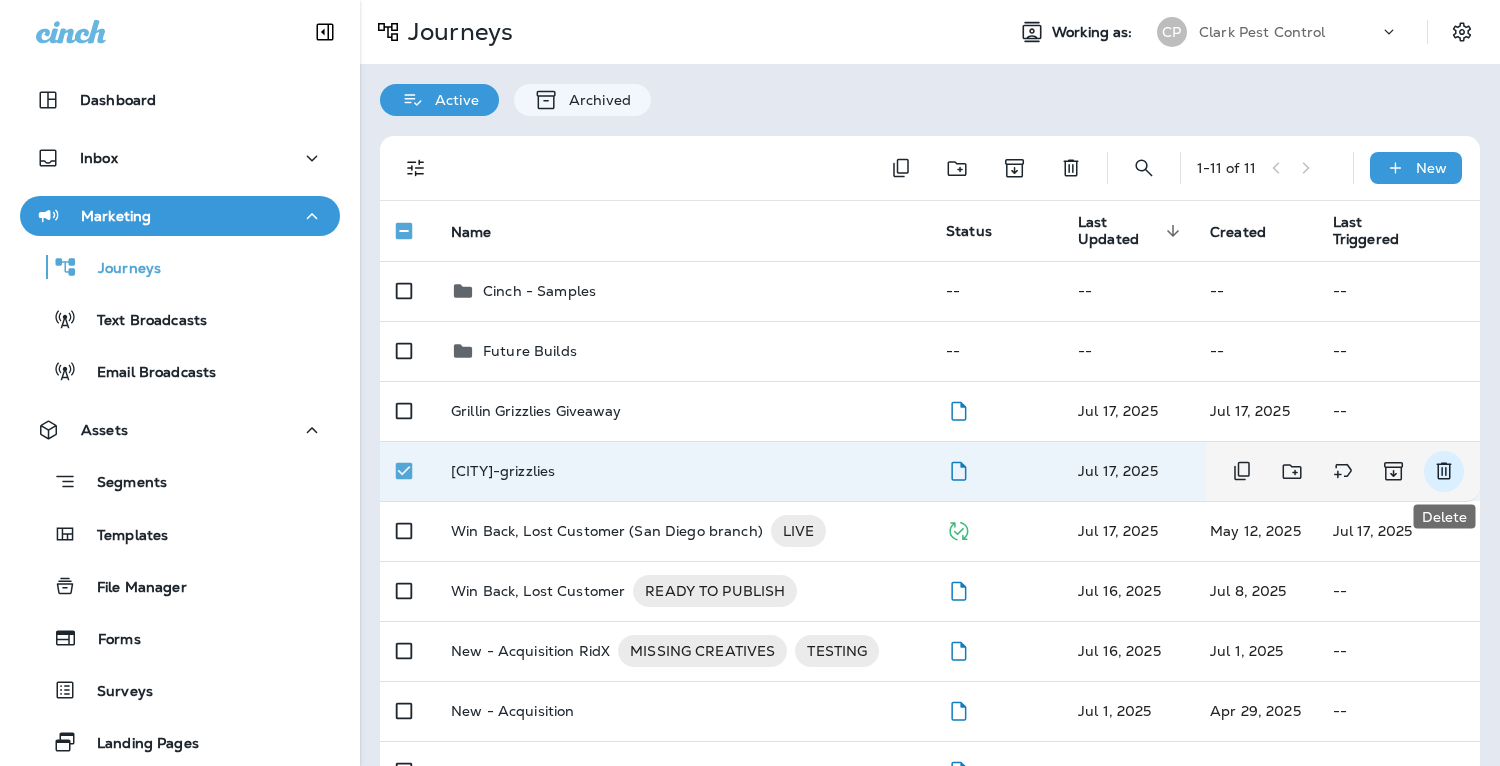 click 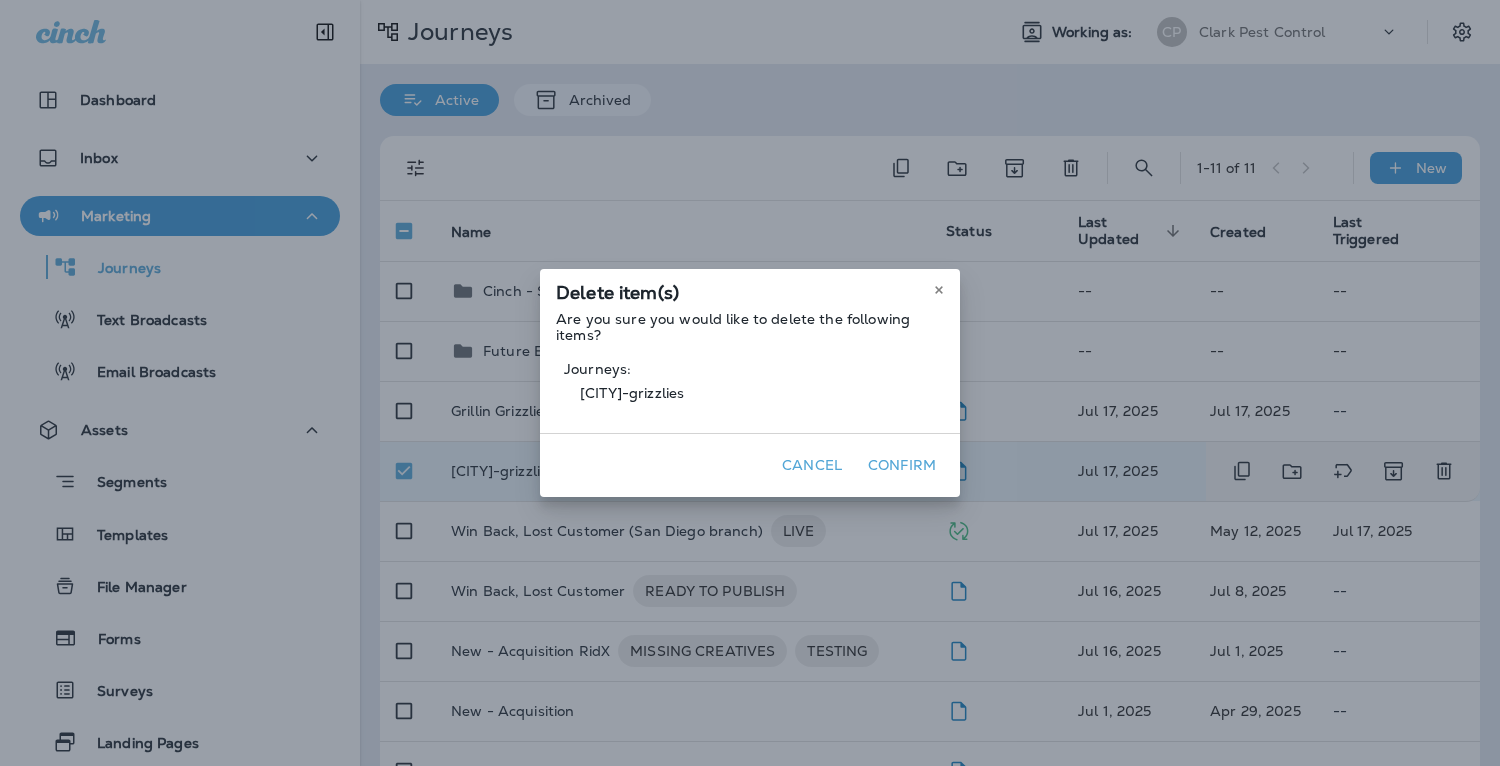 click on "Confirm" at bounding box center (902, 465) 